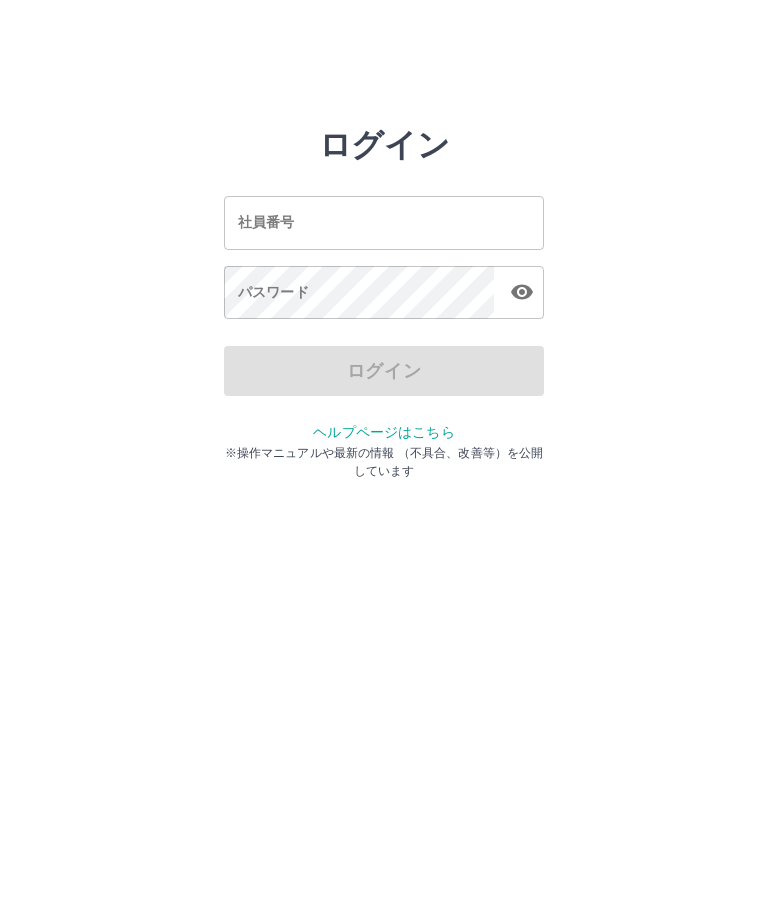 scroll, scrollTop: 0, scrollLeft: 0, axis: both 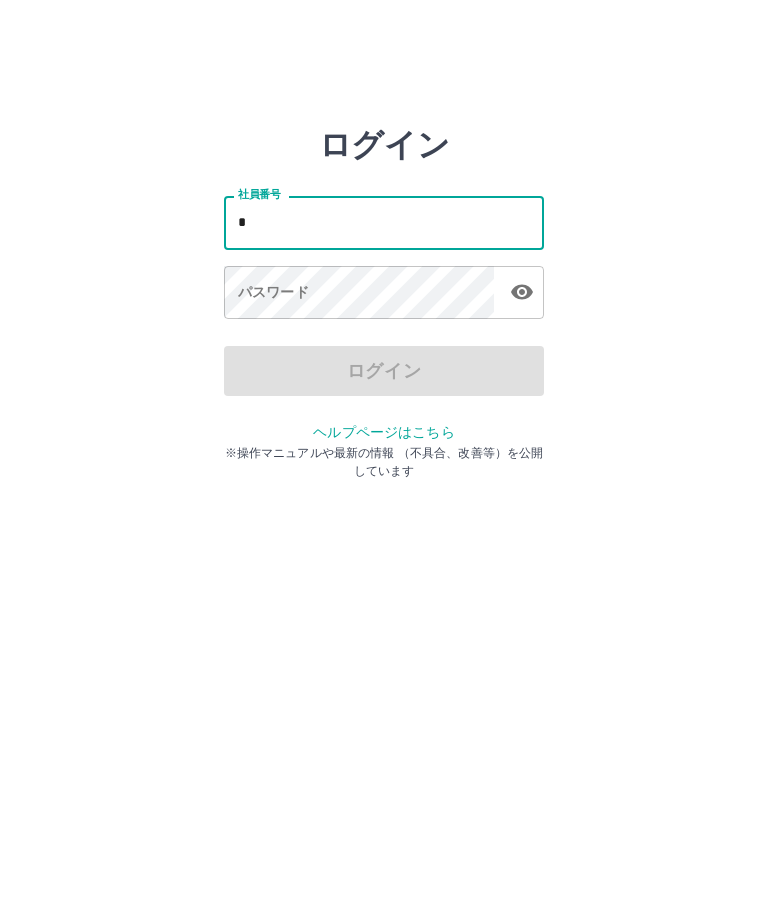 type on "**" 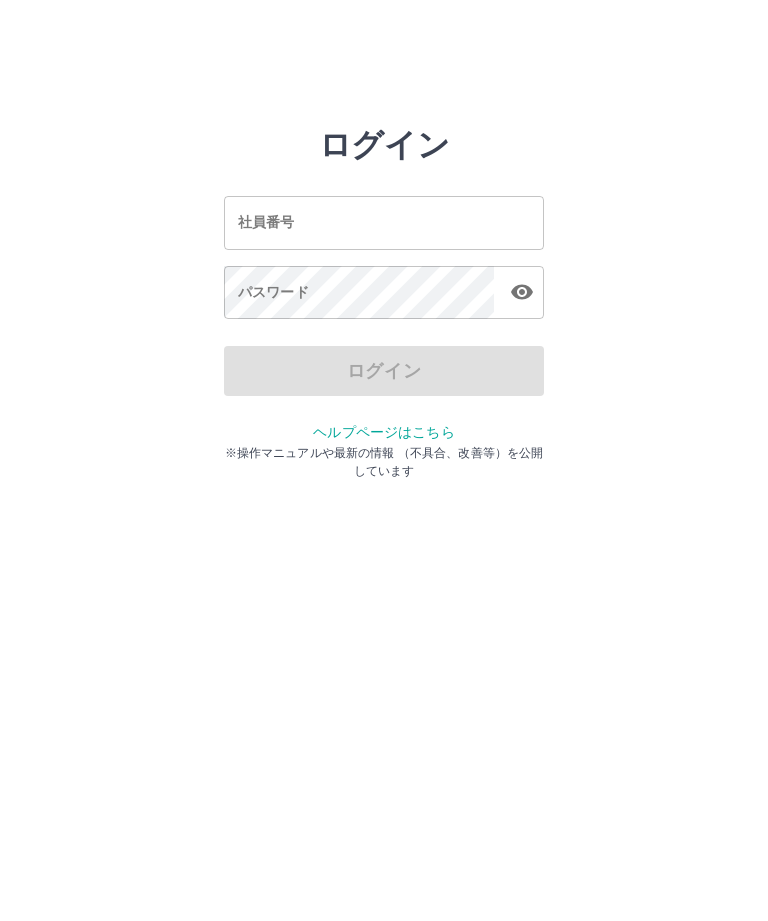 scroll, scrollTop: 0, scrollLeft: 0, axis: both 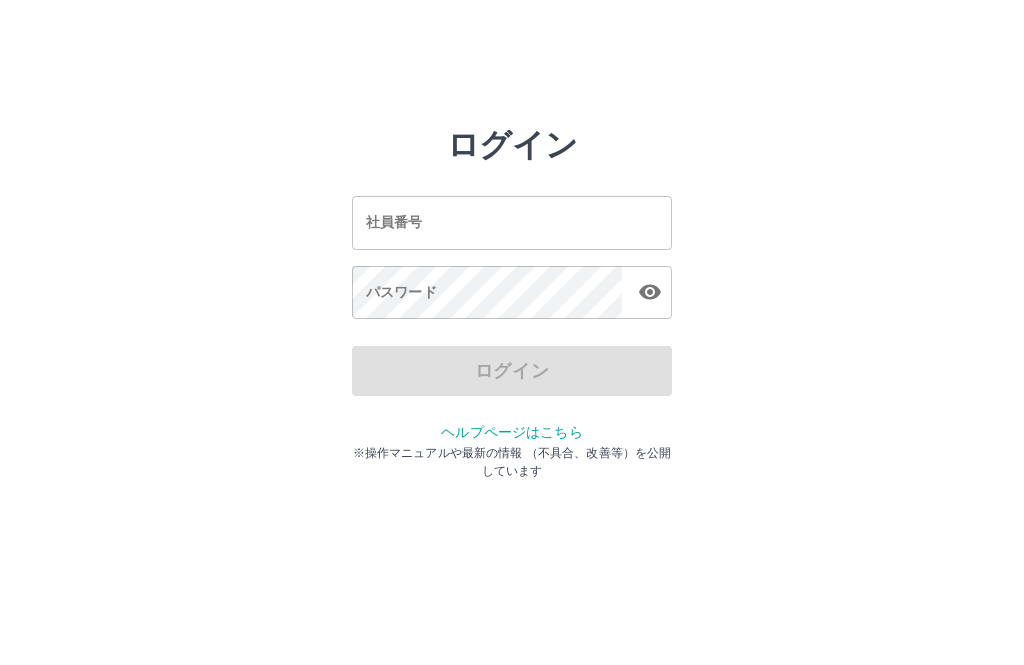 click on "ログイン 社員番号 社員番号 パスワード パスワード ログイン ヘルプページはこちら ※操作マニュアルや最新の情報 （不具合、改善等）を公開しています" at bounding box center (512, 286) 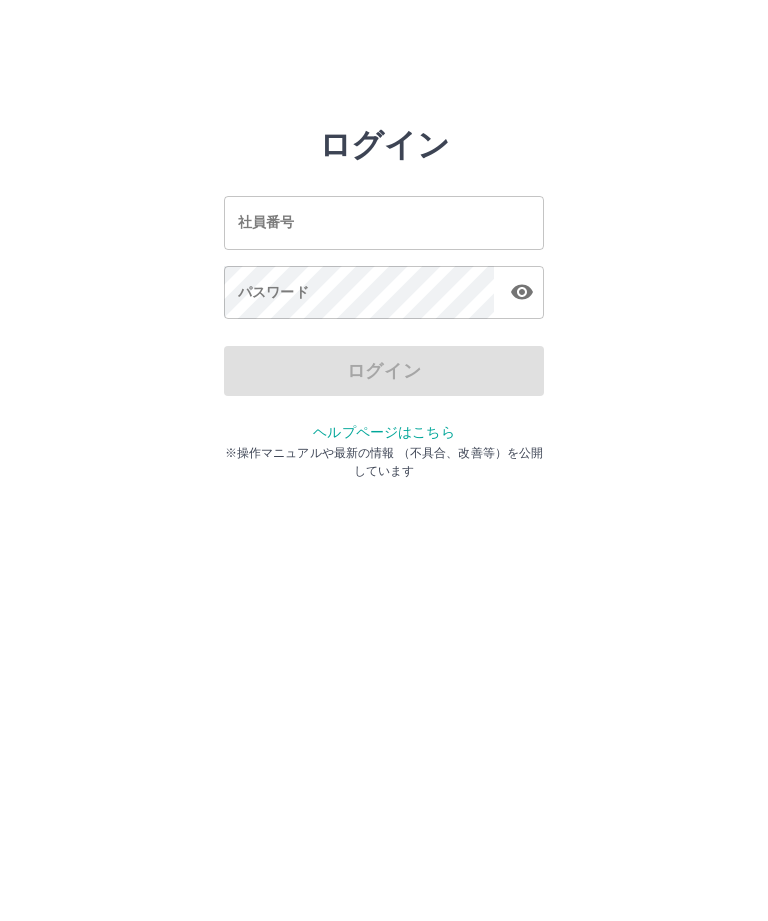 click on "社員番号" at bounding box center [384, 222] 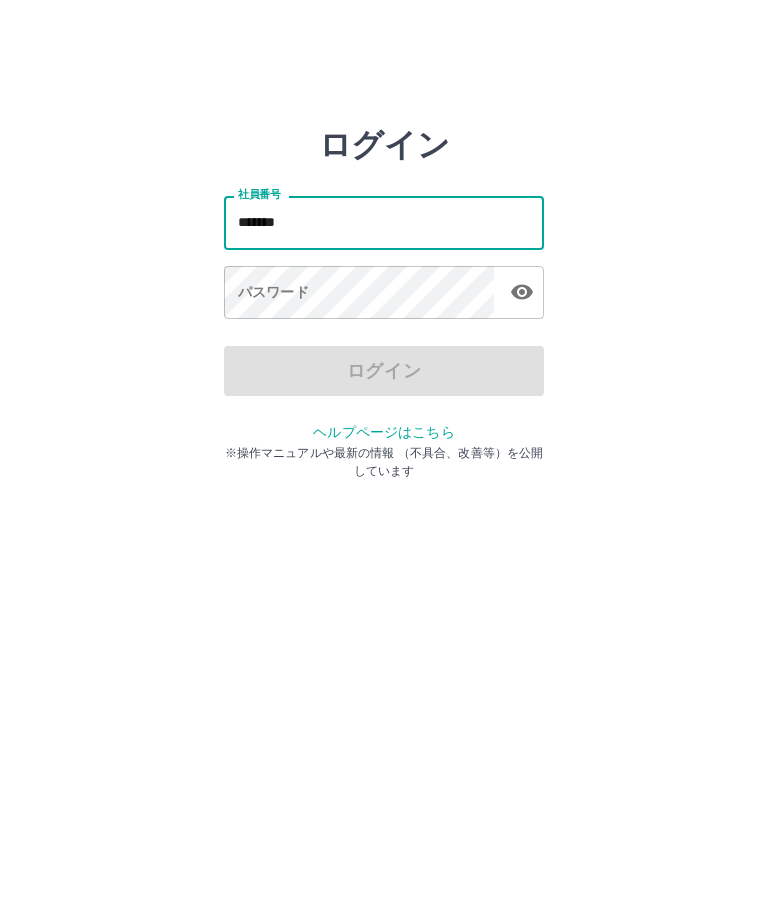type on "*******" 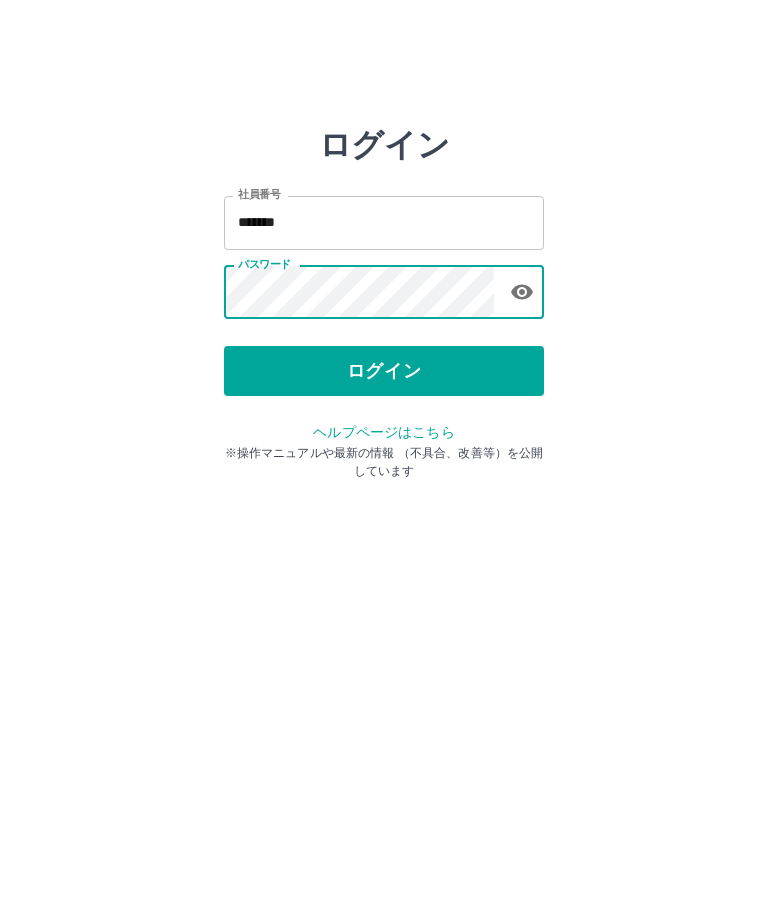 click on "ログイン" at bounding box center [384, 371] 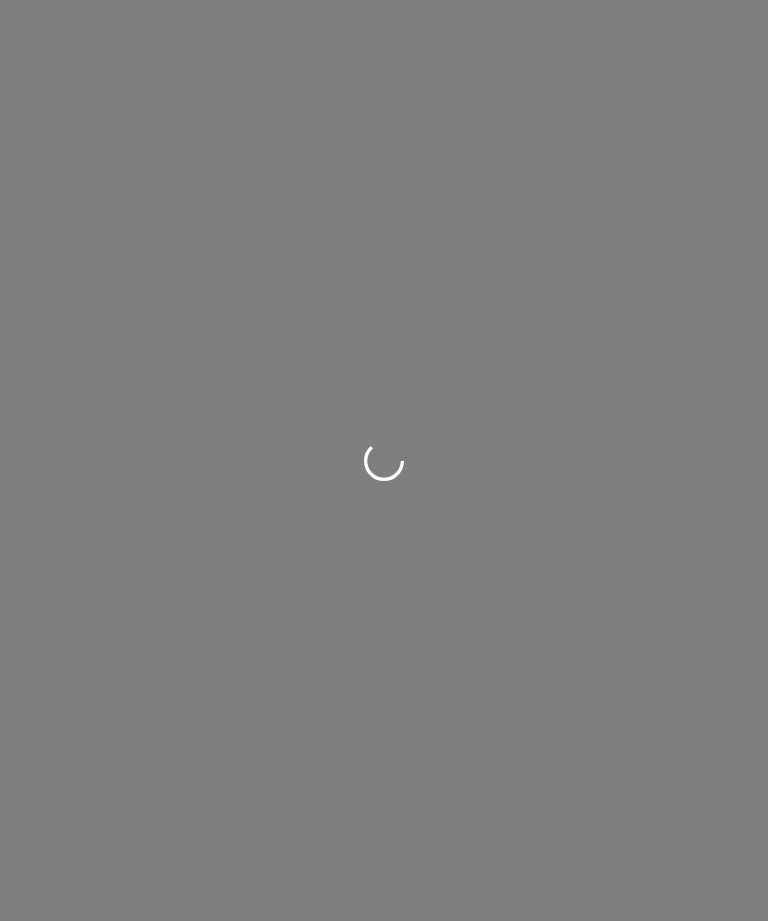 scroll, scrollTop: 0, scrollLeft: 0, axis: both 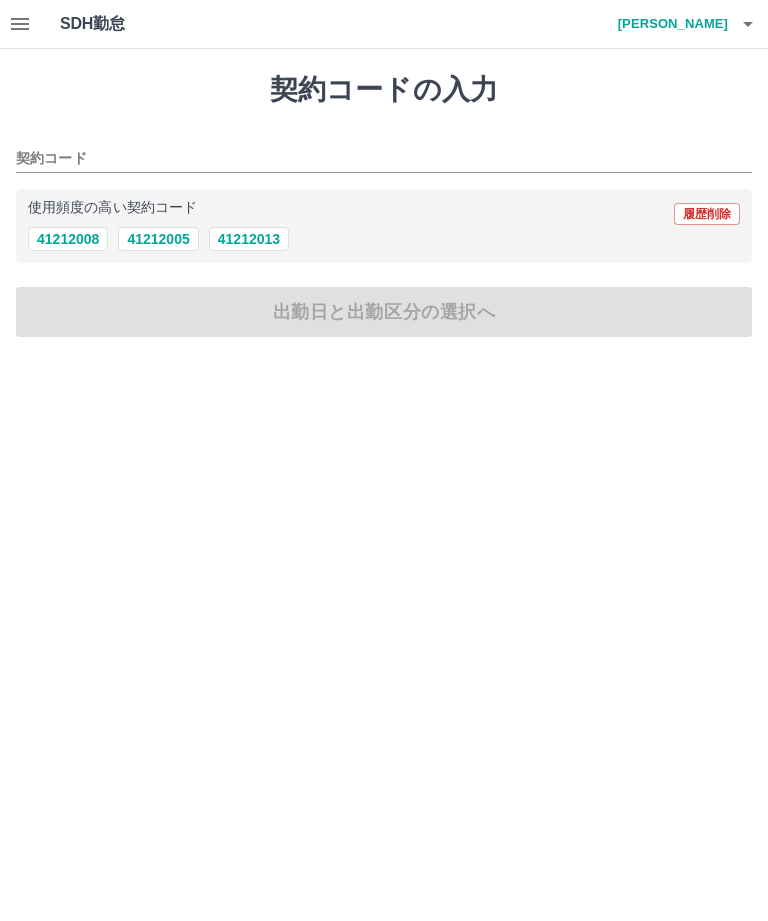 click on "契約コード" at bounding box center (369, 159) 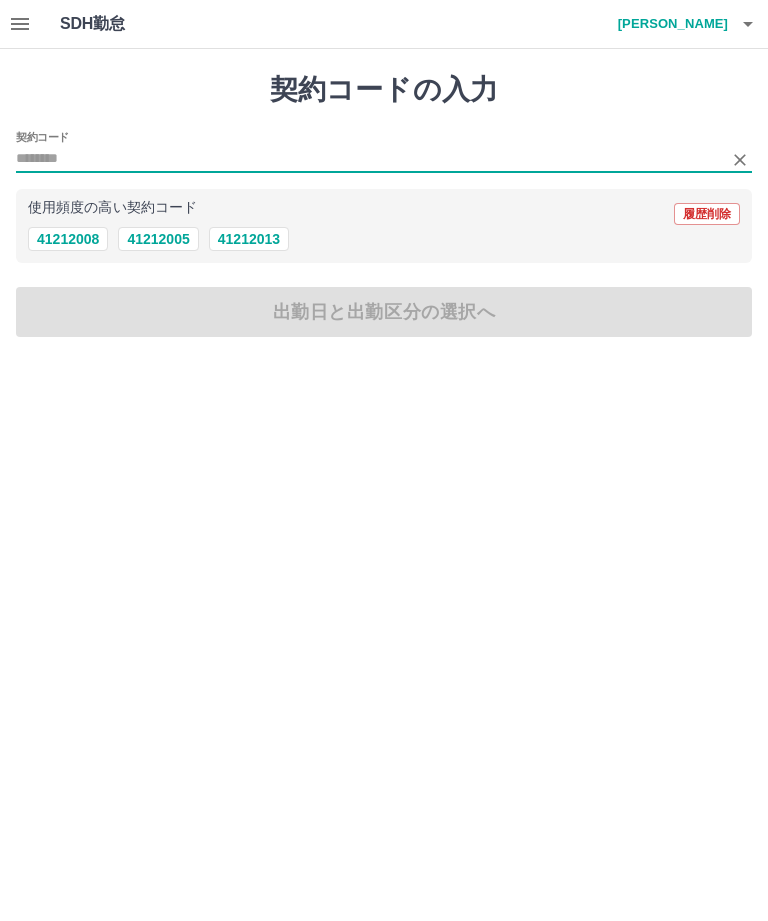 click on "41212008" at bounding box center [68, 239] 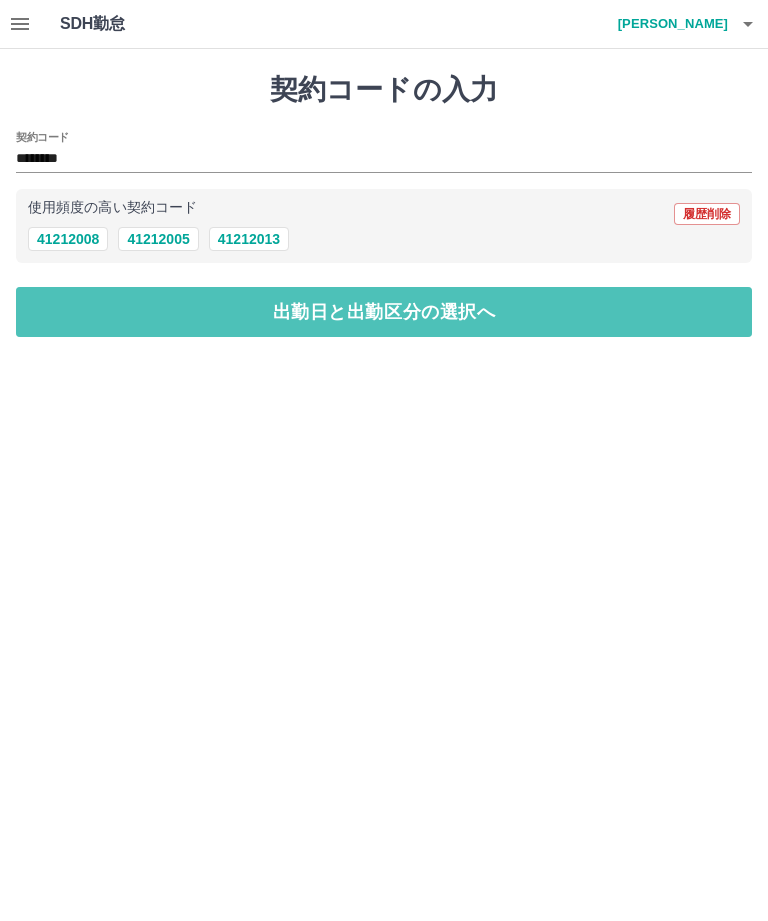 click on "出勤日と出勤区分の選択へ" at bounding box center (384, 312) 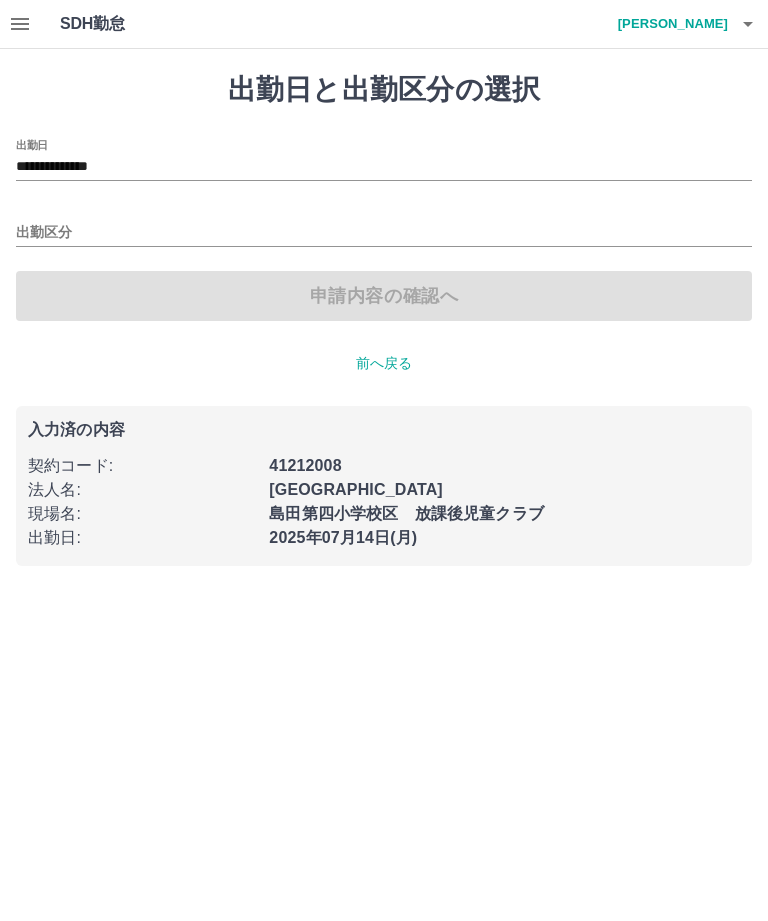 click on "出勤区分" at bounding box center (384, 233) 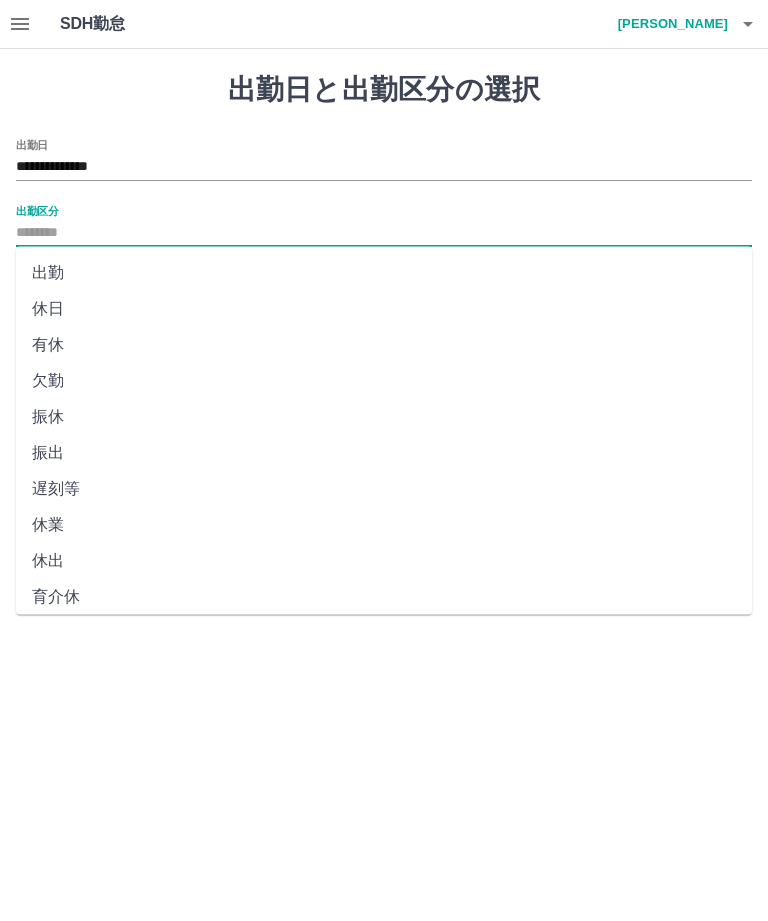 click on "出勤" at bounding box center [384, 273] 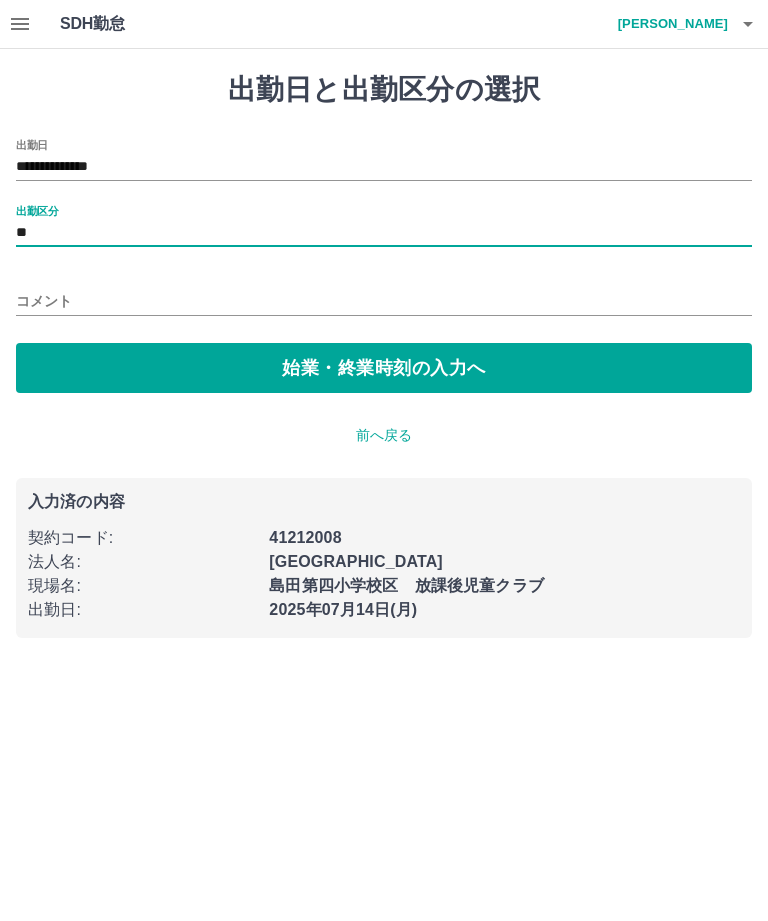 click on "**" at bounding box center (384, 233) 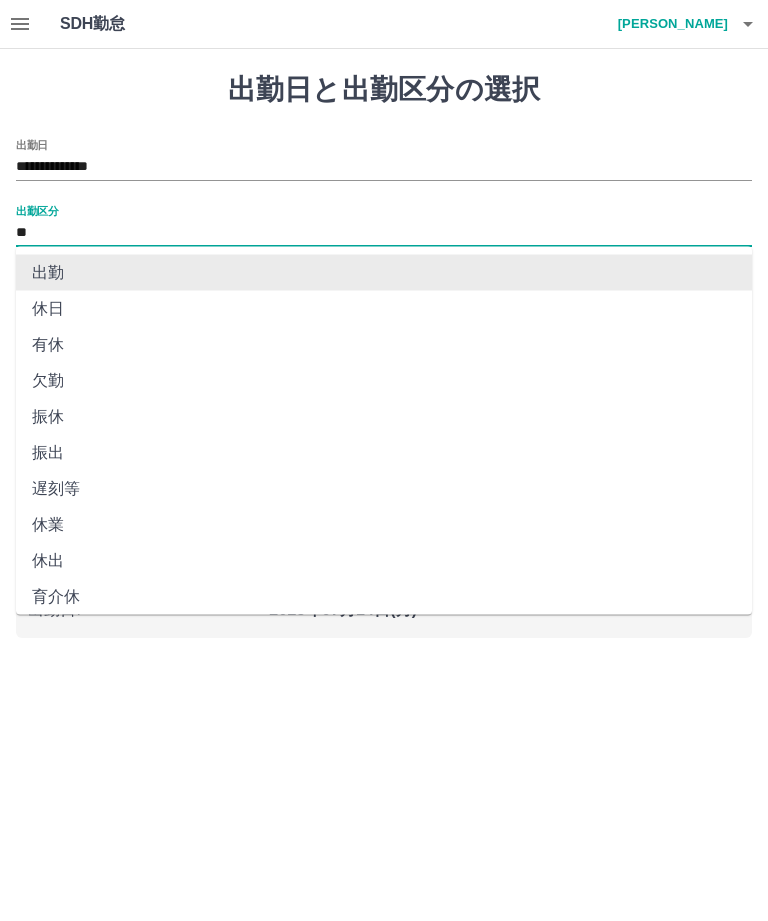 click on "出勤区分" at bounding box center (37, 210) 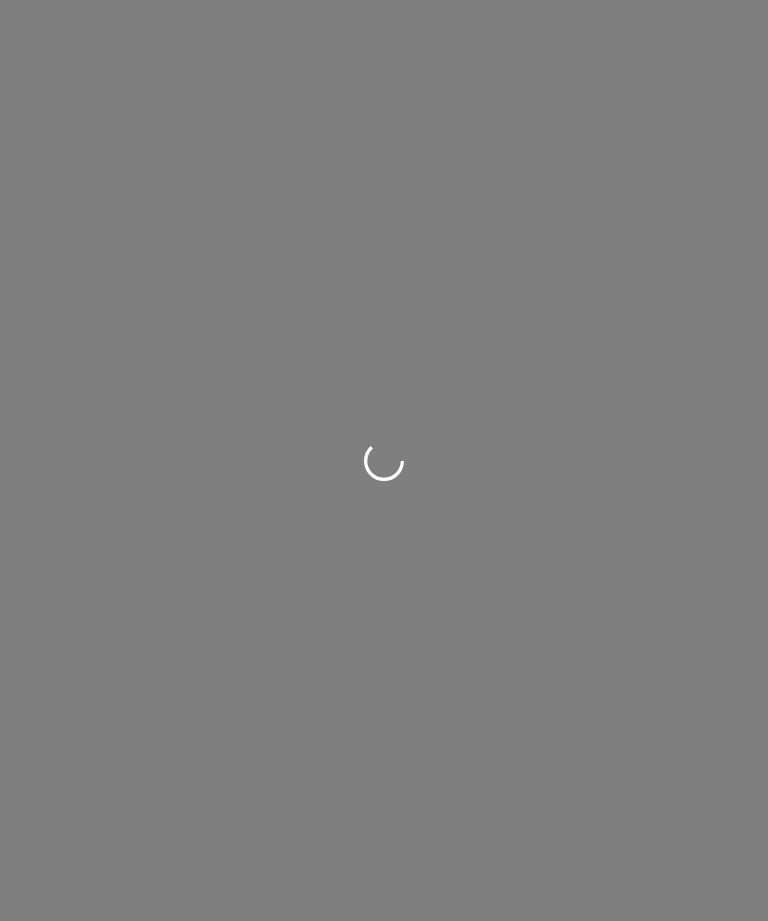 scroll, scrollTop: 0, scrollLeft: 0, axis: both 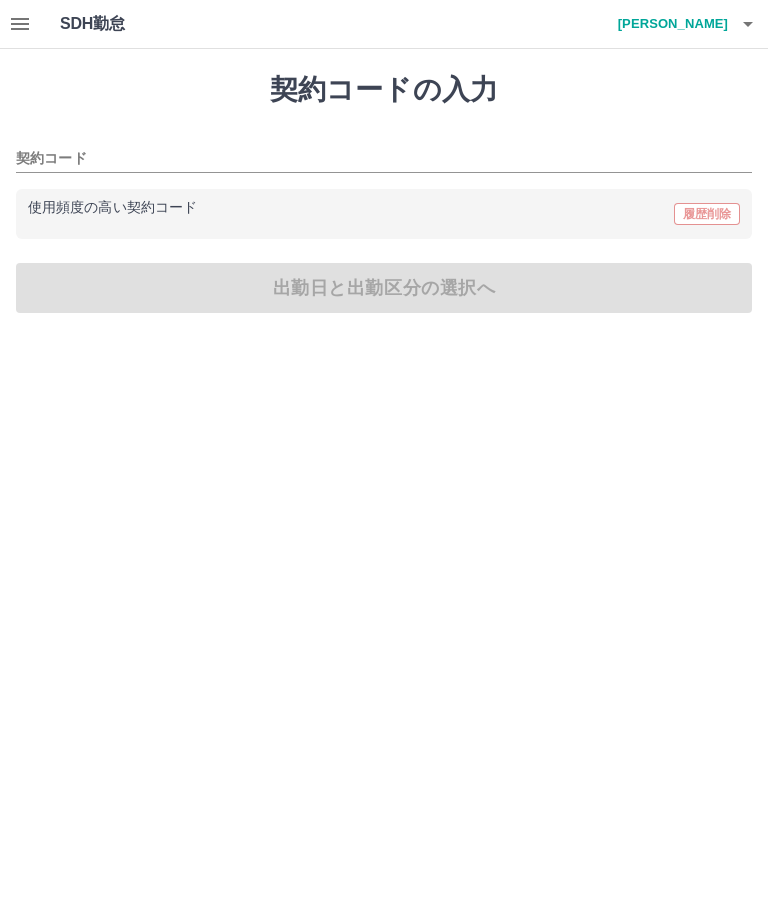type on "********" 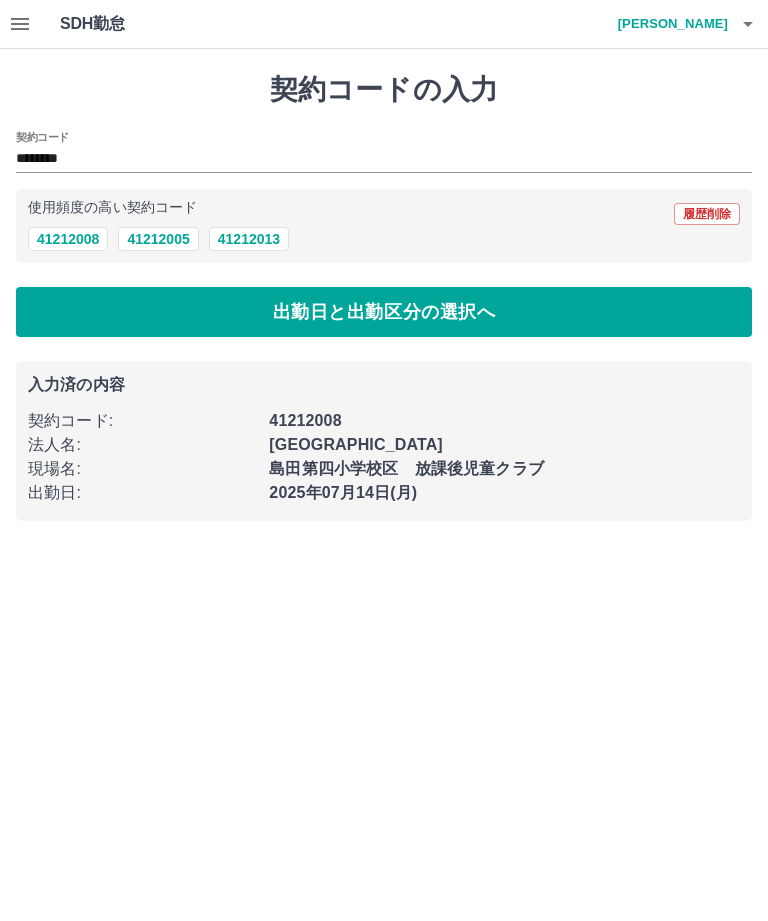 click on "********" at bounding box center (369, 159) 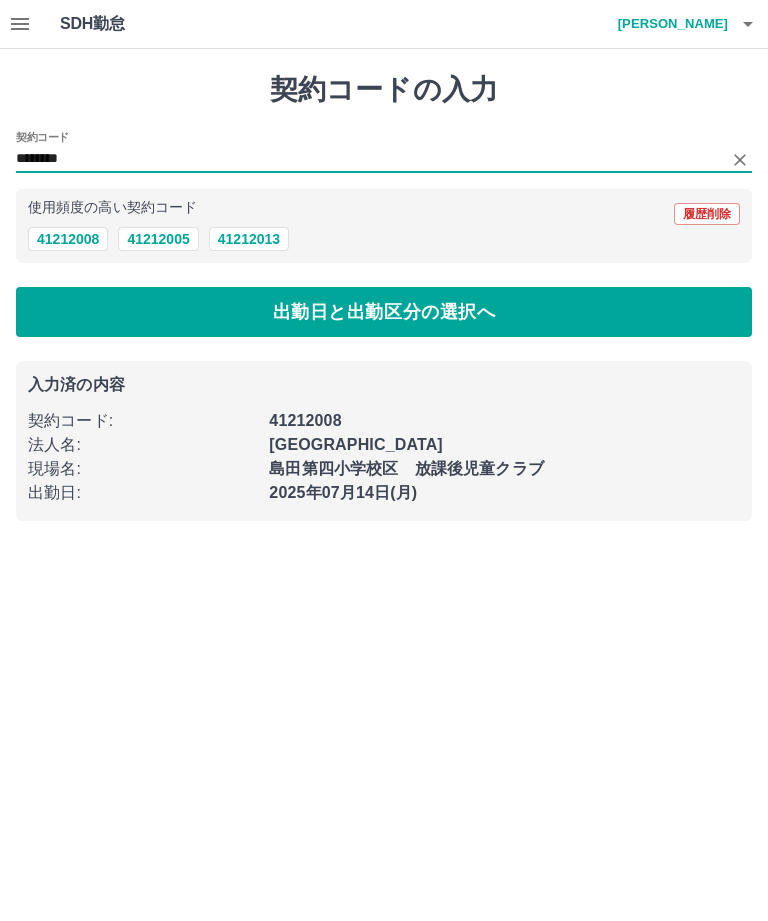click on "出勤日と出勤区分の選択へ" at bounding box center [384, 312] 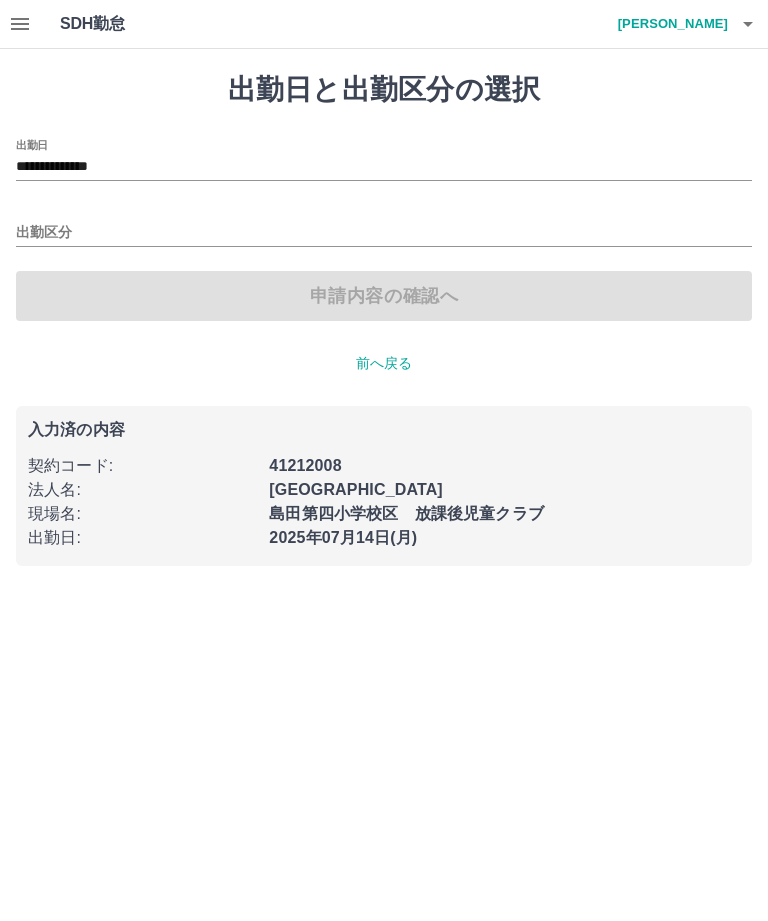 click on "出勤区分" at bounding box center (384, 233) 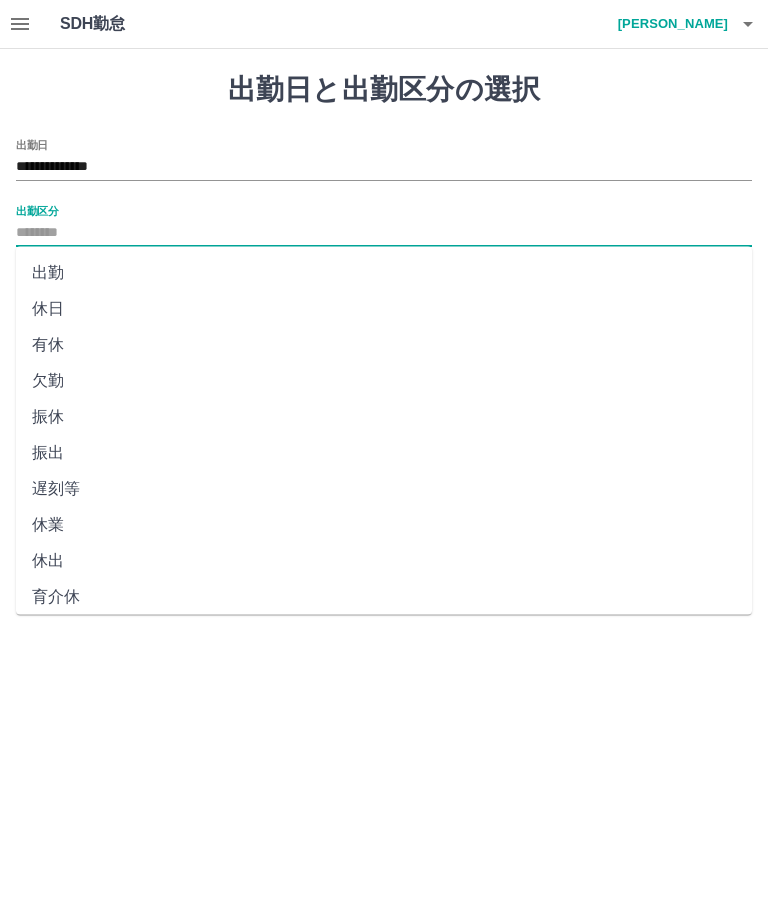 click on "出勤" at bounding box center [384, 273] 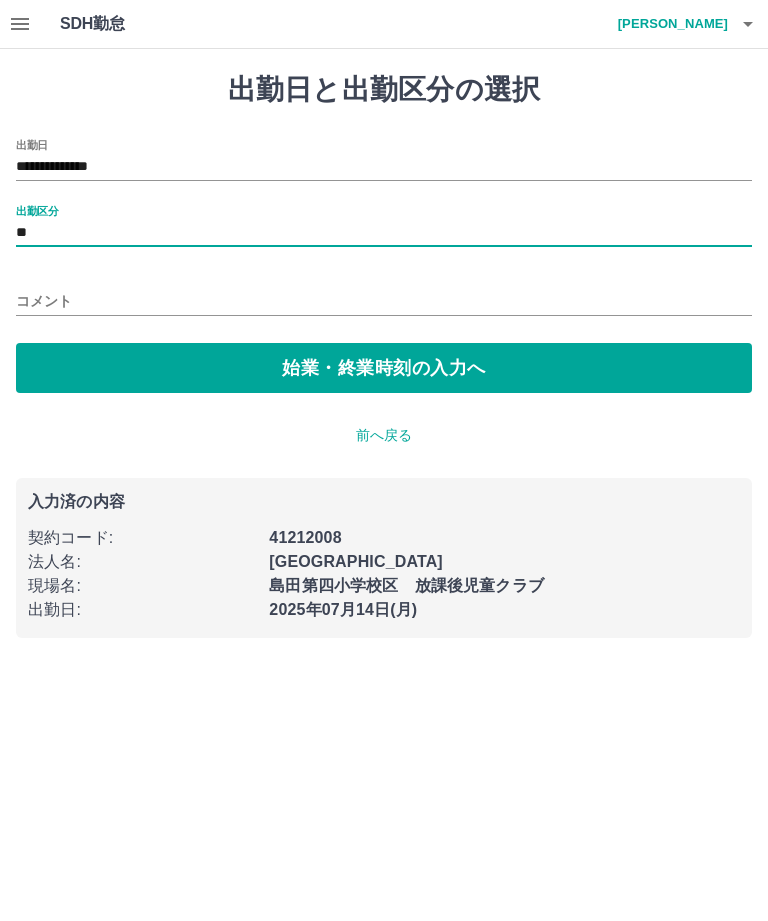 click on "始業・終業時刻の入力へ" at bounding box center [384, 368] 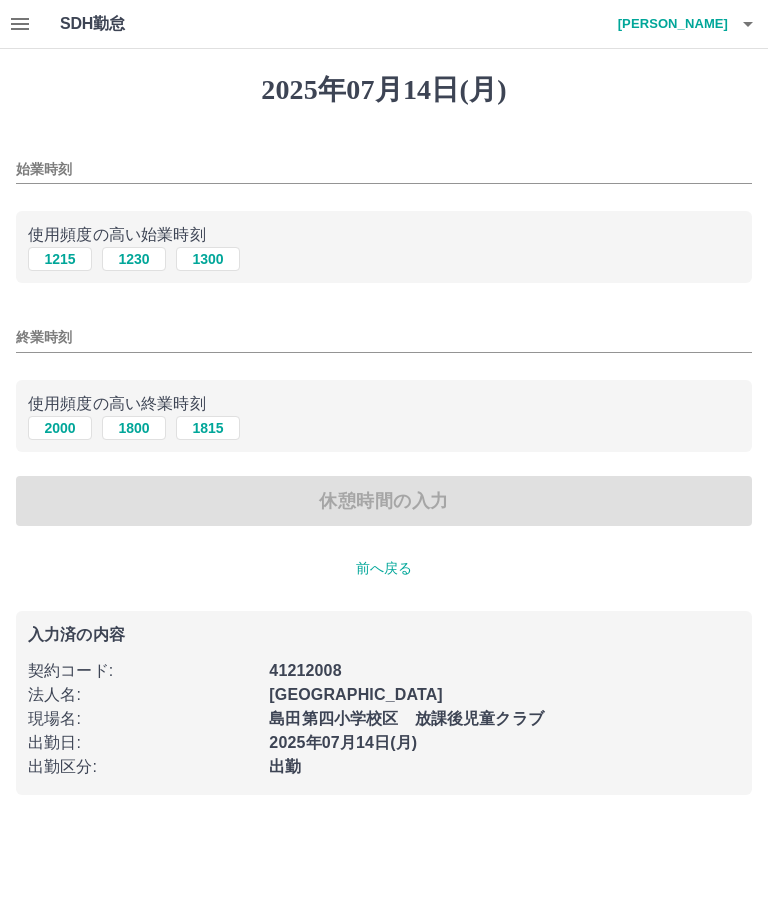 click on "始業時刻" at bounding box center (384, 169) 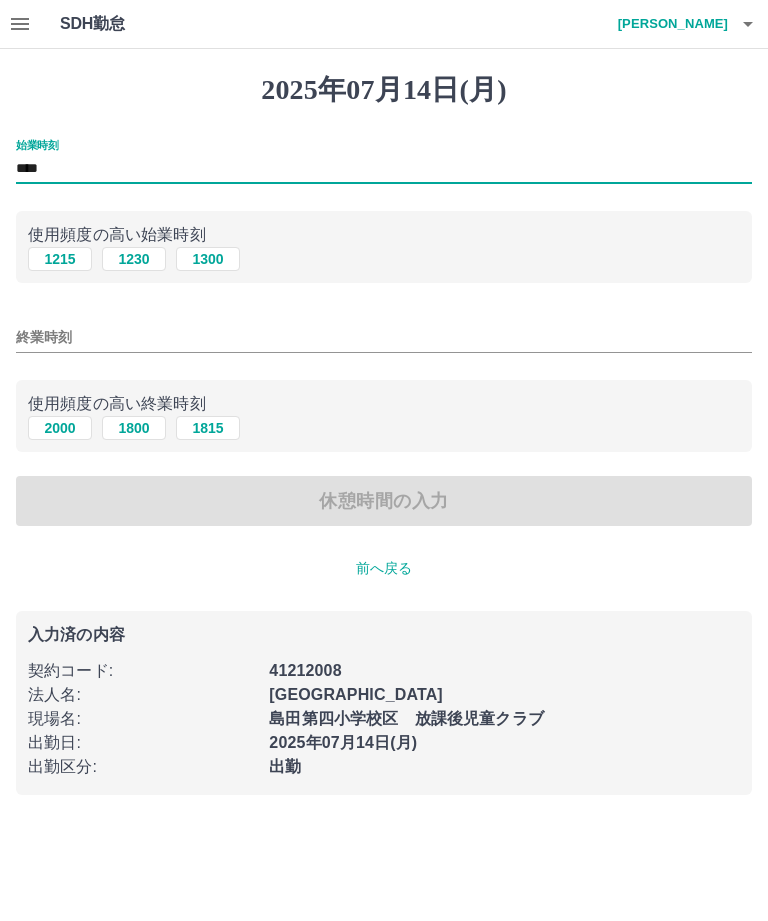 type on "****" 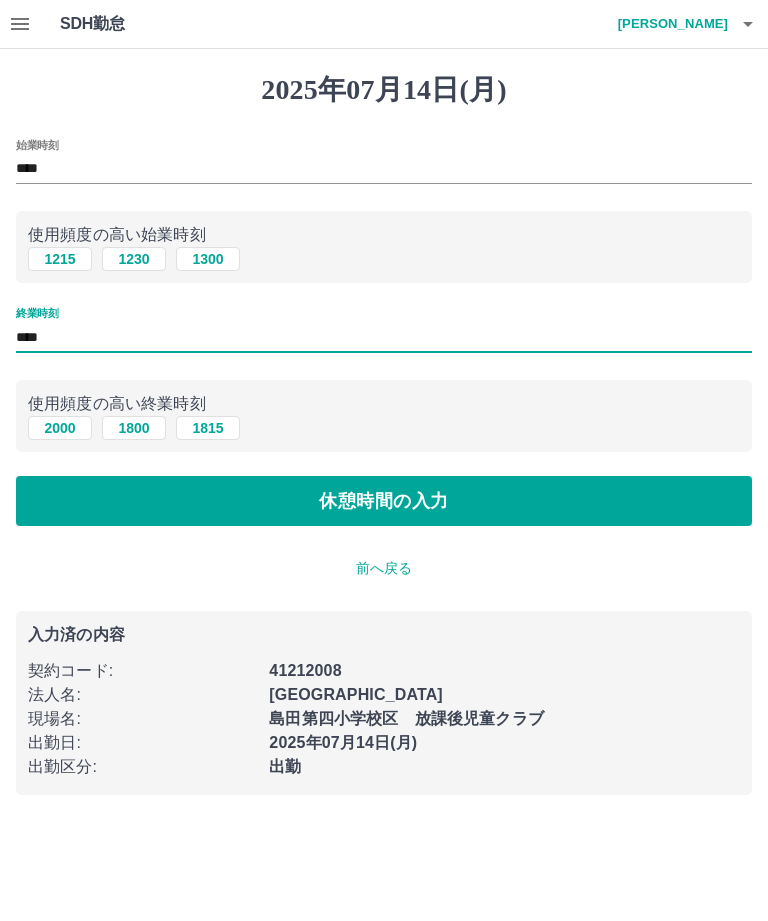 type on "****" 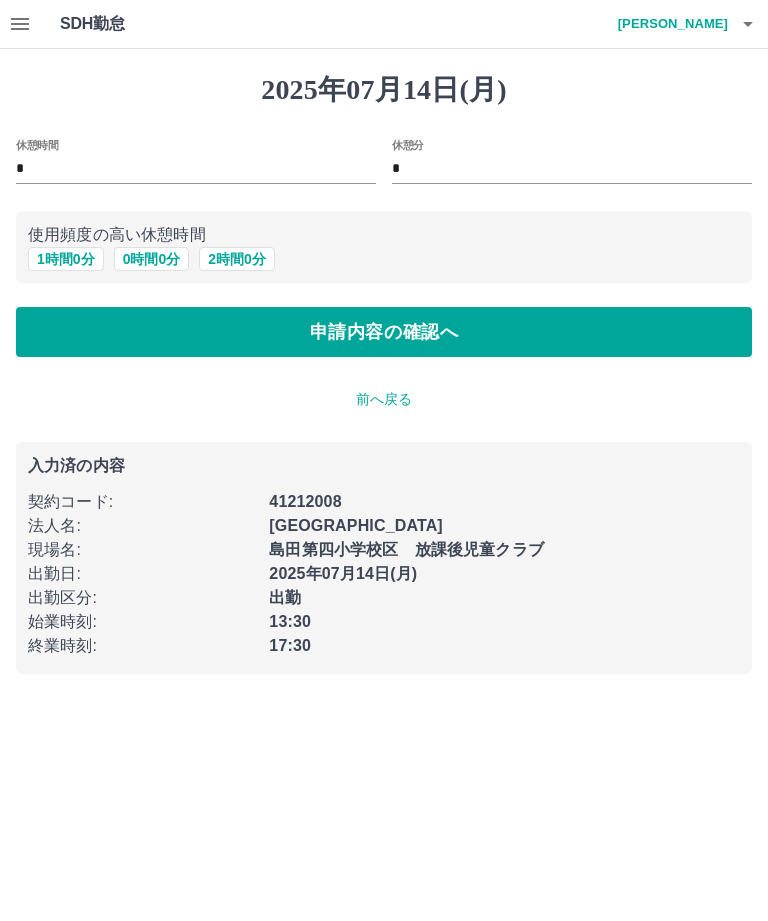click on "申請内容の確認へ" at bounding box center (384, 332) 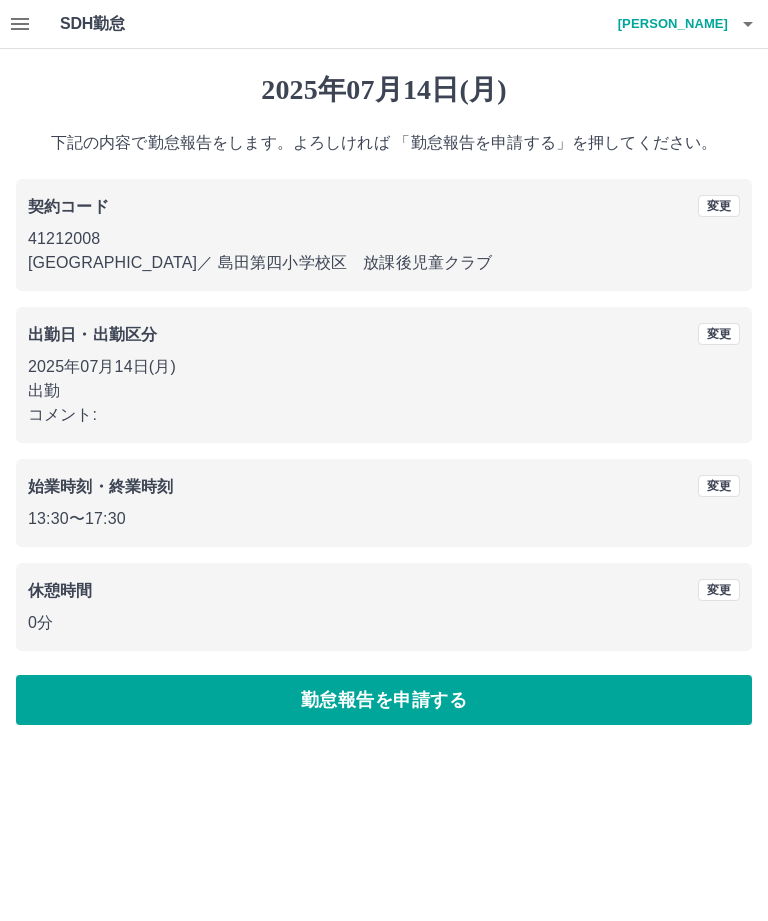 click on "勤怠報告を申請する" at bounding box center (384, 700) 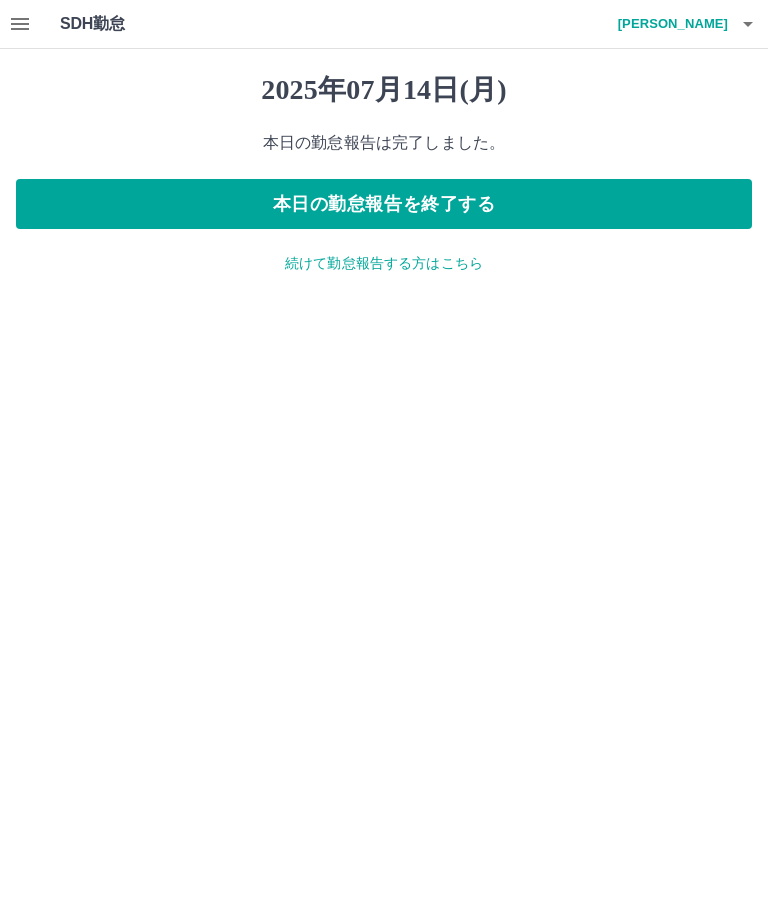 click on "本日の勤怠報告を終了する" at bounding box center [384, 204] 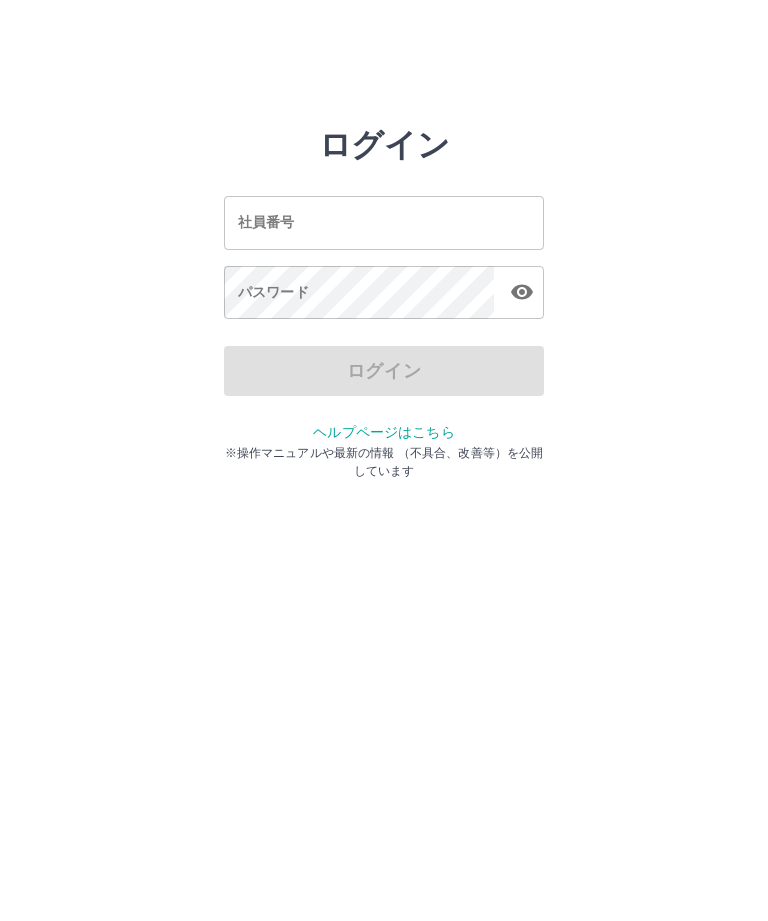 scroll, scrollTop: 0, scrollLeft: 0, axis: both 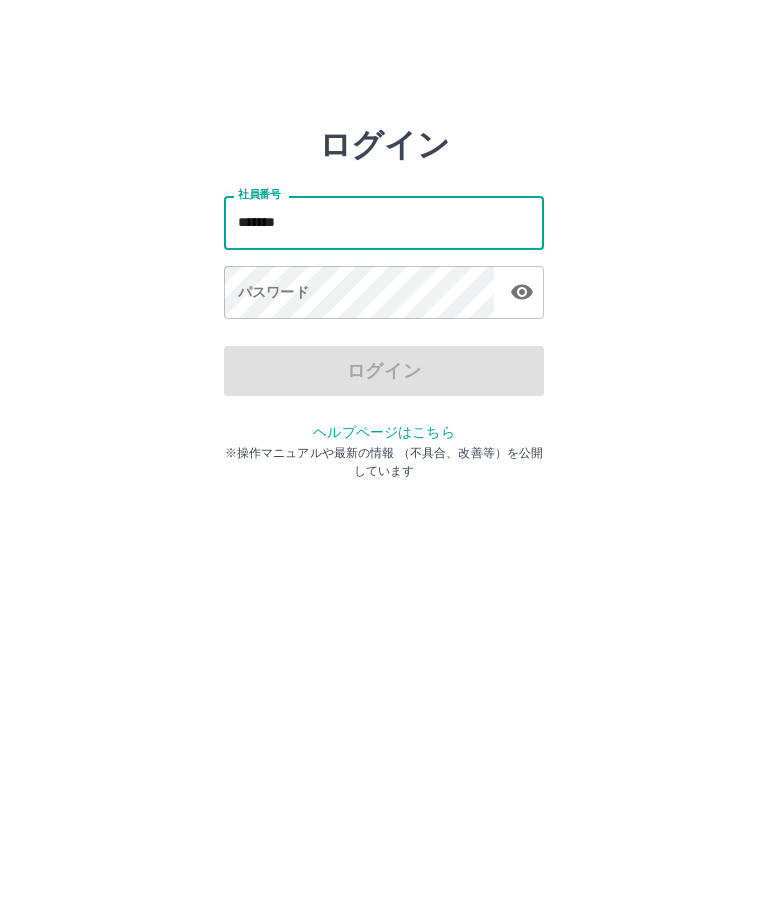 type on "*******" 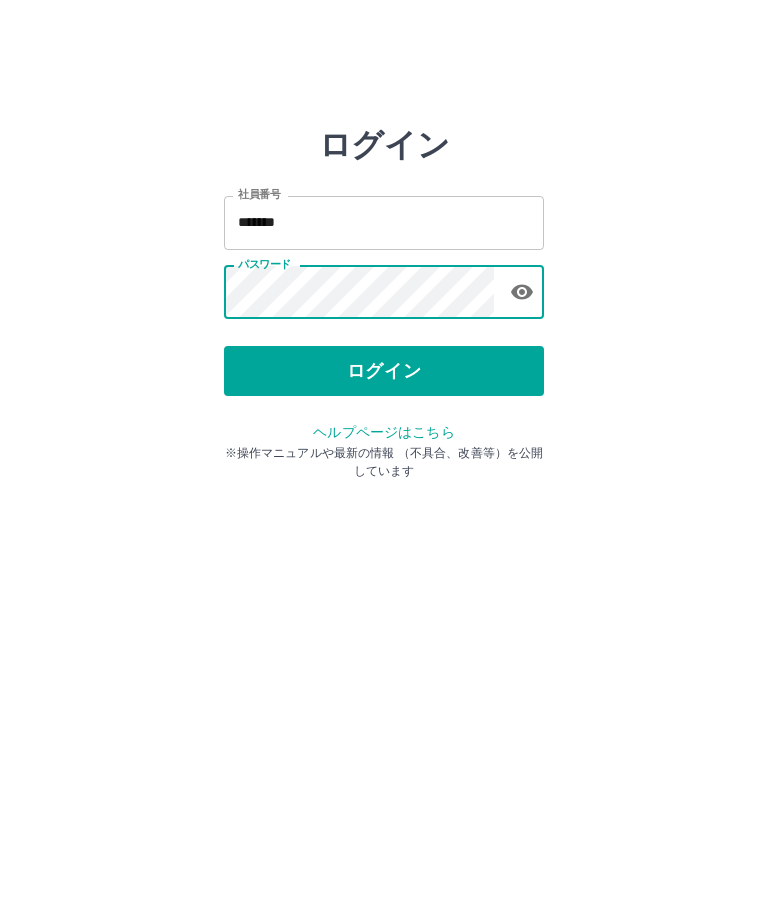 click on "ログイン" at bounding box center (384, 371) 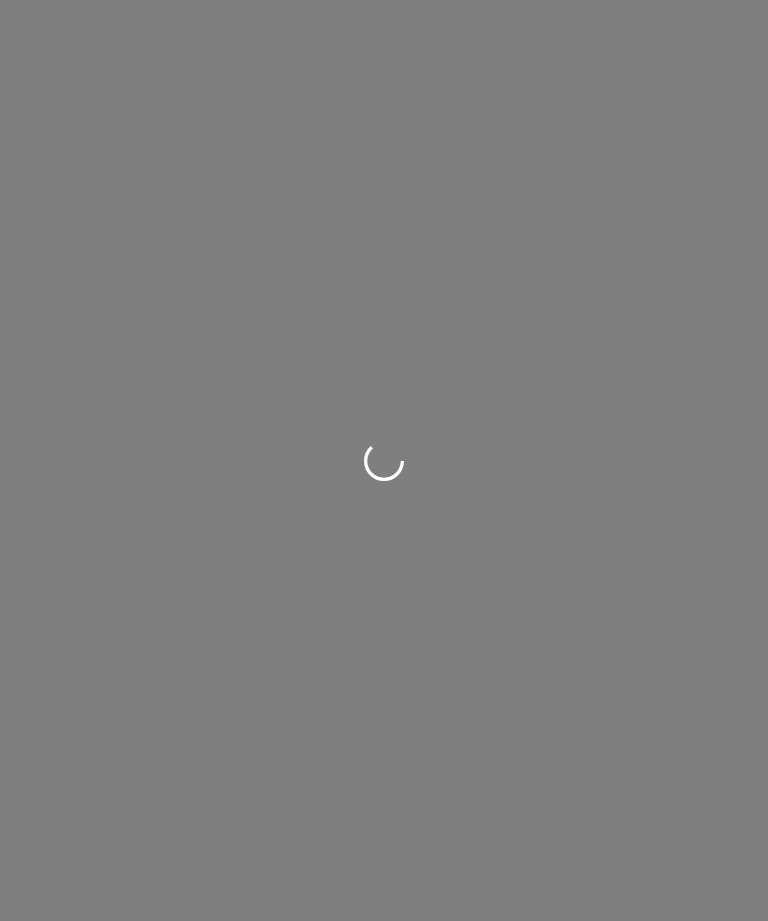 scroll, scrollTop: 0, scrollLeft: 0, axis: both 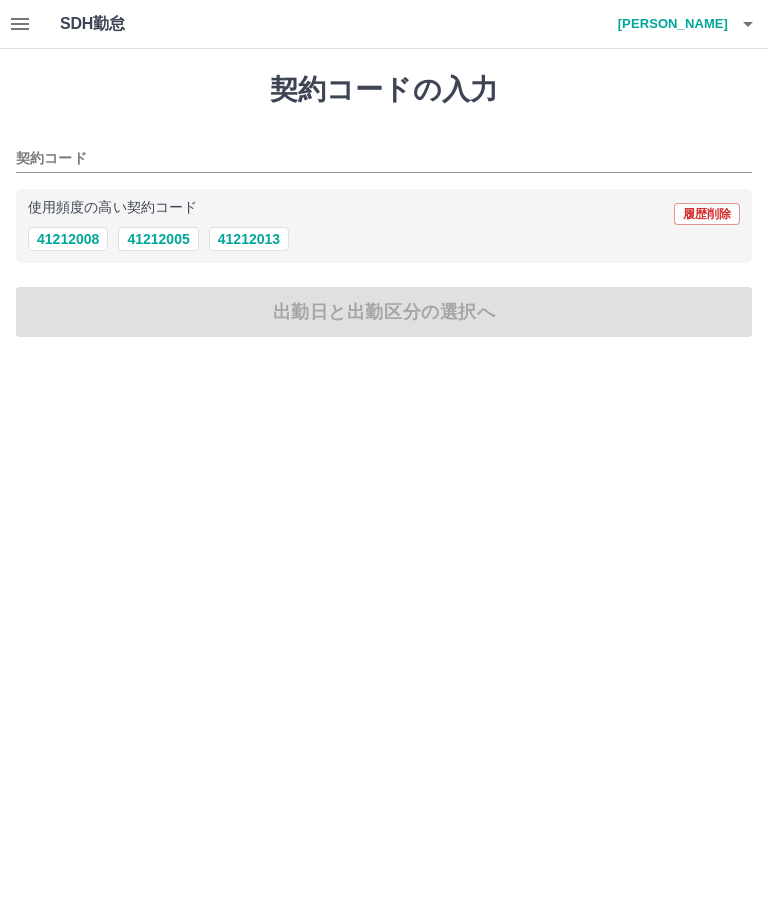 click on "契約コード" at bounding box center (369, 159) 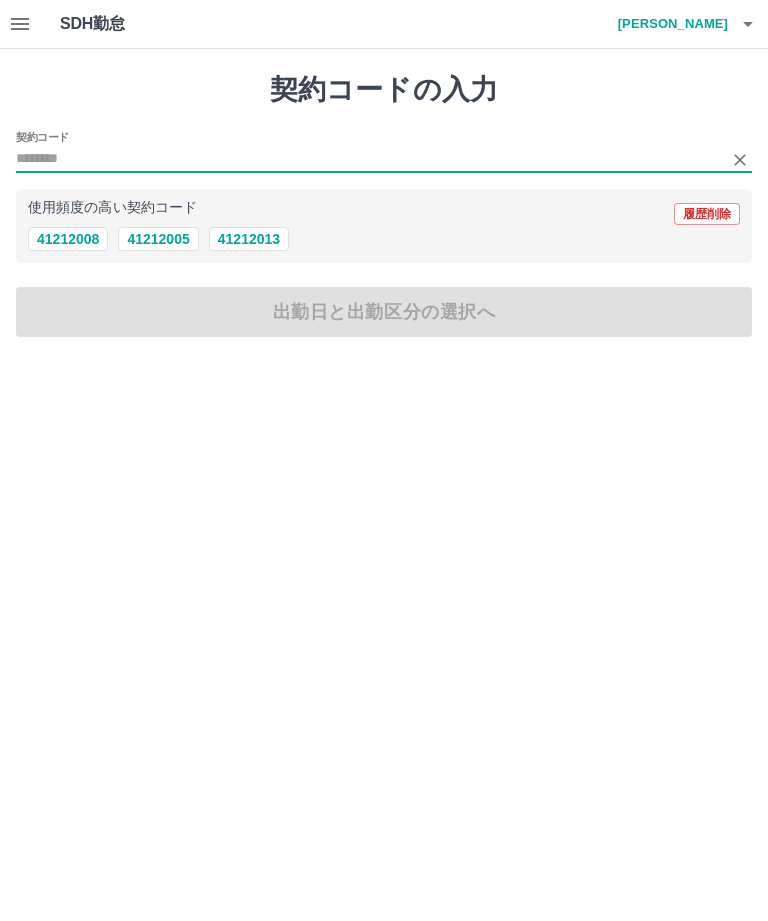 click on "41212008" at bounding box center (68, 239) 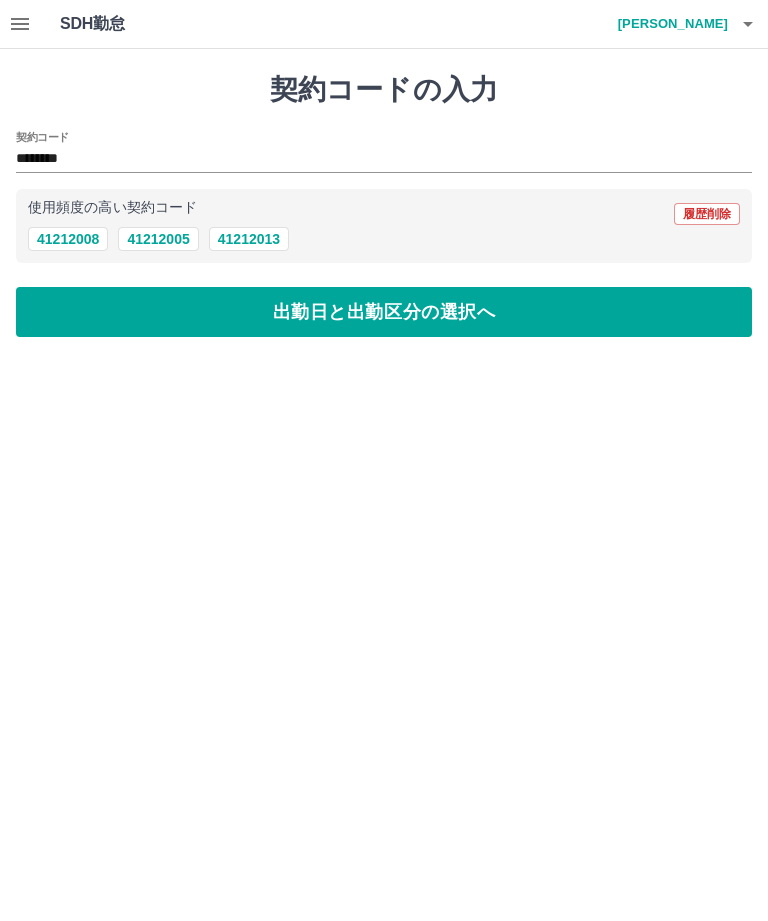 click on "出勤日と出勤区分の選択へ" at bounding box center (384, 312) 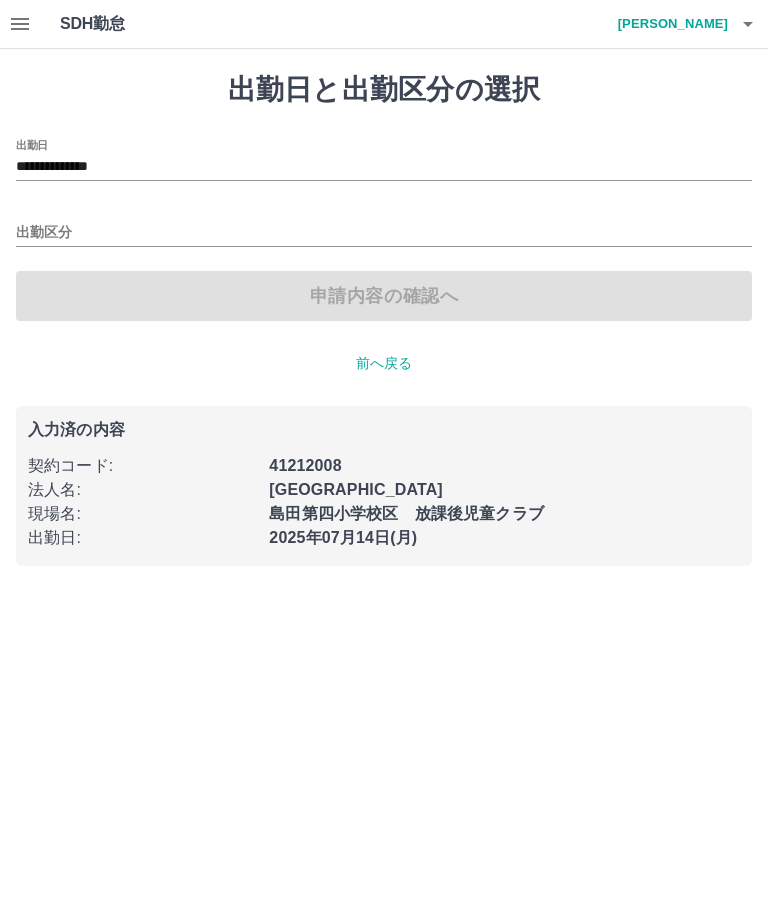 click on "**********" at bounding box center [384, 167] 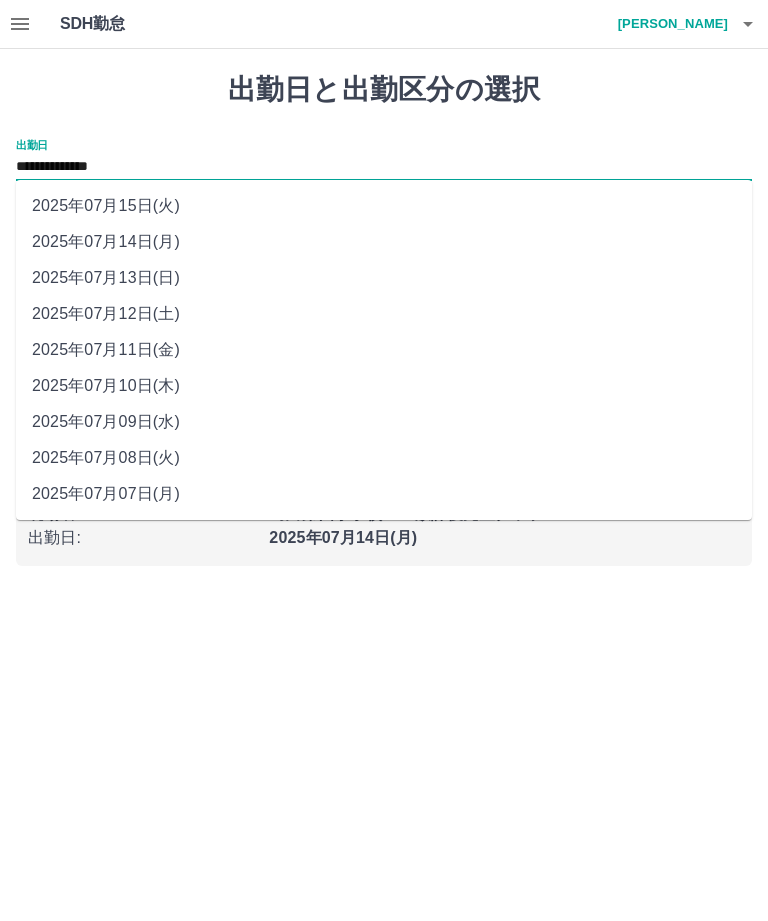 click on "2025年07月13日(日)" at bounding box center (384, 278) 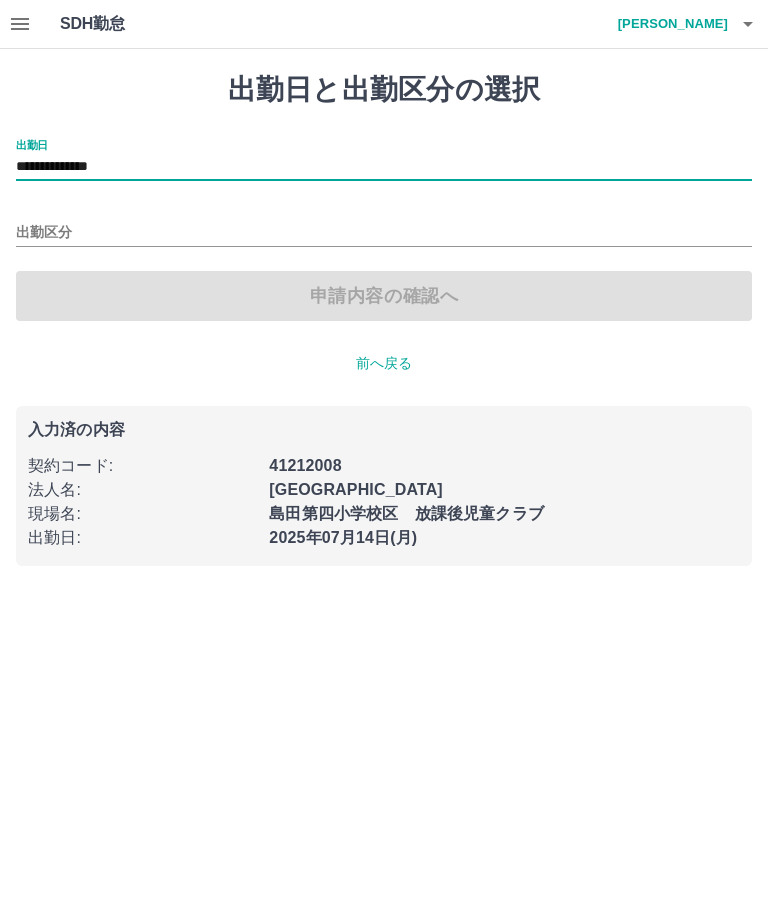 click on "出勤区分" at bounding box center [384, 233] 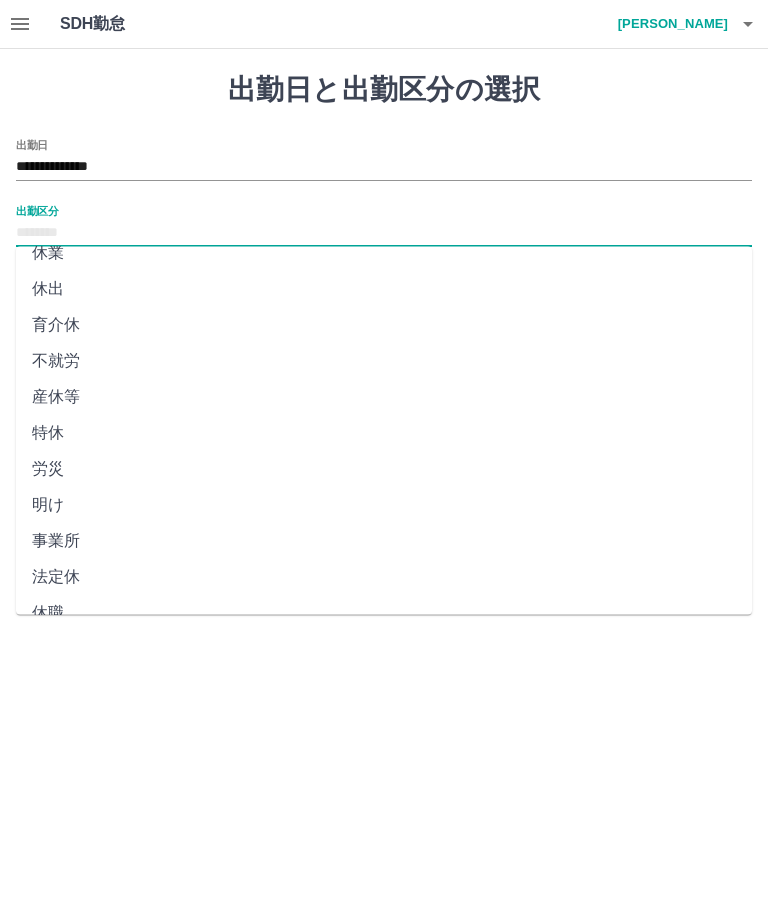 scroll, scrollTop: 270, scrollLeft: 0, axis: vertical 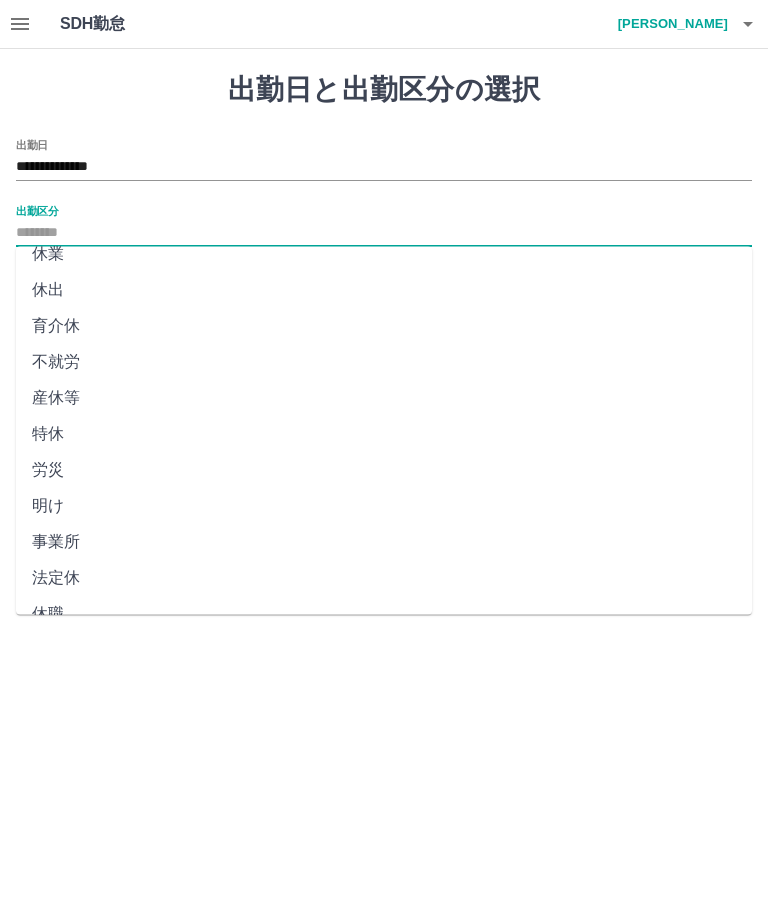 click on "法定休" at bounding box center [384, 579] 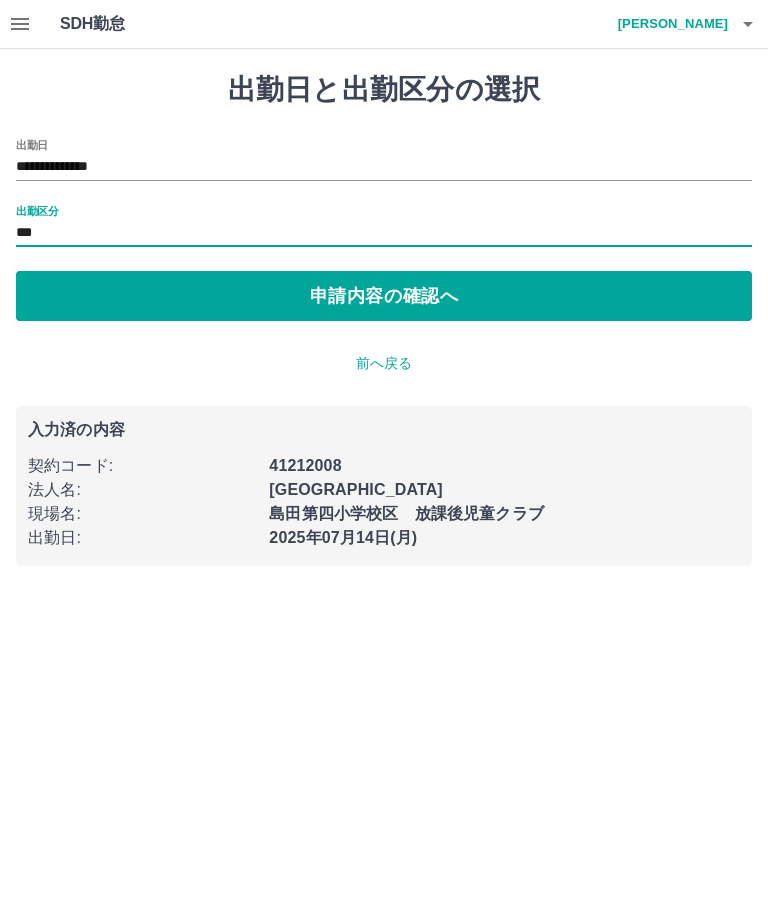 click on "申請内容の確認へ" at bounding box center (384, 296) 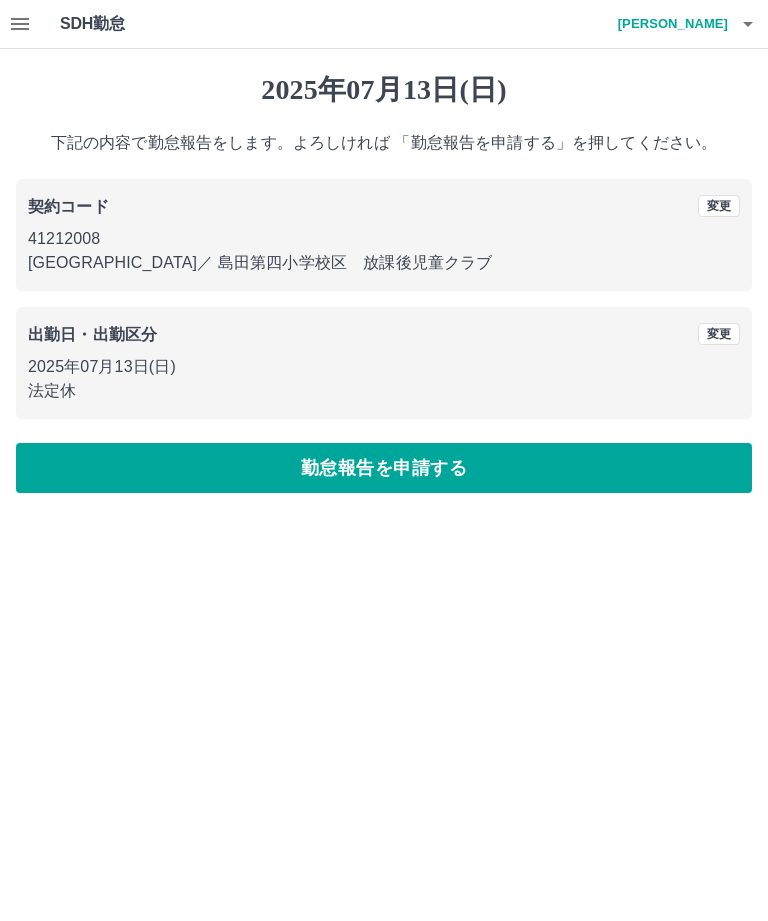 click on "勤怠報告を申請する" at bounding box center [384, 468] 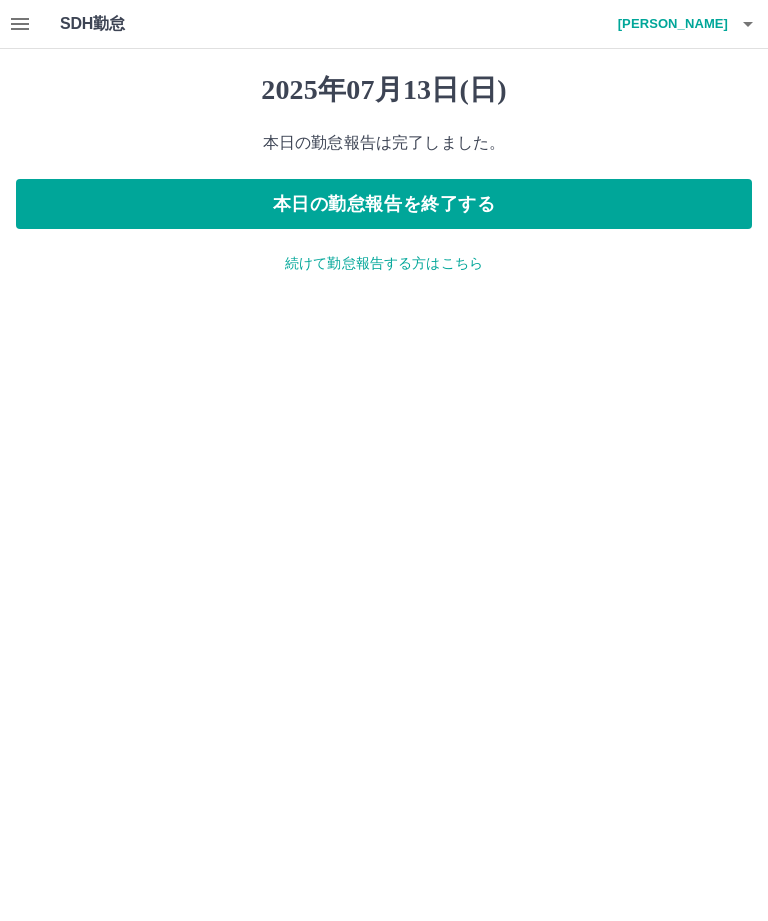 click on "本日の勤怠報告を終了する" at bounding box center [384, 204] 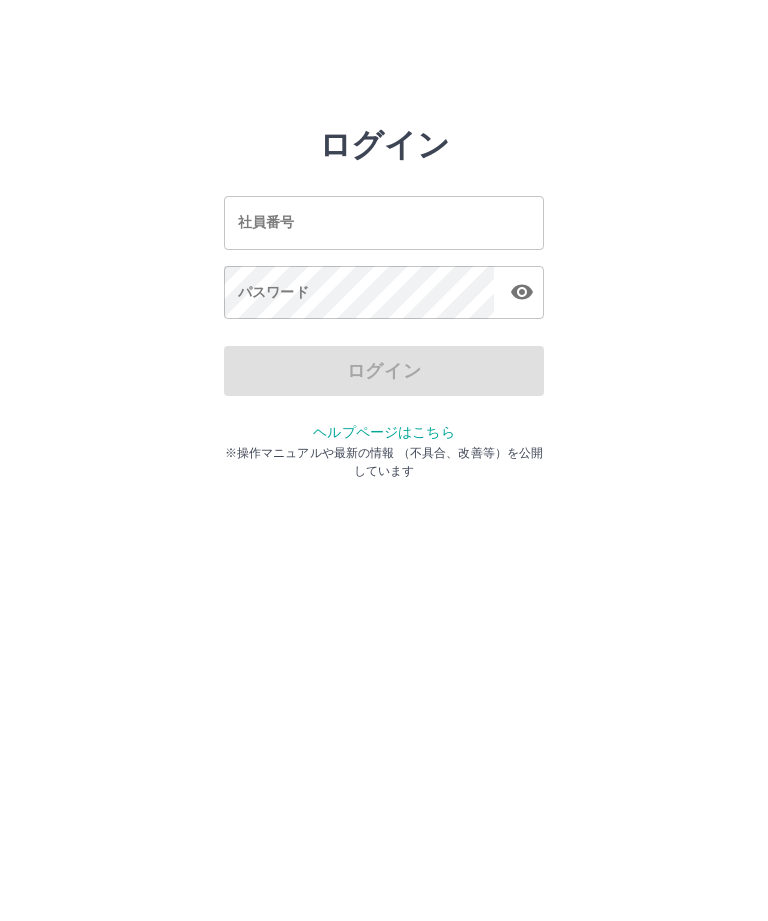 scroll, scrollTop: 0, scrollLeft: 0, axis: both 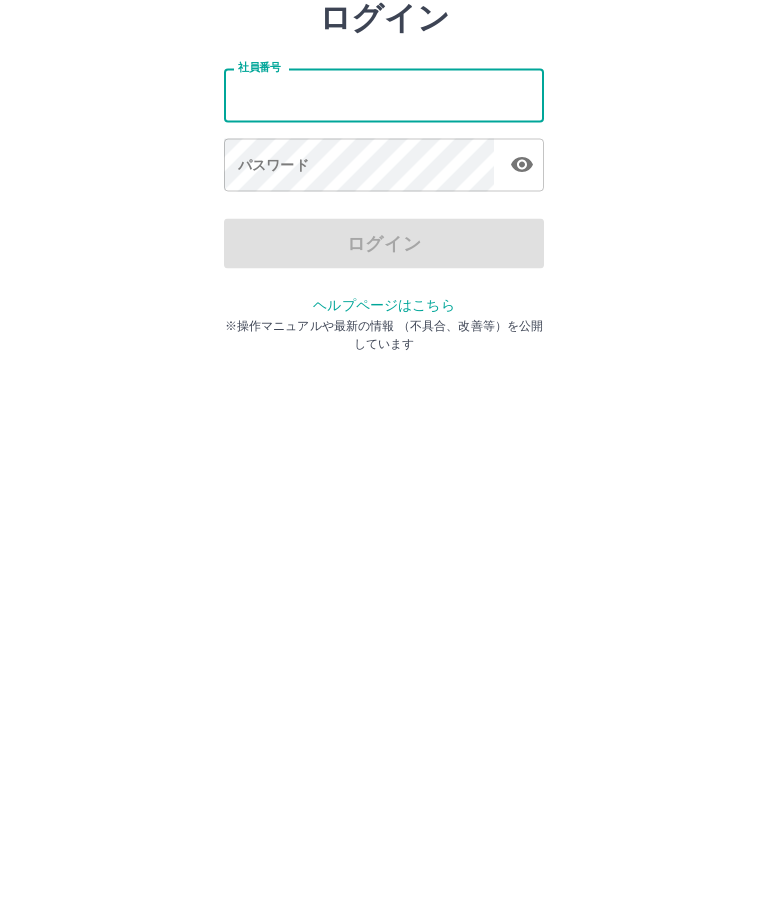type on "*******" 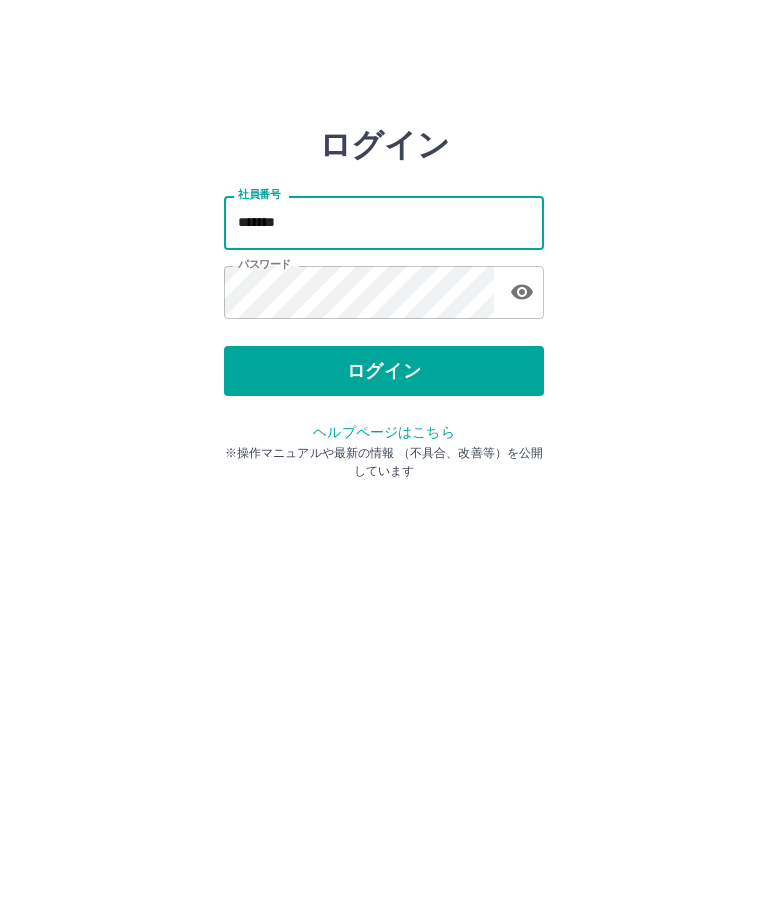 click on "ログイン" at bounding box center [384, 371] 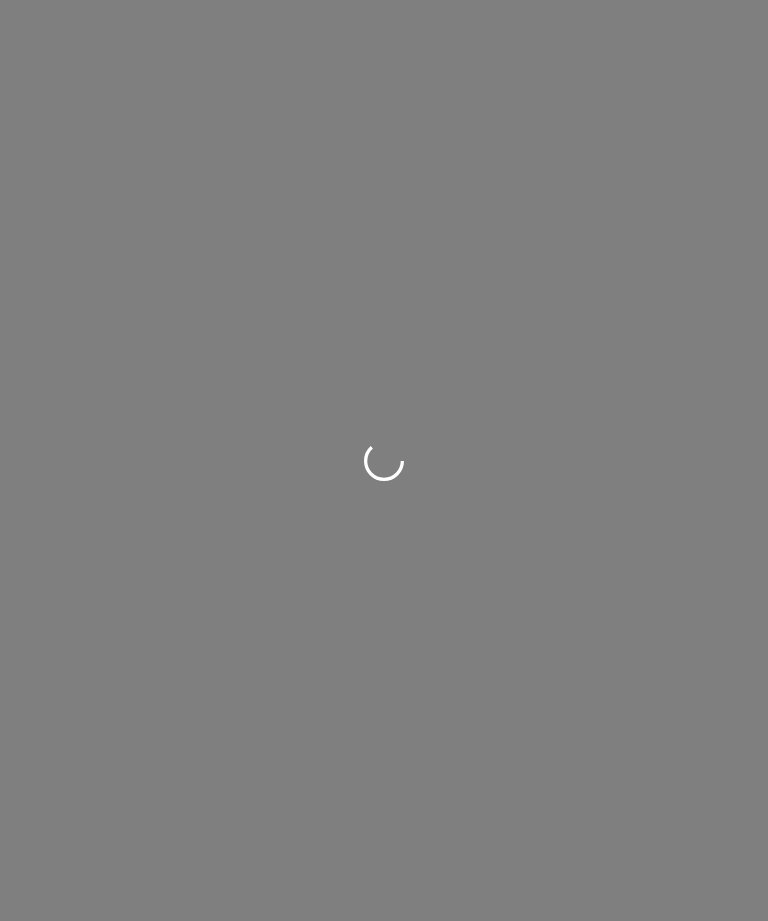 scroll, scrollTop: 0, scrollLeft: 0, axis: both 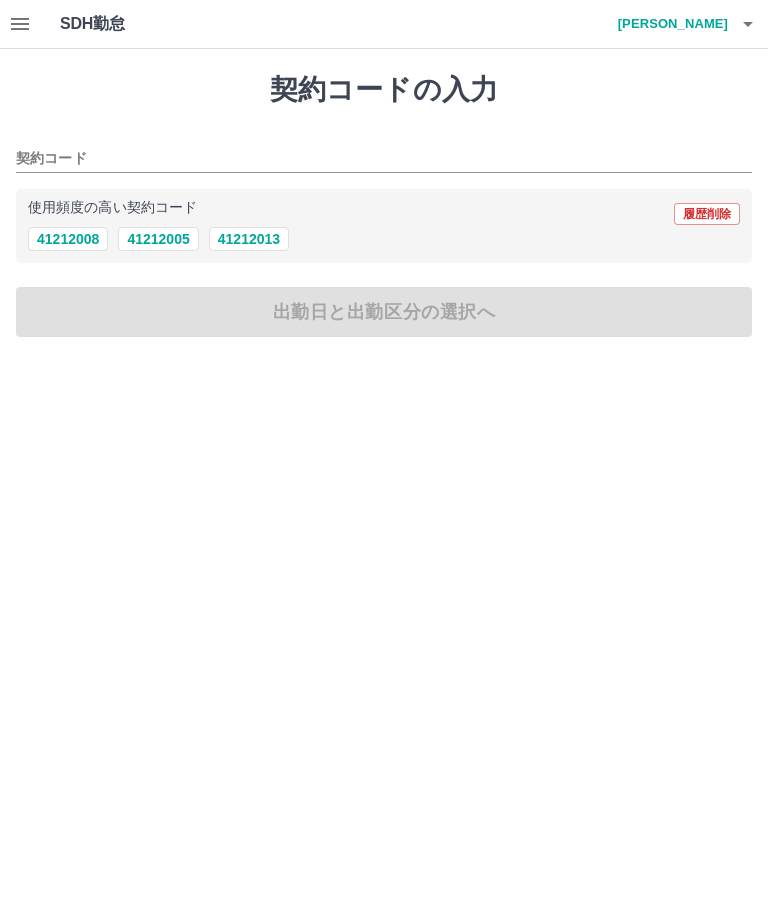click on "41212013" at bounding box center (249, 239) 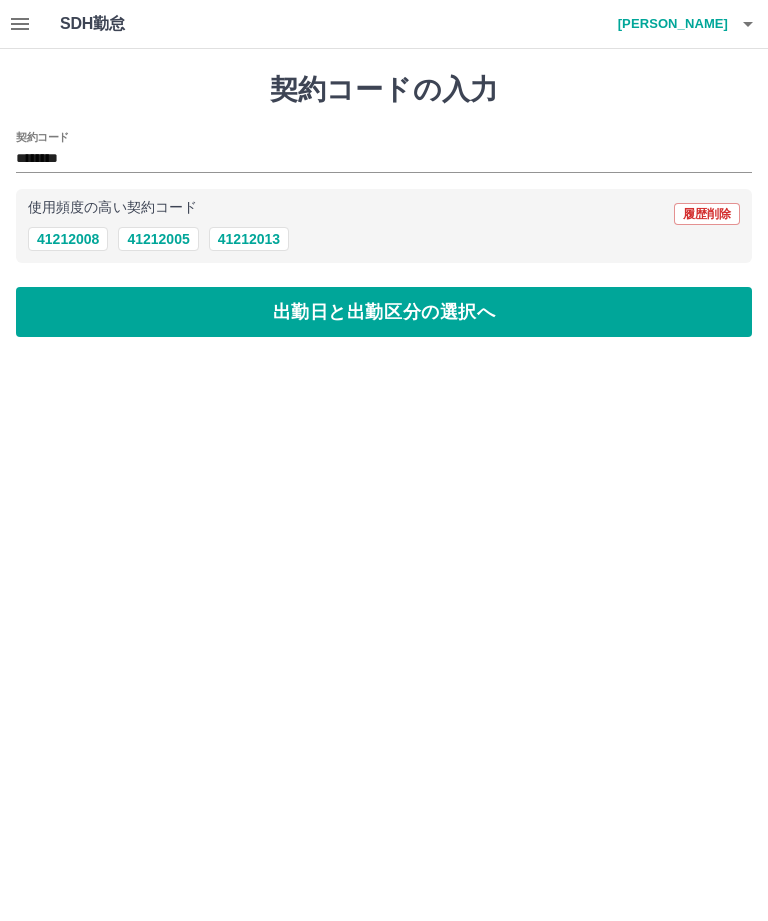 click on "出勤日と出勤区分の選択へ" at bounding box center (384, 312) 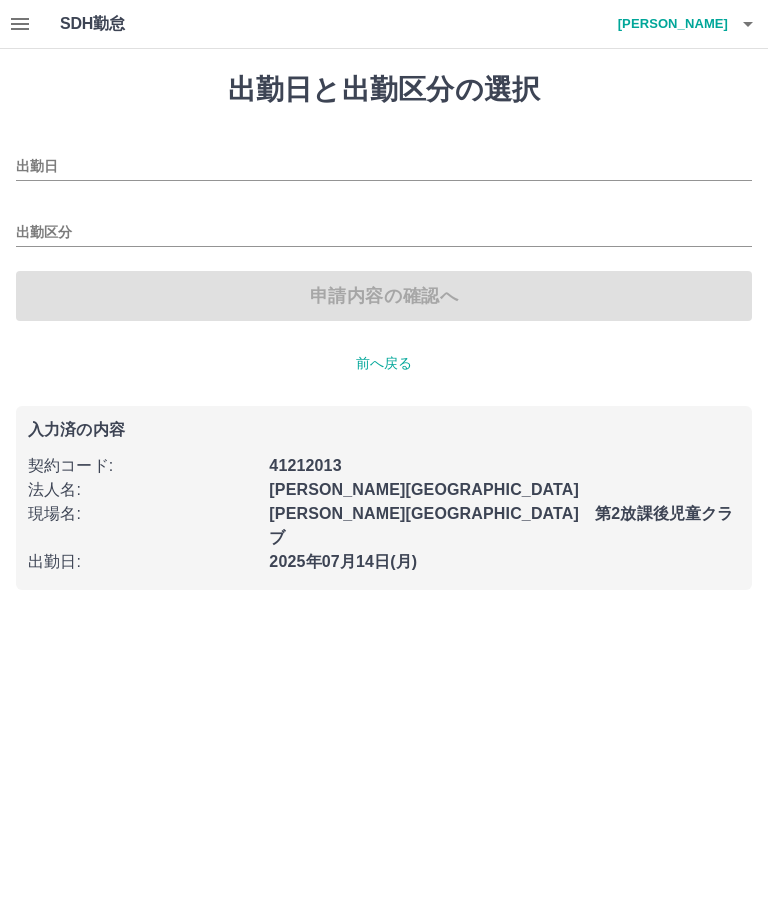 type on "**********" 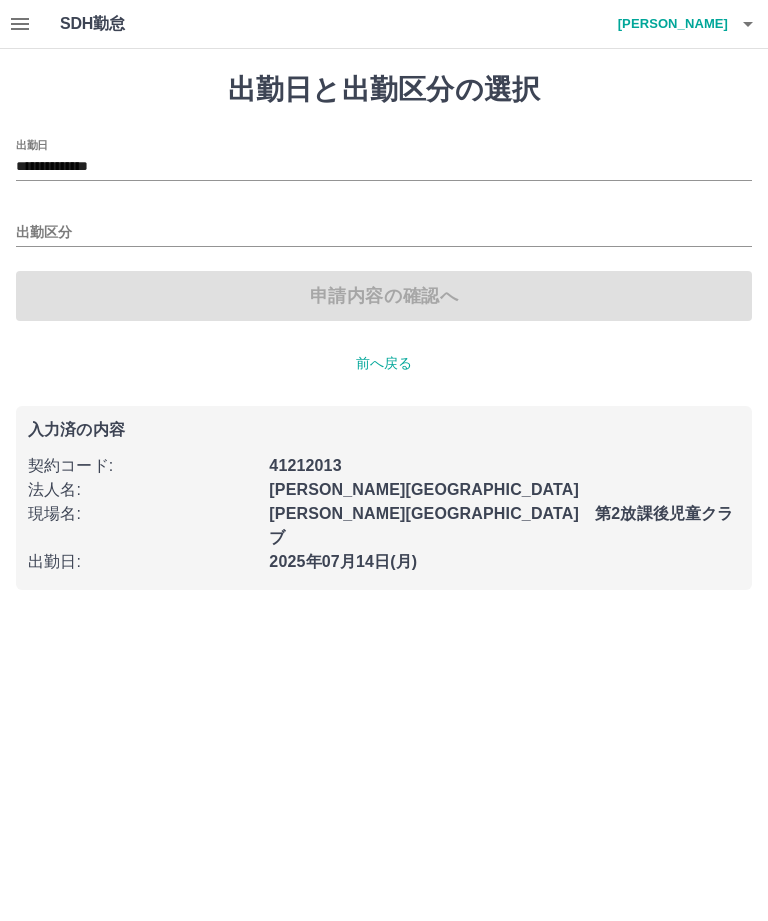 click on "出勤区分" at bounding box center [384, 233] 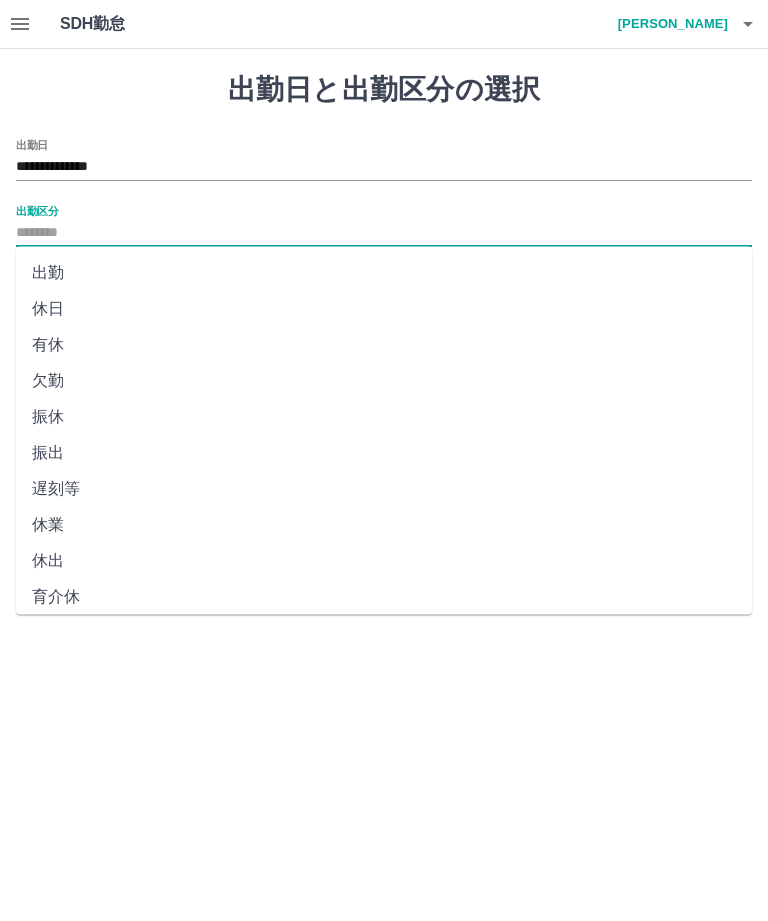 click on "出勤" at bounding box center (384, 273) 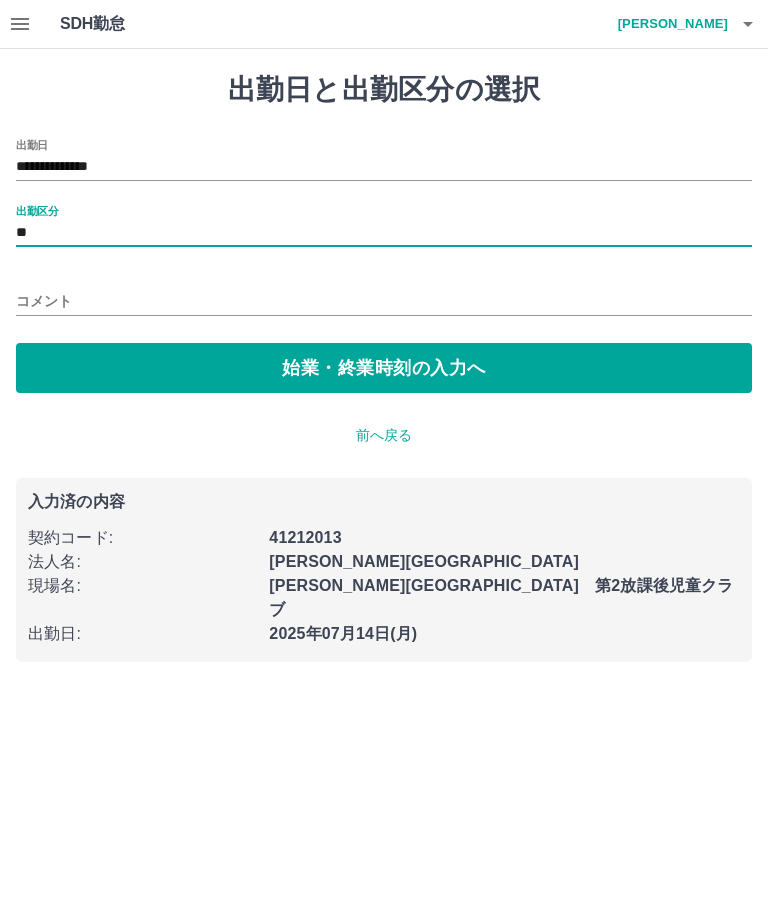 click on "始業・終業時刻の入力へ" at bounding box center (384, 368) 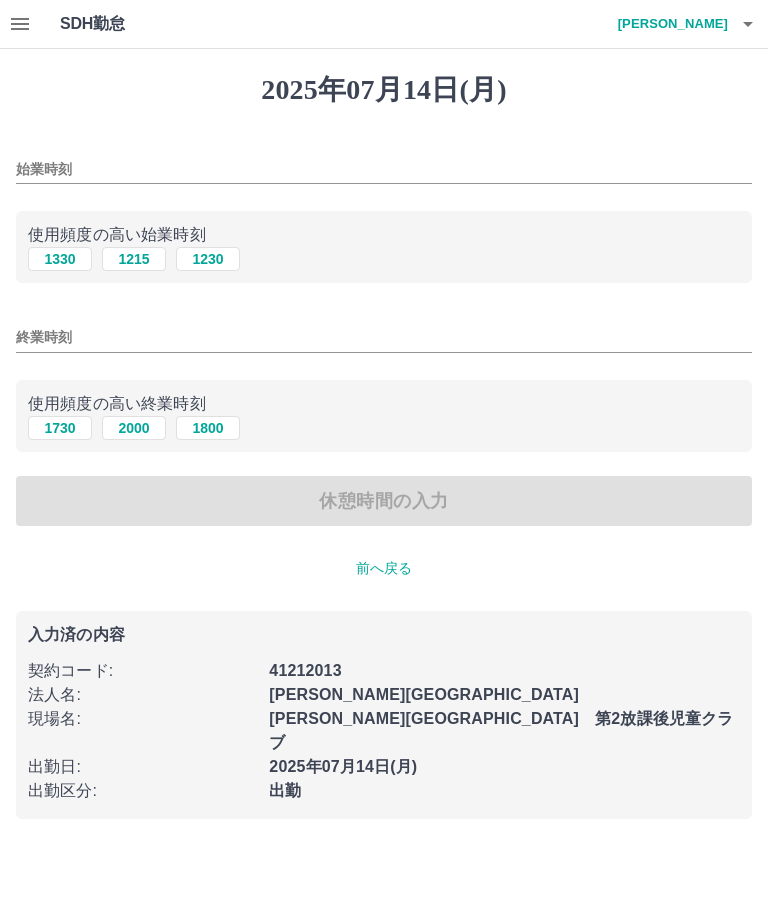 click on "始業時刻" at bounding box center (384, 169) 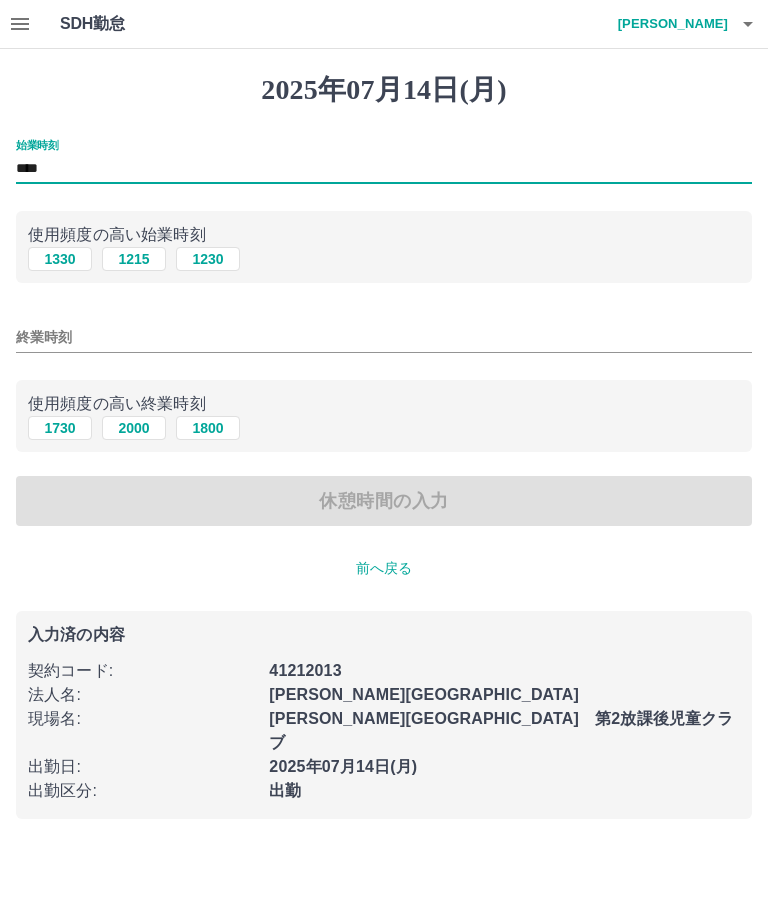 type on "****" 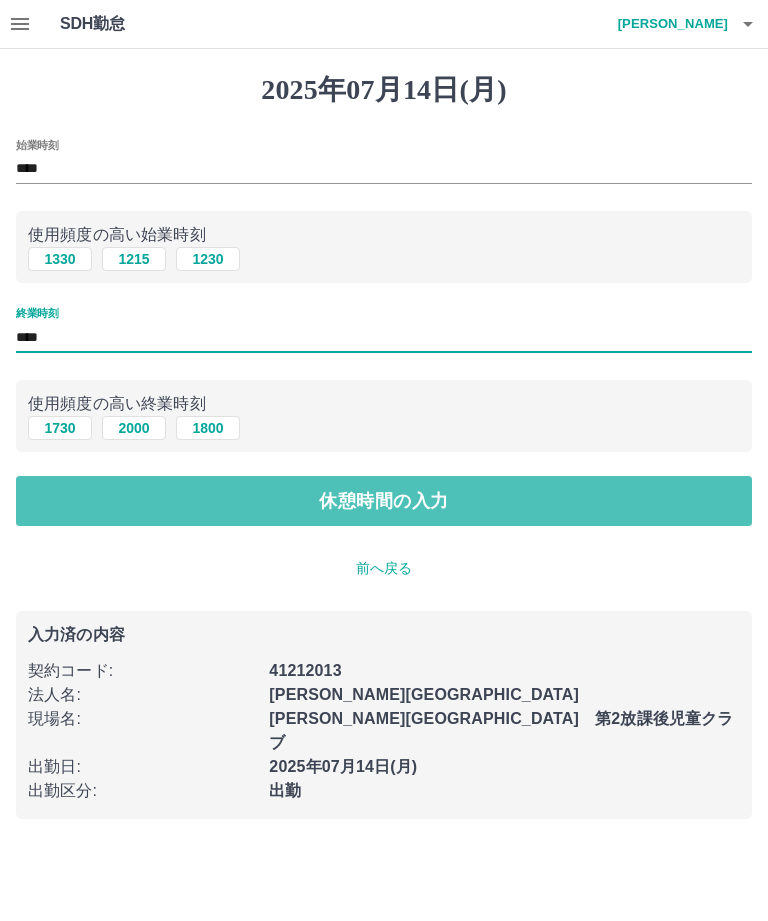 type on "****" 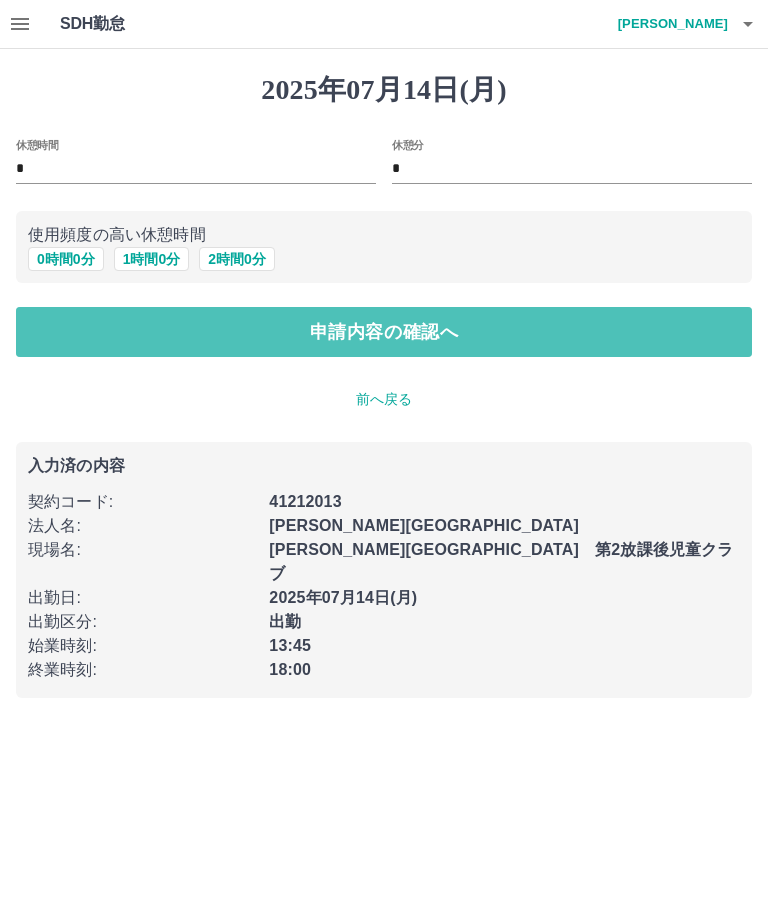 click on "申請内容の確認へ" at bounding box center (384, 332) 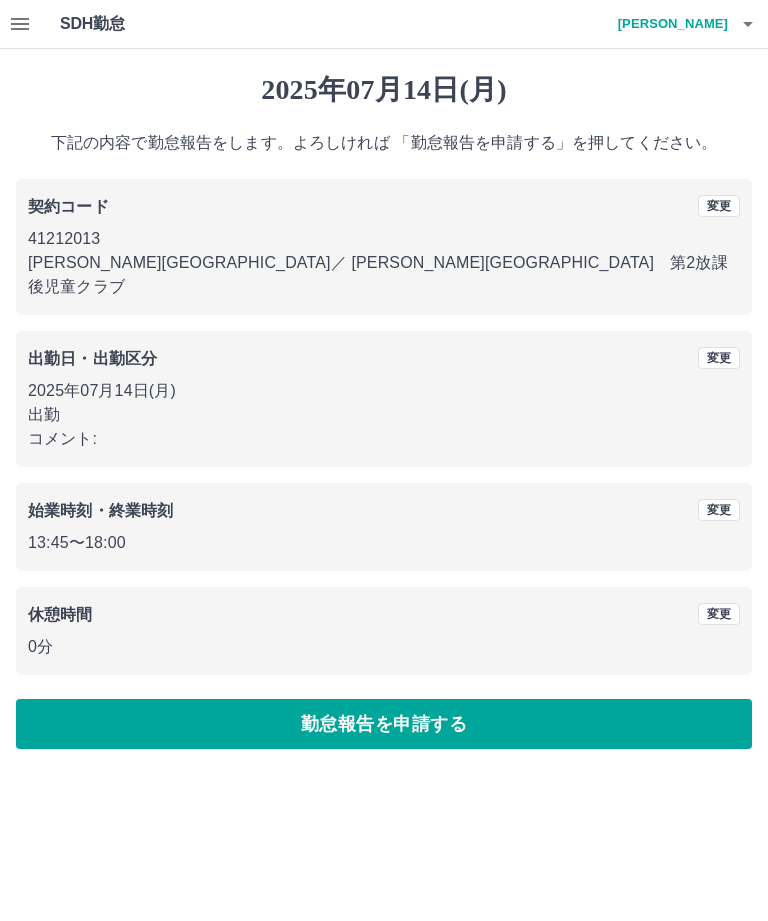 click on "勤怠報告を申請する" at bounding box center (384, 724) 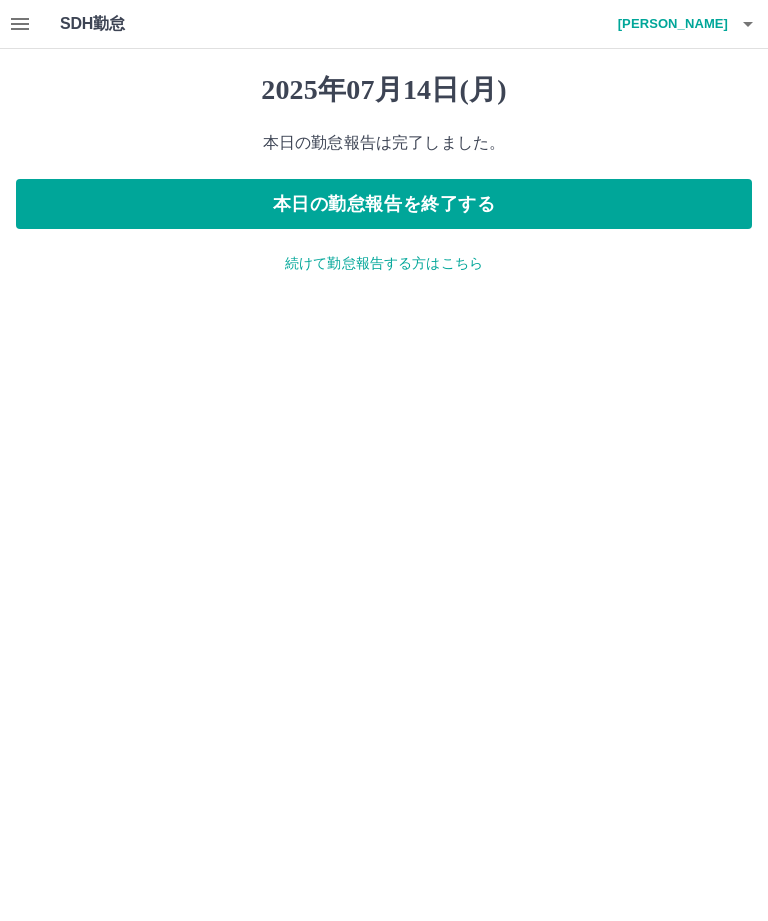 click on "続けて勤怠報告する方はこちら" at bounding box center (384, 263) 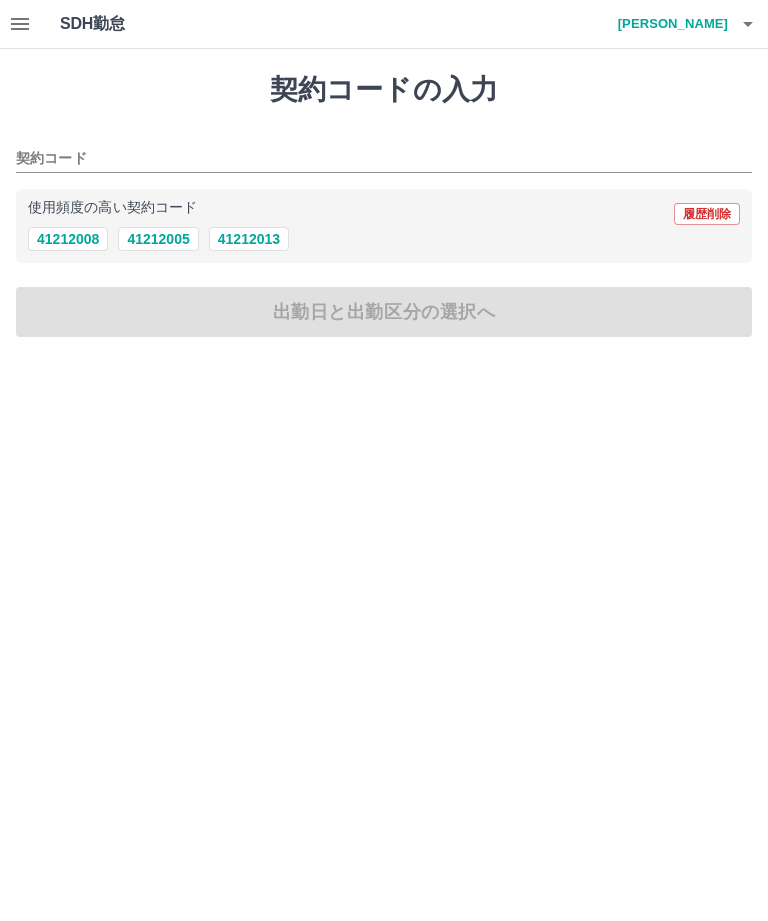 click on "41212013" at bounding box center (249, 239) 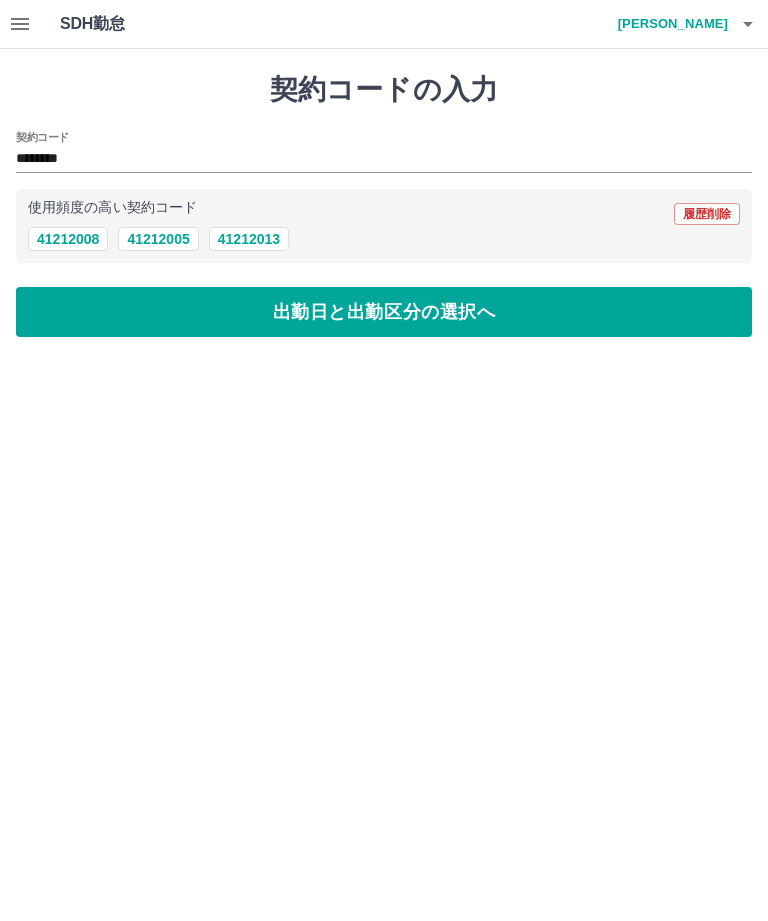 click on "出勤日と出勤区分の選択へ" at bounding box center [384, 312] 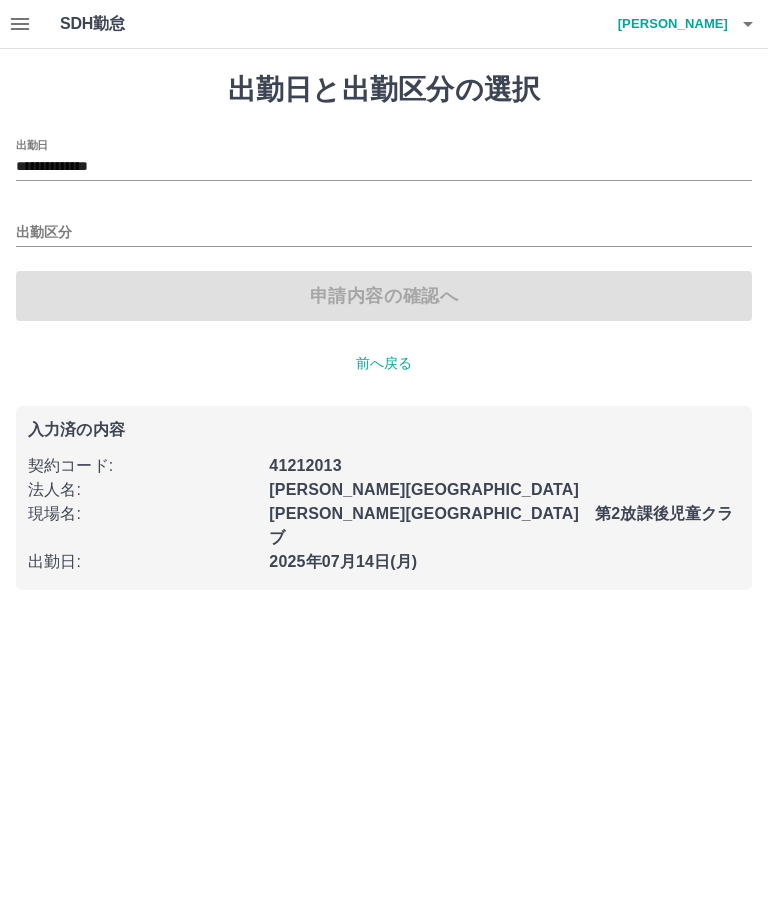 click on "**********" at bounding box center [384, 167] 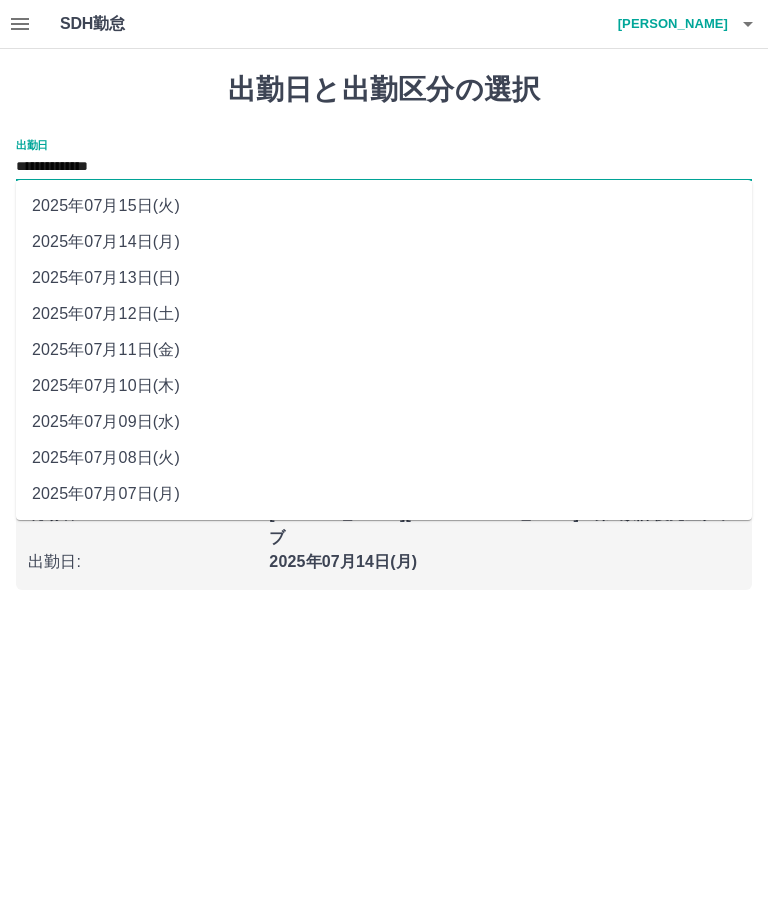 click on "**********" at bounding box center (384, 331) 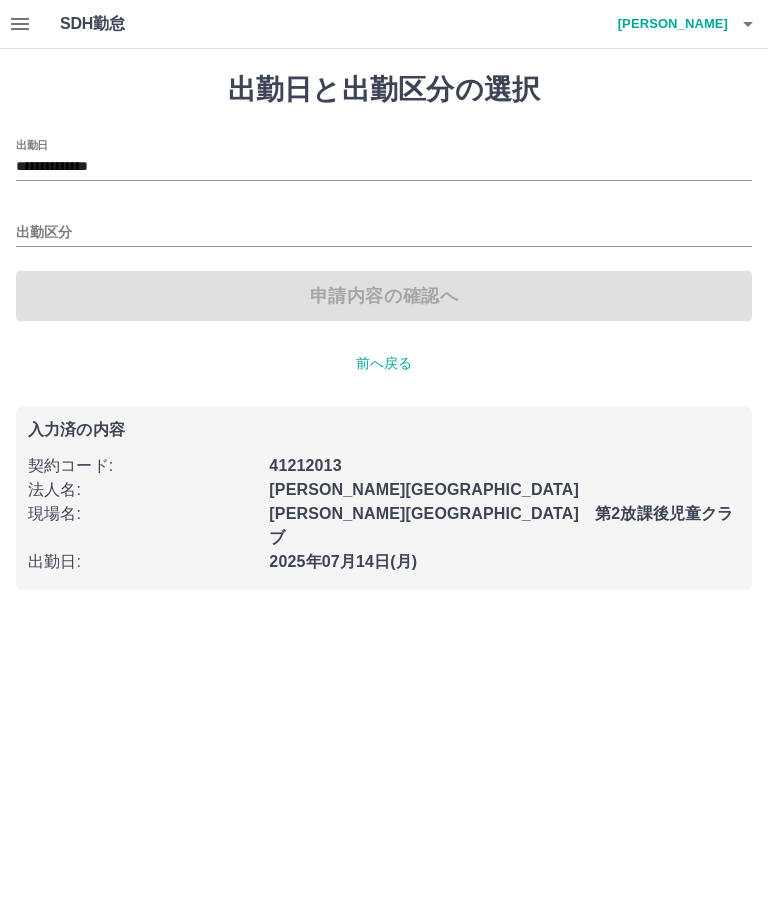 click on "**********" at bounding box center (384, 167) 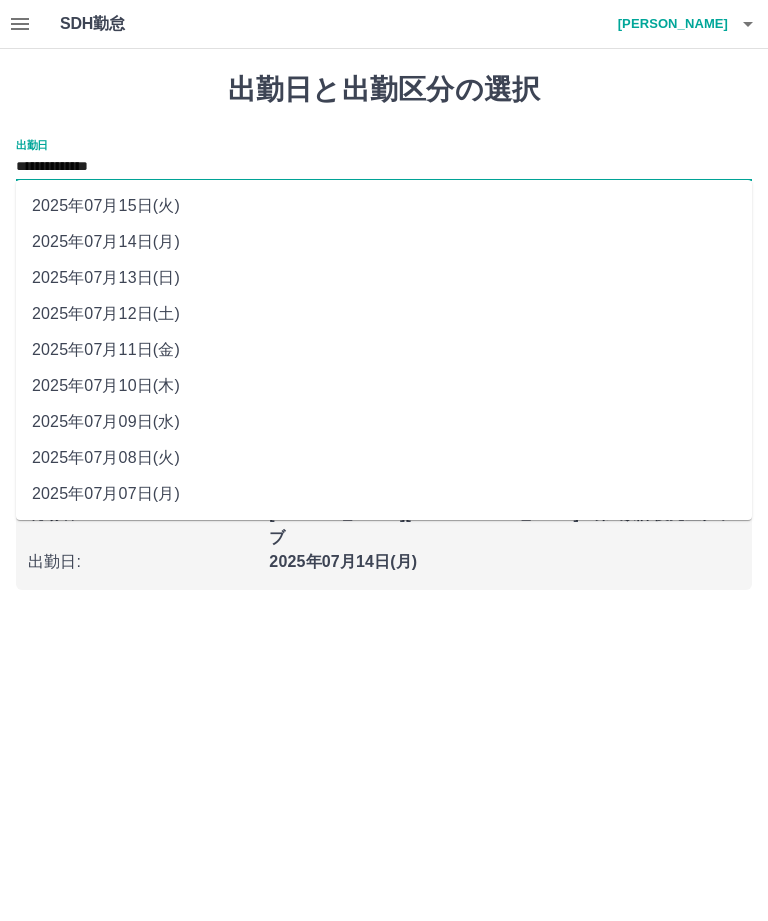click on "2025年07月13日(日)" at bounding box center [384, 278] 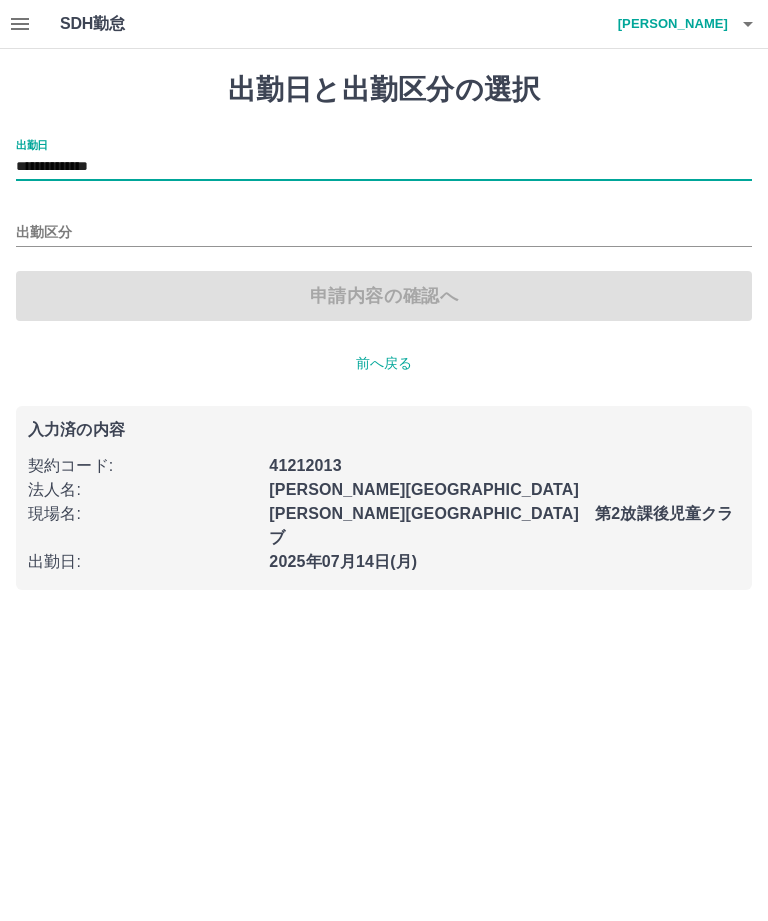 click on "出勤区分" at bounding box center [384, 233] 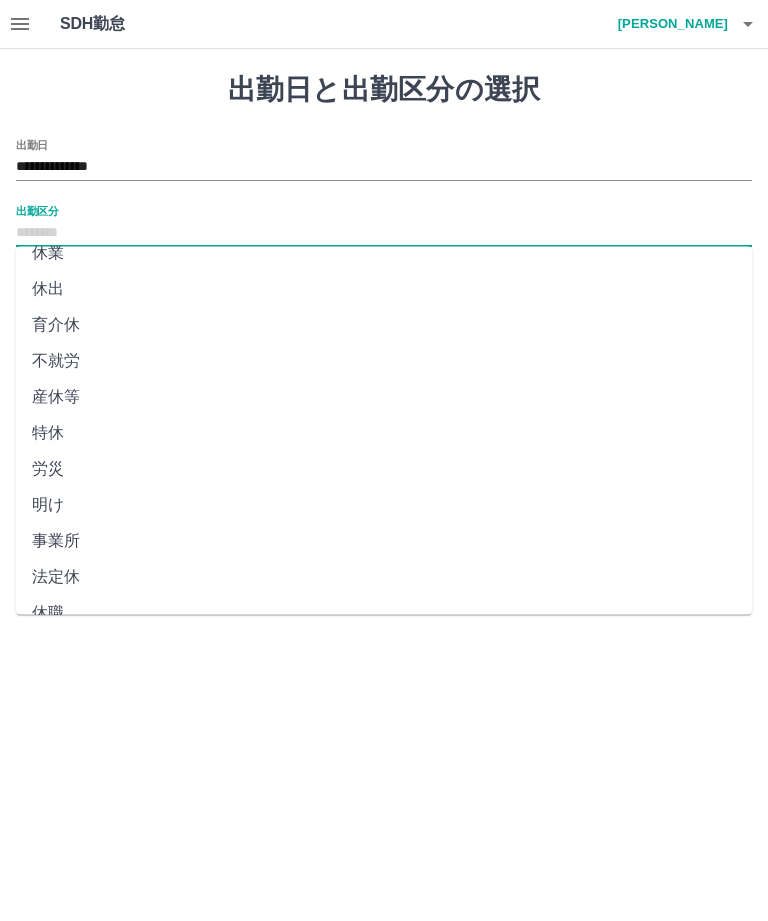 scroll, scrollTop: 270, scrollLeft: 0, axis: vertical 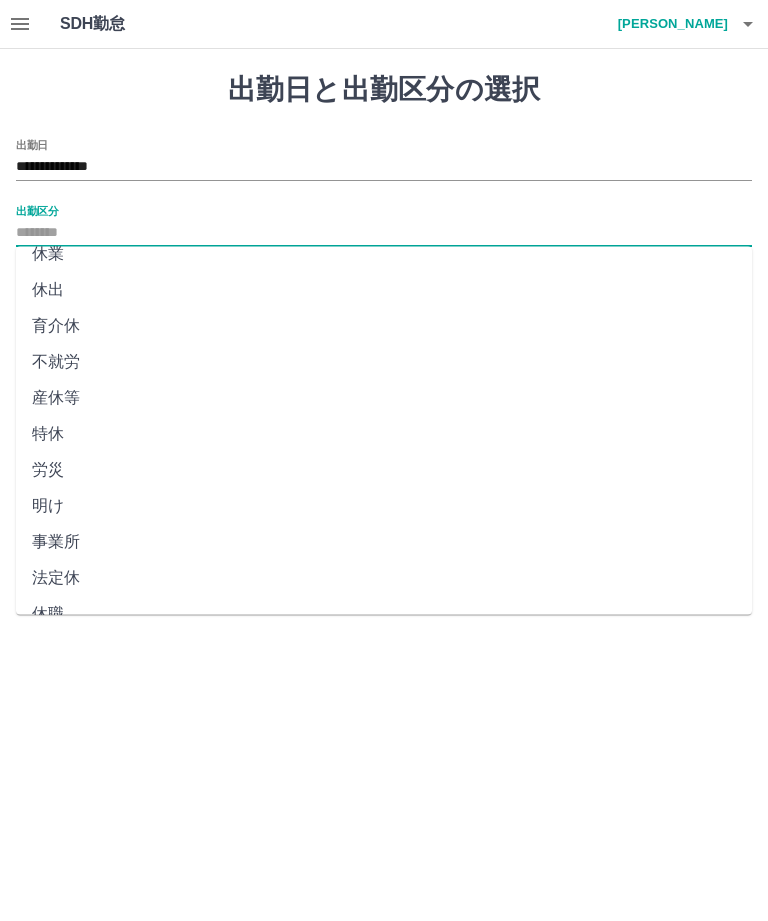 click on "法定休" at bounding box center [384, 579] 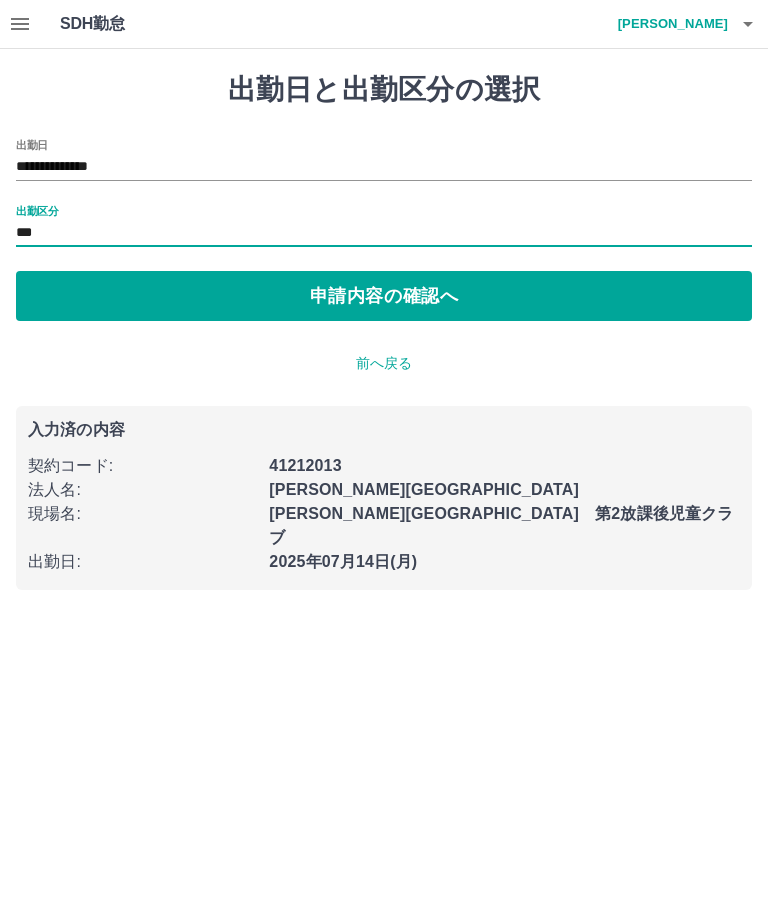 click on "申請内容の確認へ" at bounding box center (384, 296) 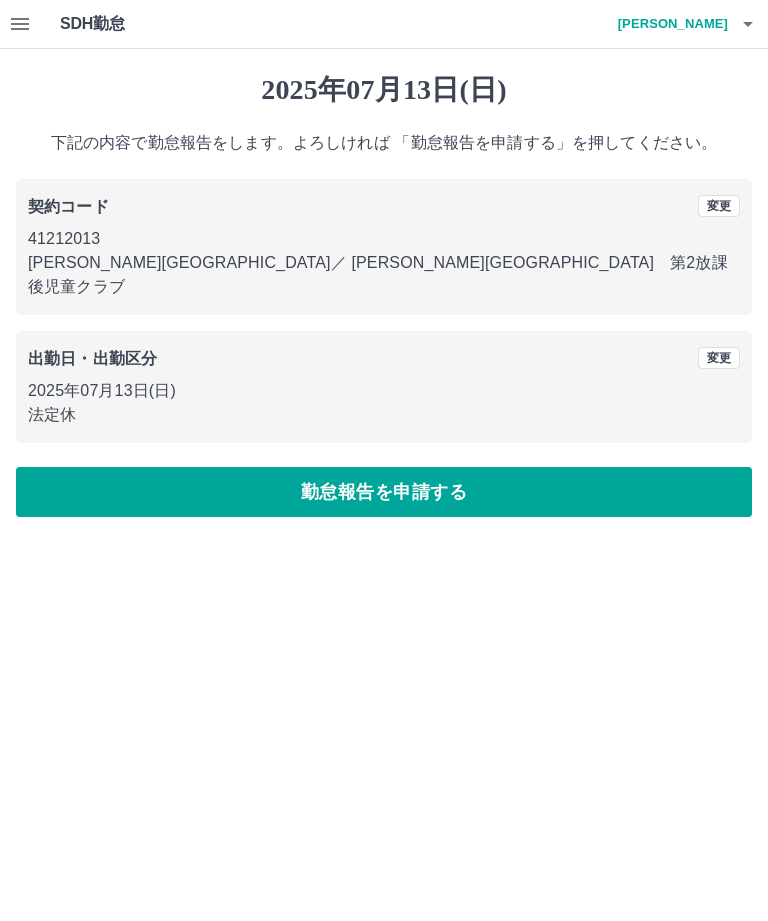 click on "勤怠報告を申請する" at bounding box center (384, 492) 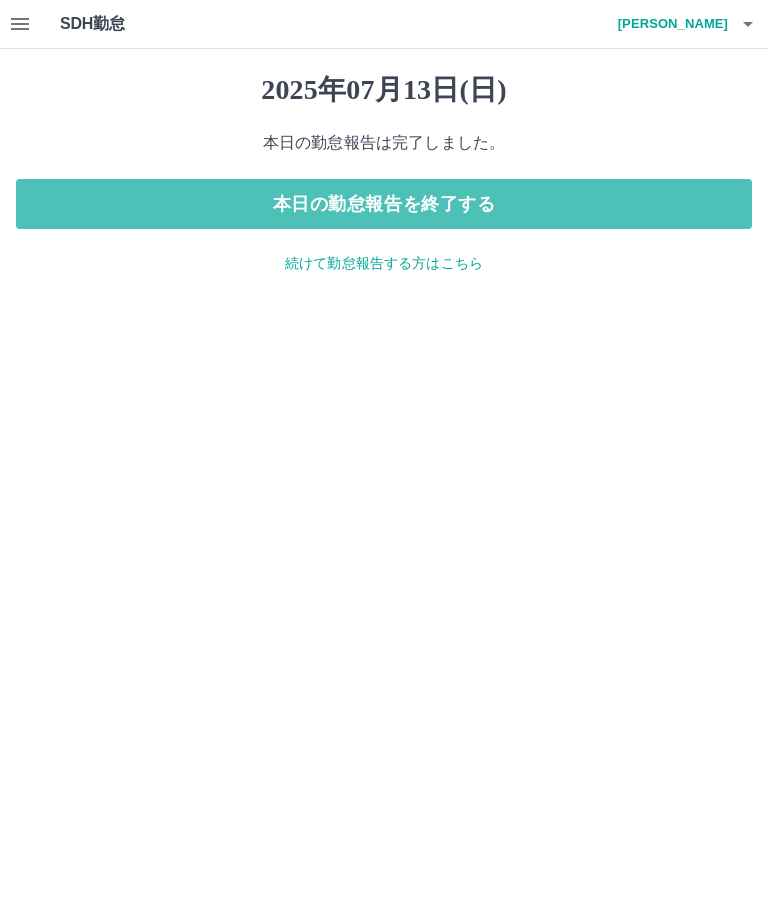 click on "本日の勤怠報告を終了する" at bounding box center [384, 204] 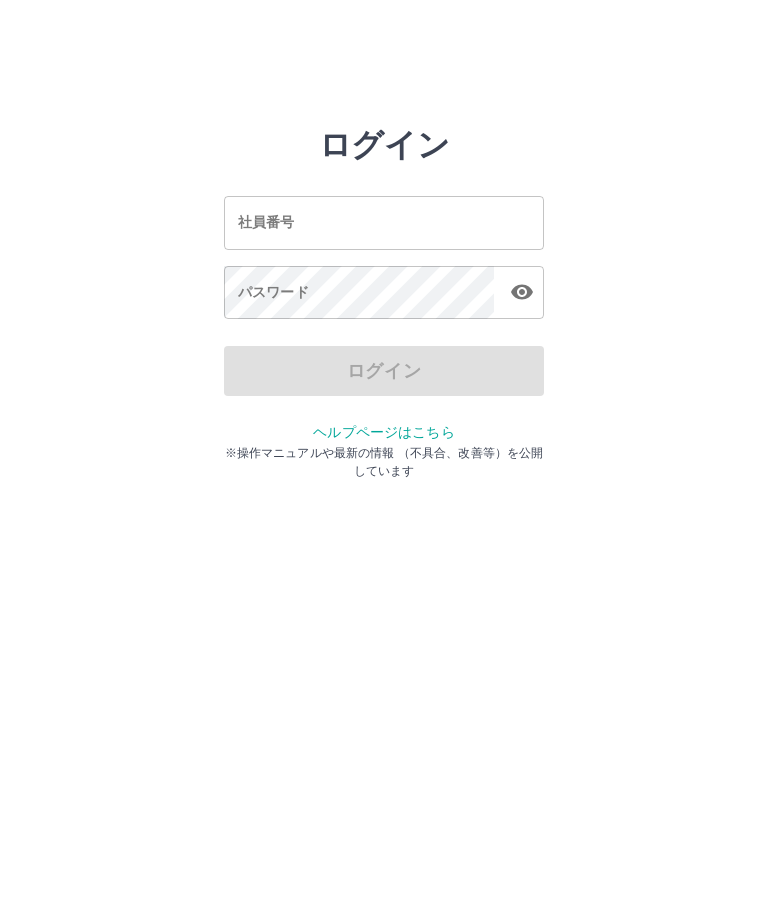 scroll, scrollTop: 0, scrollLeft: 0, axis: both 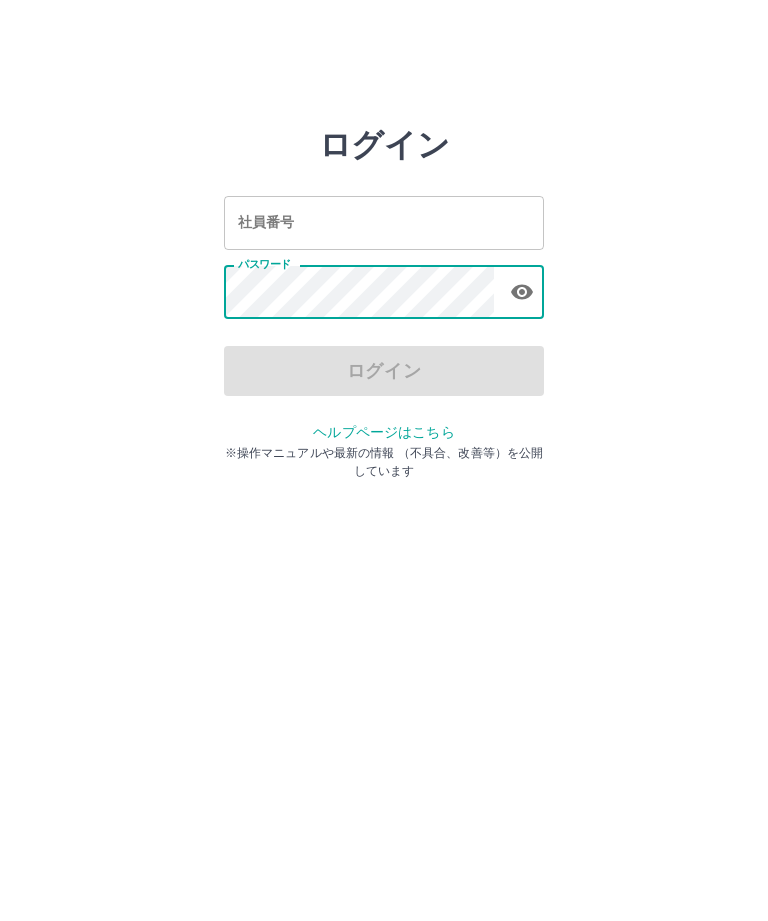 type on "*******" 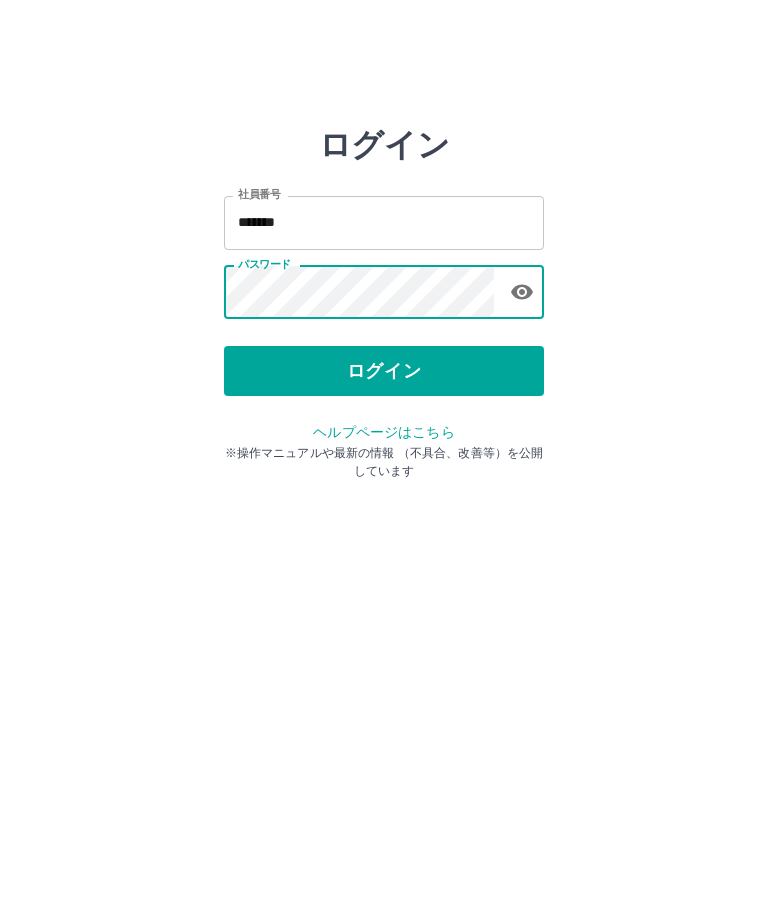 click on "ログイン" at bounding box center [384, 371] 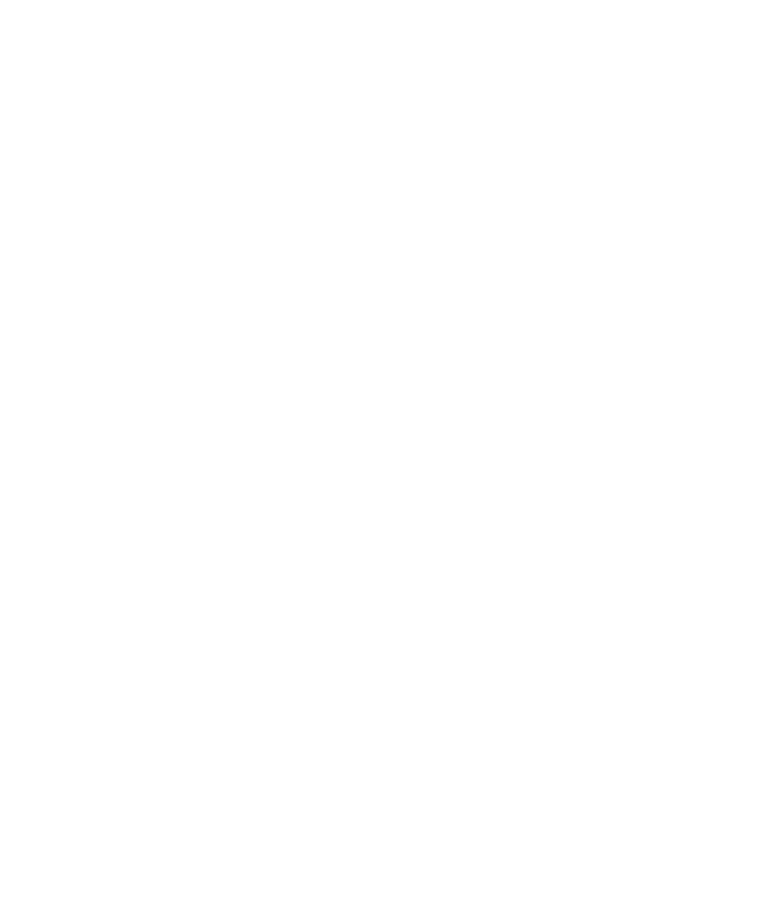 scroll, scrollTop: 0, scrollLeft: 0, axis: both 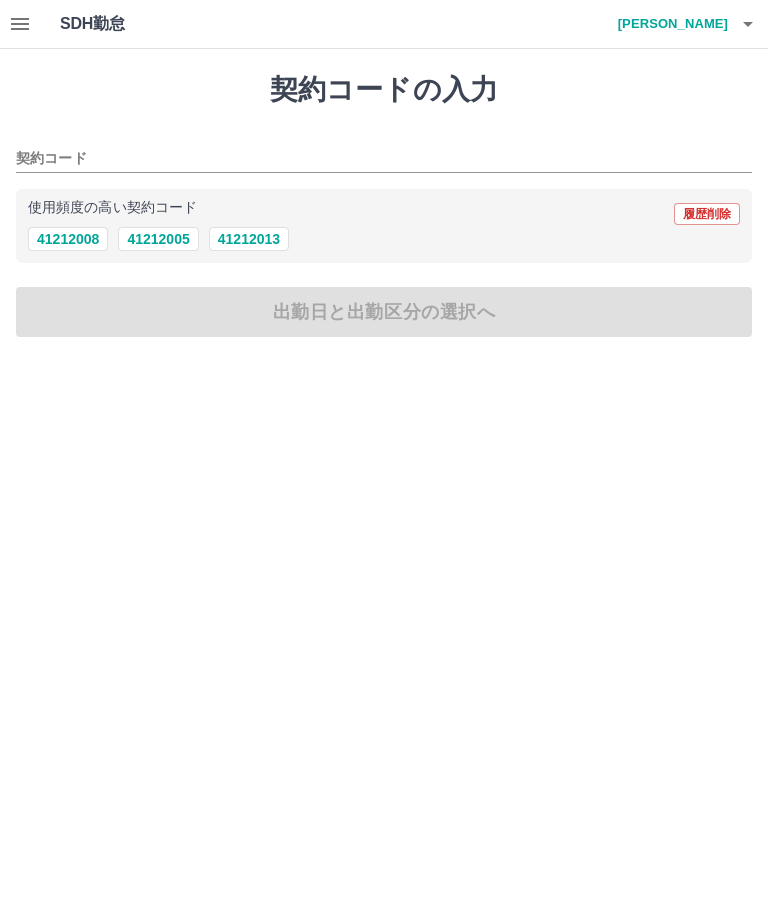 click on "41212013" at bounding box center [249, 239] 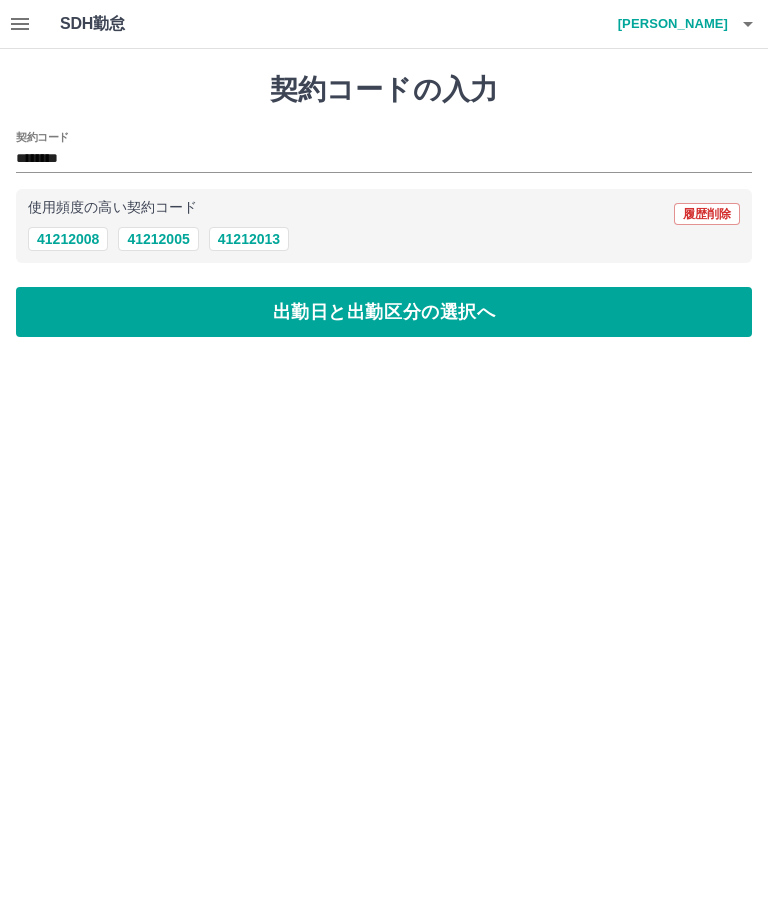 click on "出勤日と出勤区分の選択へ" at bounding box center (384, 312) 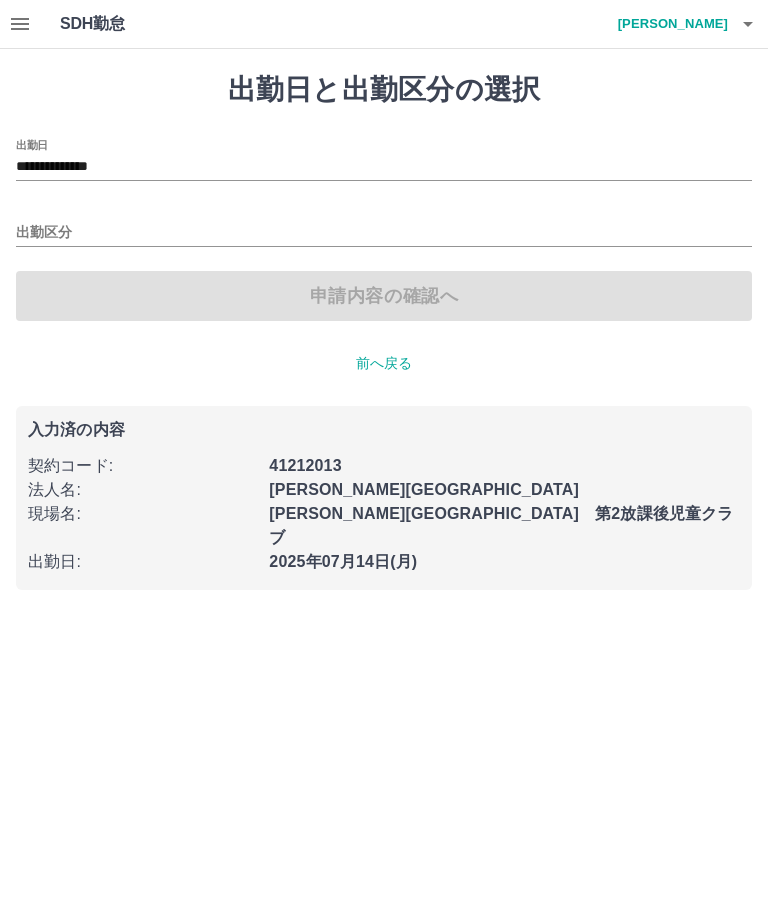 click on "**********" at bounding box center [384, 167] 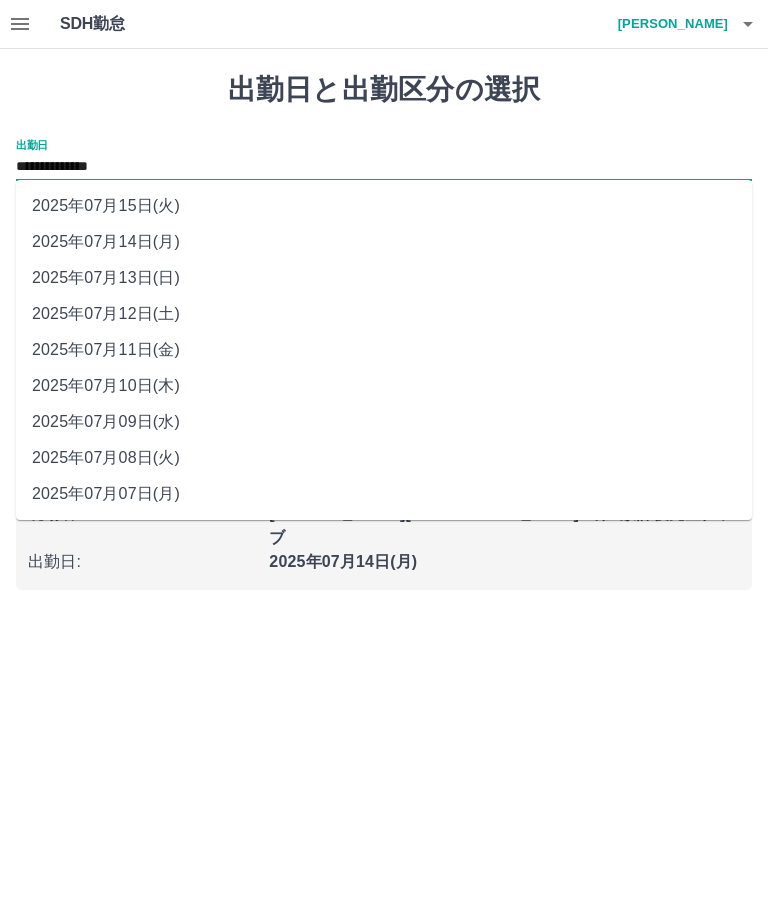 click on "2025年07月12日(土)" at bounding box center [384, 314] 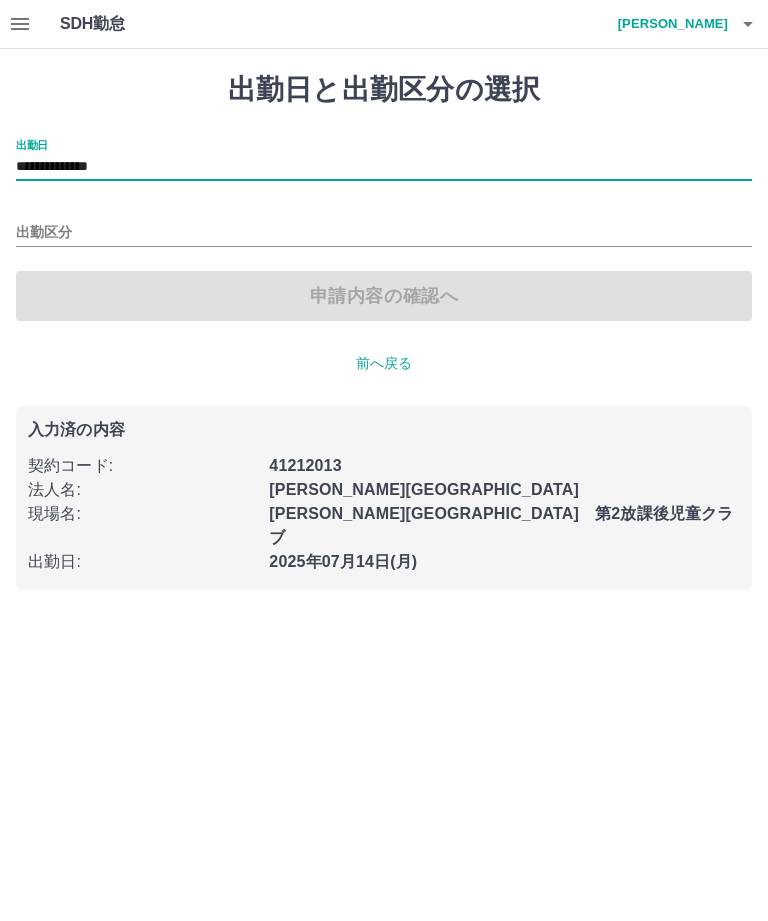 click on "出勤区分" at bounding box center [384, 233] 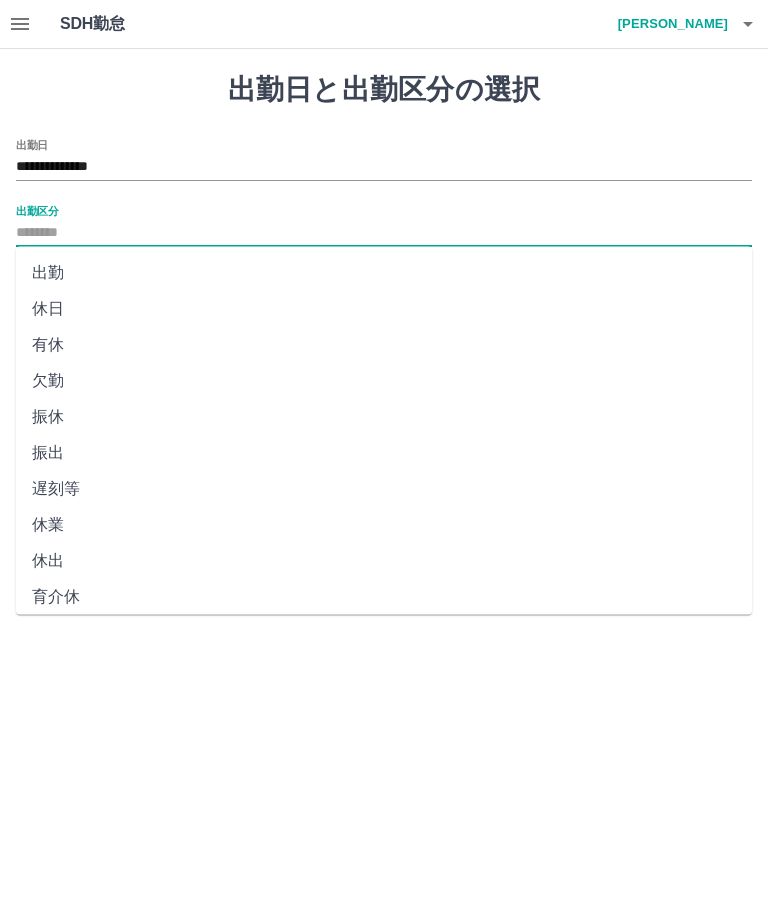 click on "休日" at bounding box center [384, 309] 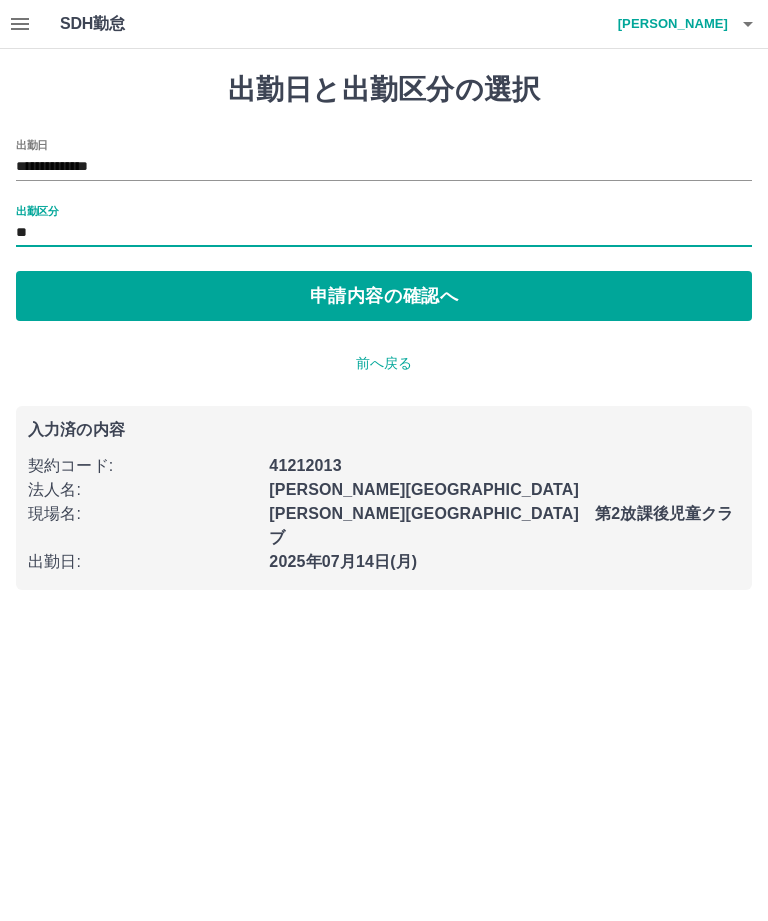 type on "**" 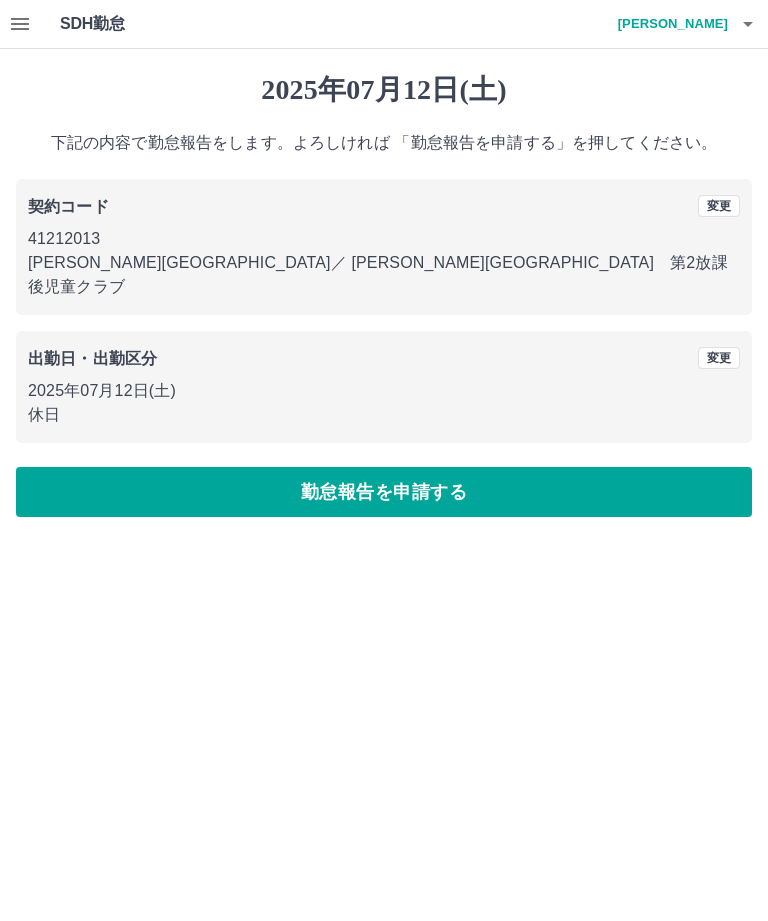 click on "勤怠報告を申請する" at bounding box center (384, 492) 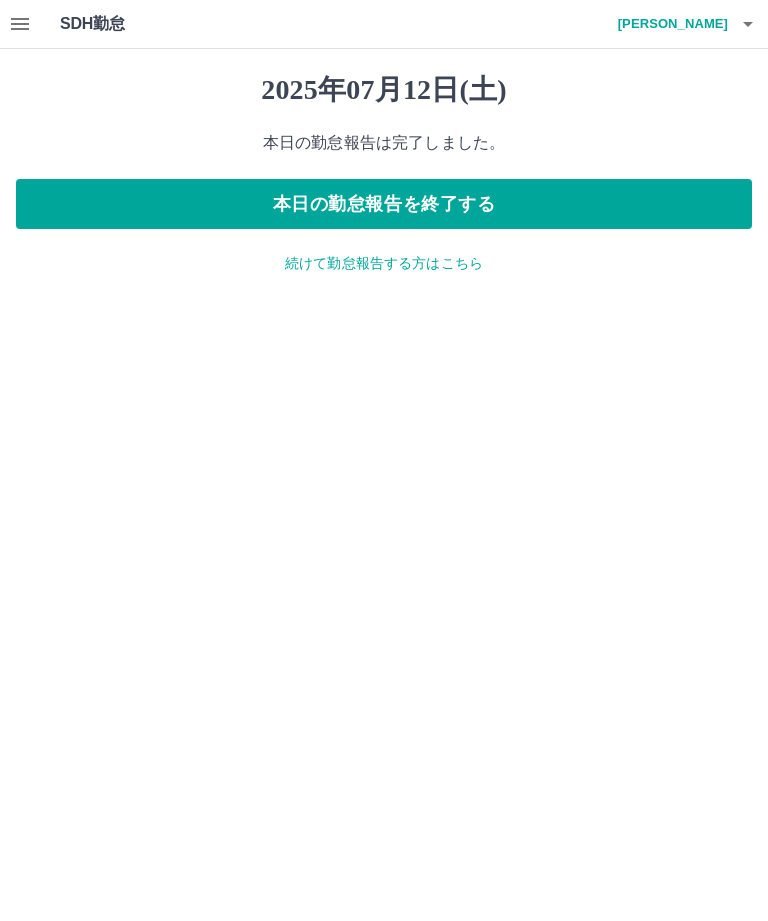 click on "続けて勤怠報告する方はこちら" at bounding box center [384, 263] 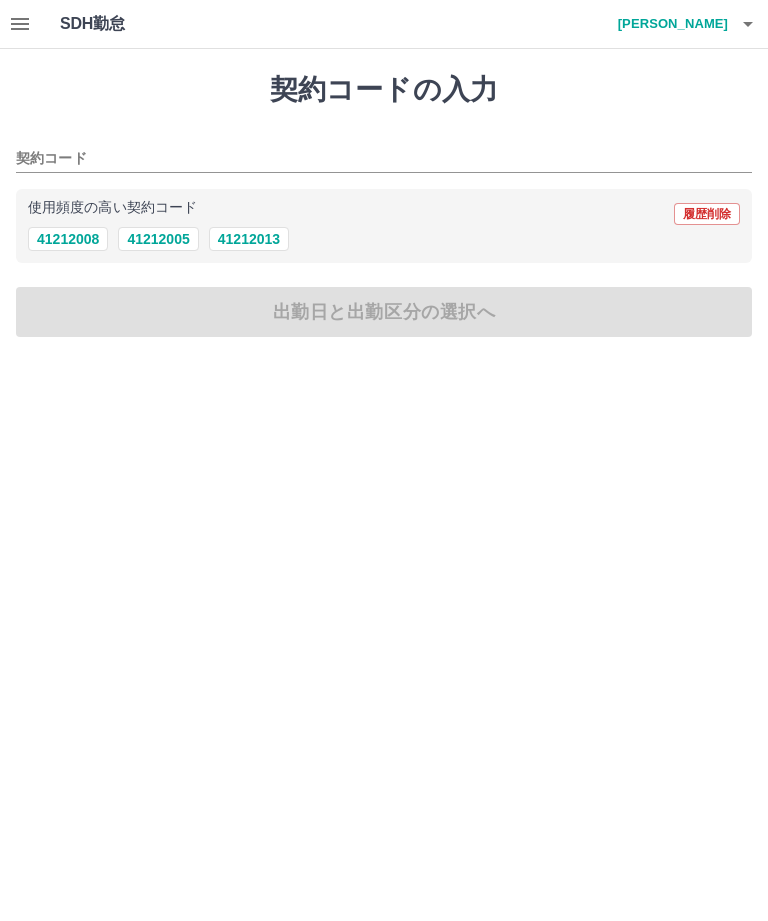 click on "41212013" at bounding box center [249, 239] 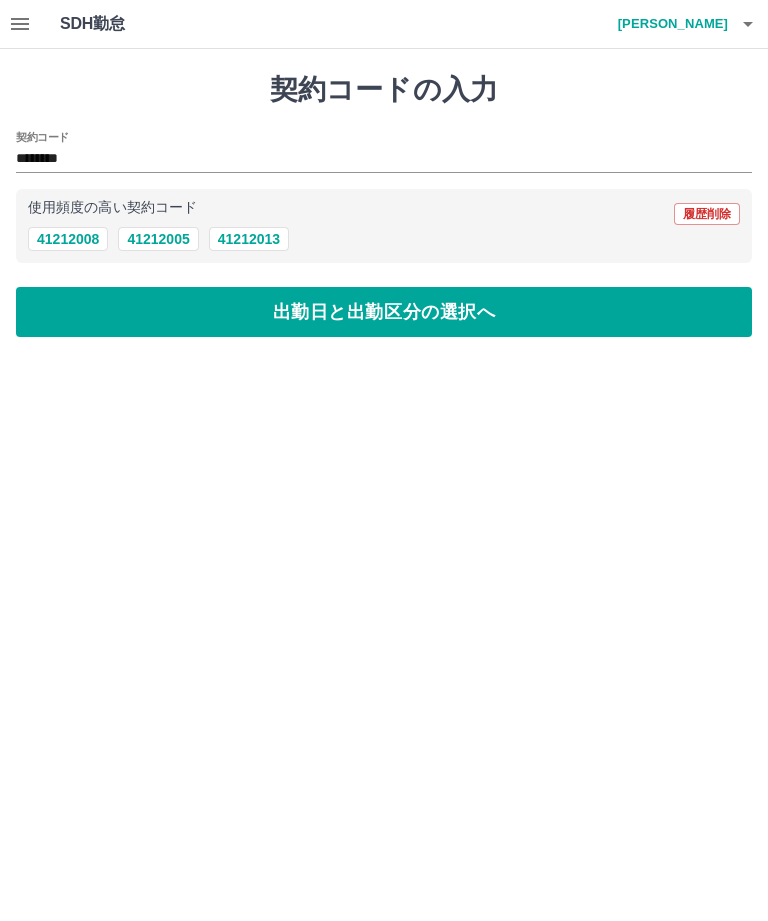 type on "********" 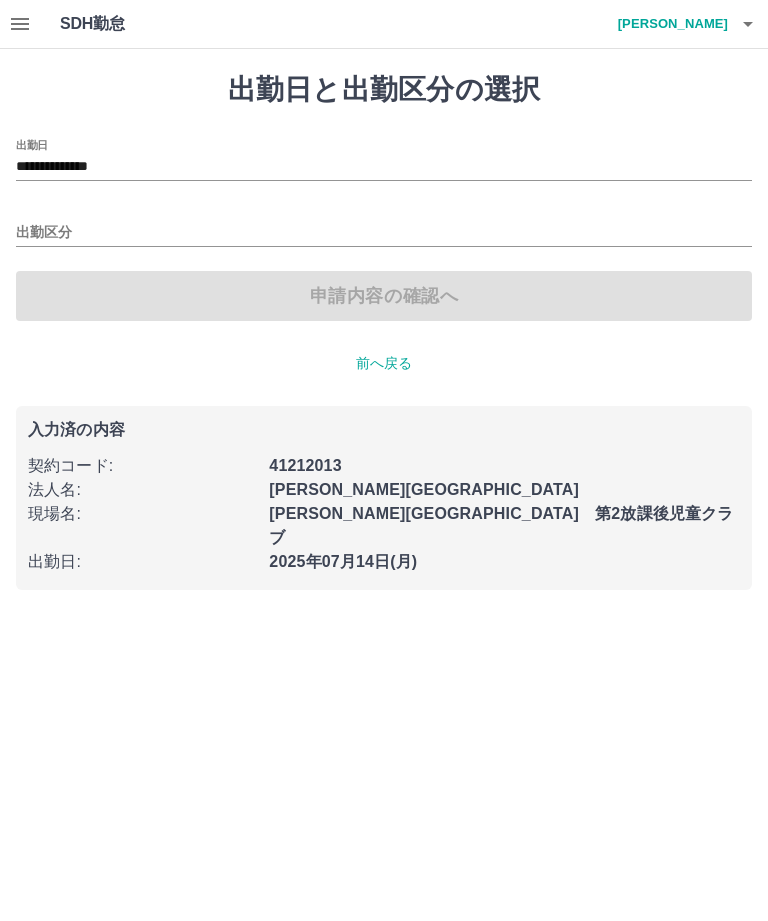 click on "**********" at bounding box center (384, 167) 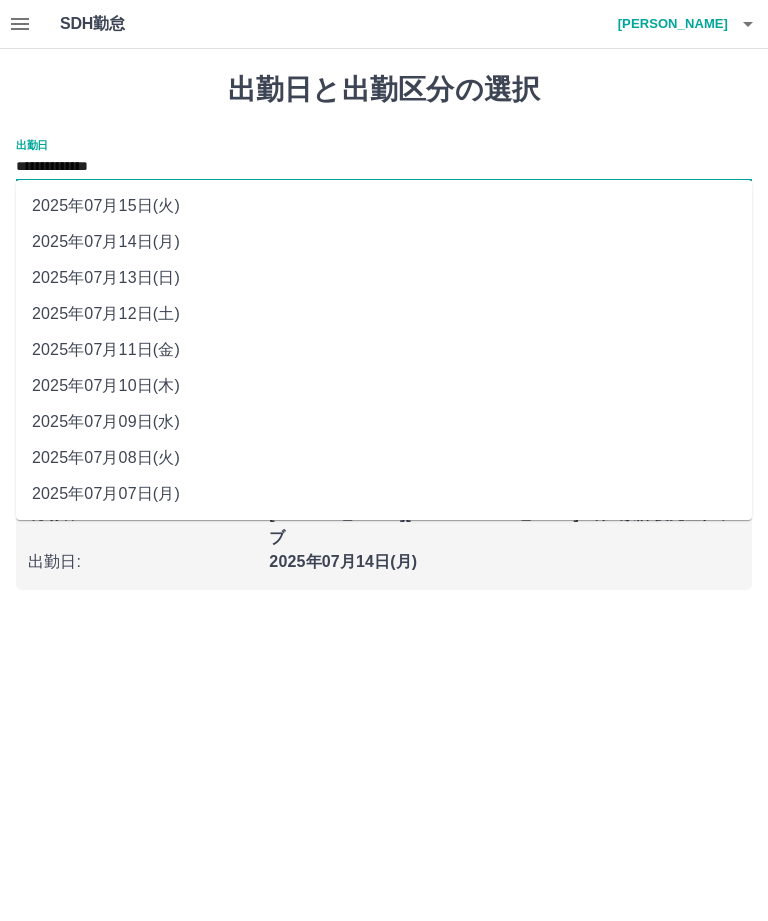 click on "2025年07月11日(金)" at bounding box center [384, 350] 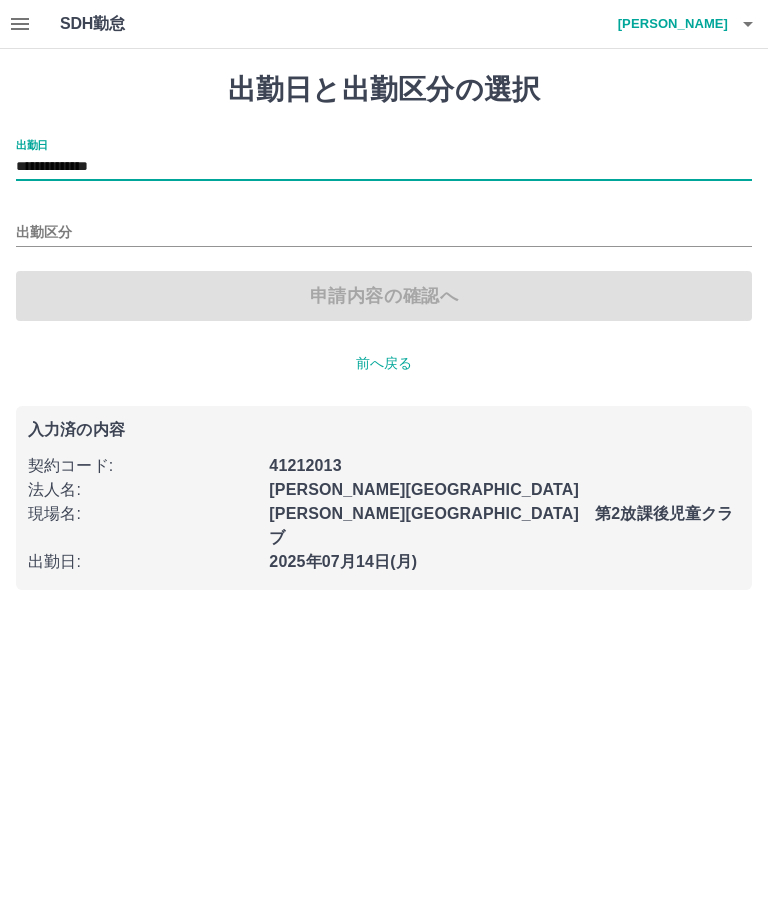 click on "出勤区分" at bounding box center [384, 233] 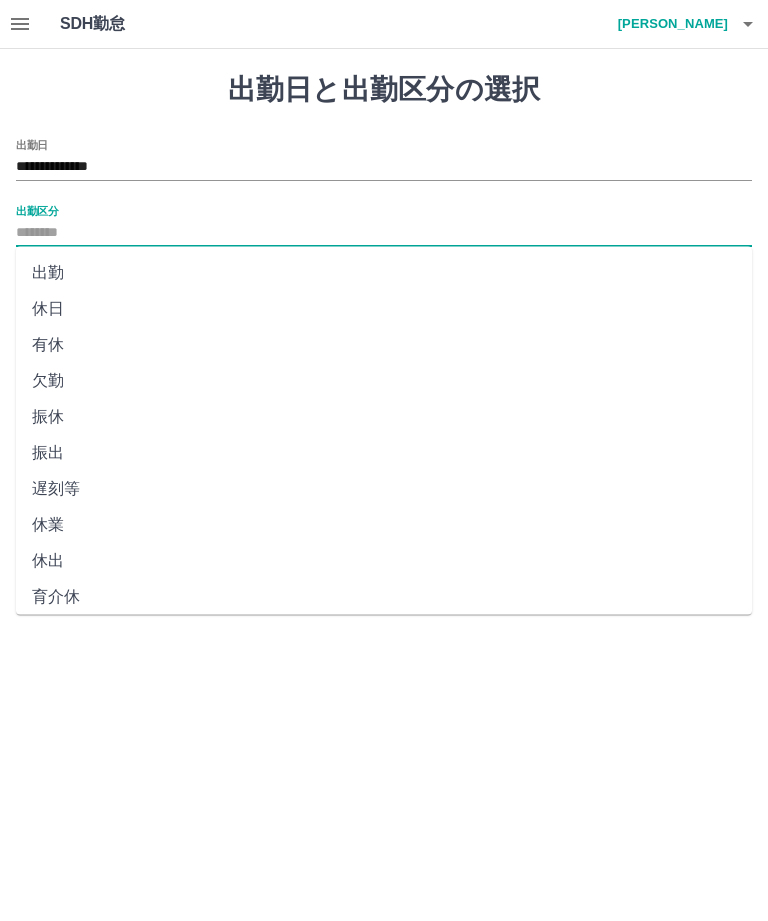click on "休日" at bounding box center [384, 309] 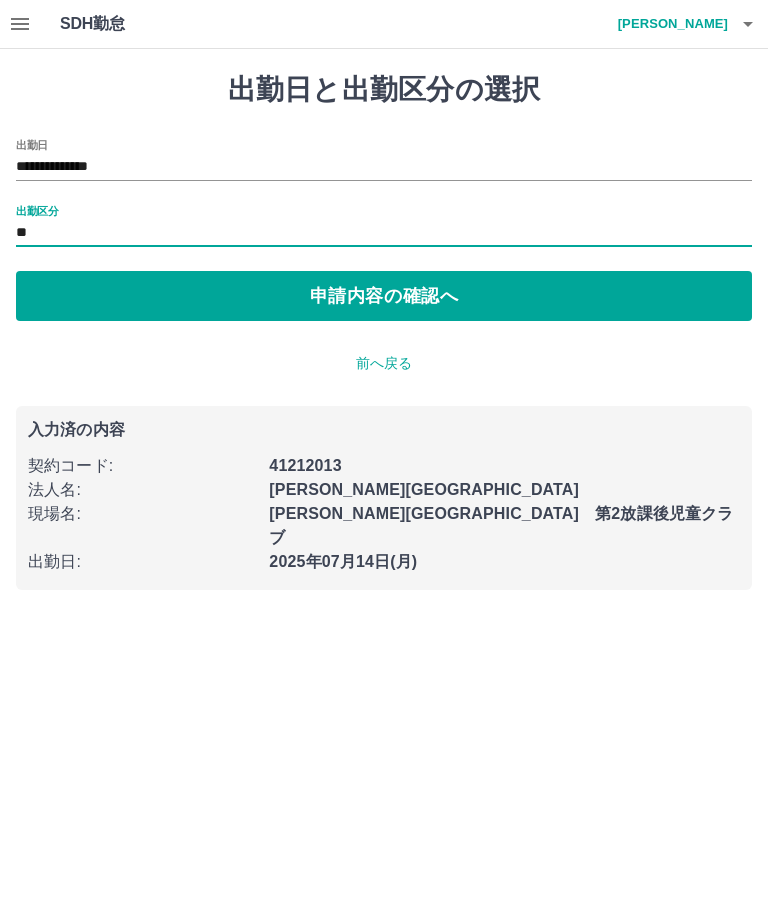 click on "申請内容の確認へ" at bounding box center [384, 296] 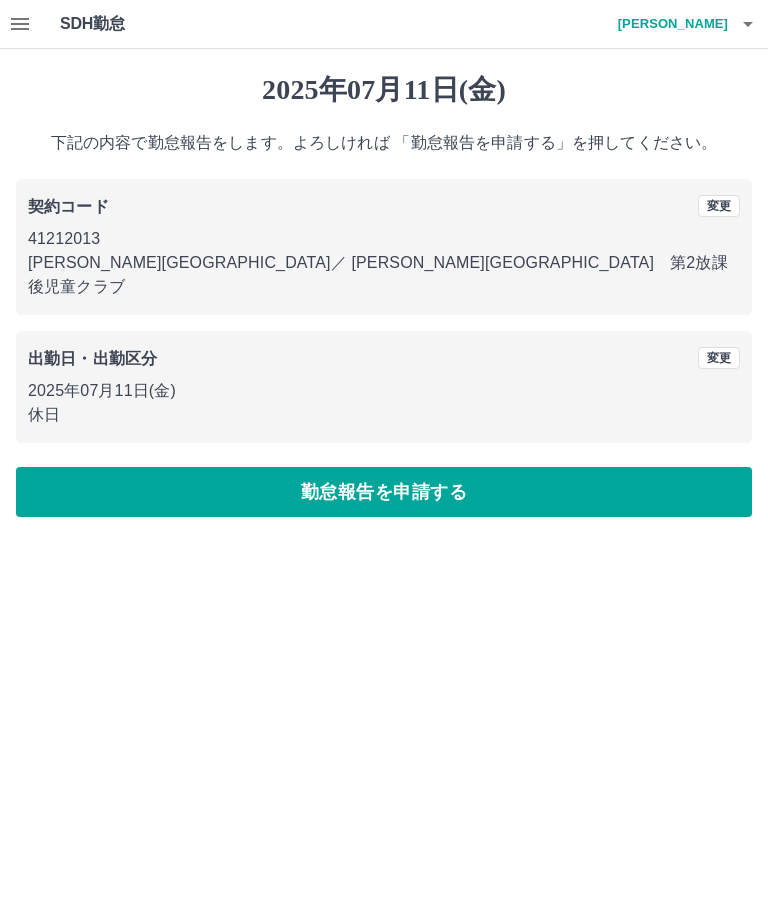 click on "勤怠報告を申請する" at bounding box center [384, 492] 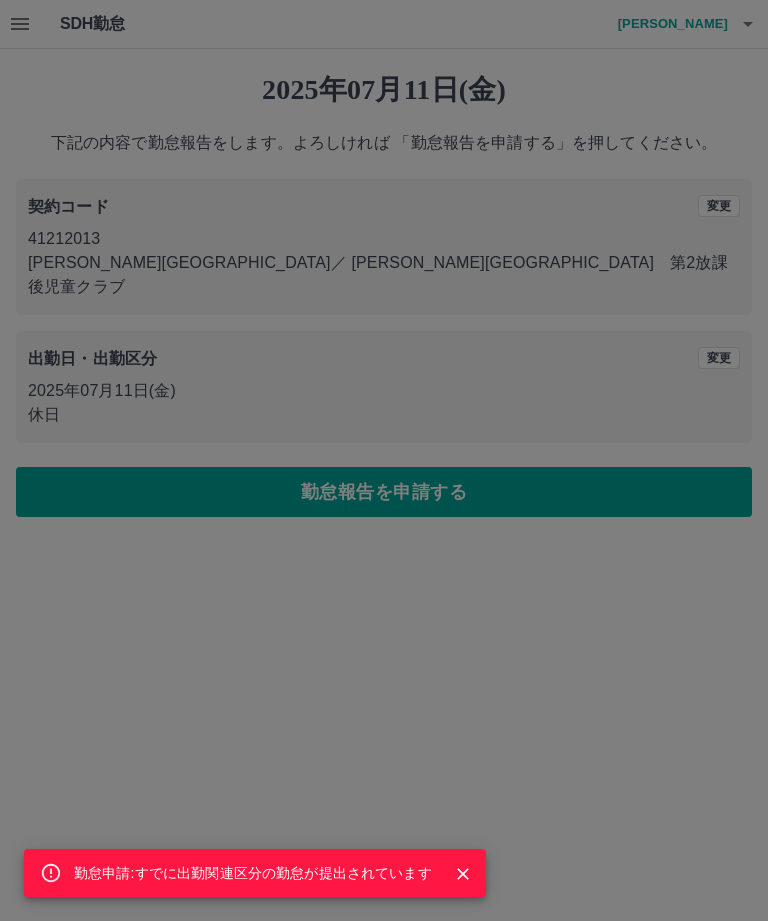 click on "勤怠申請:すでに出勤関連区分の勤怠が提出されています" at bounding box center (384, 460) 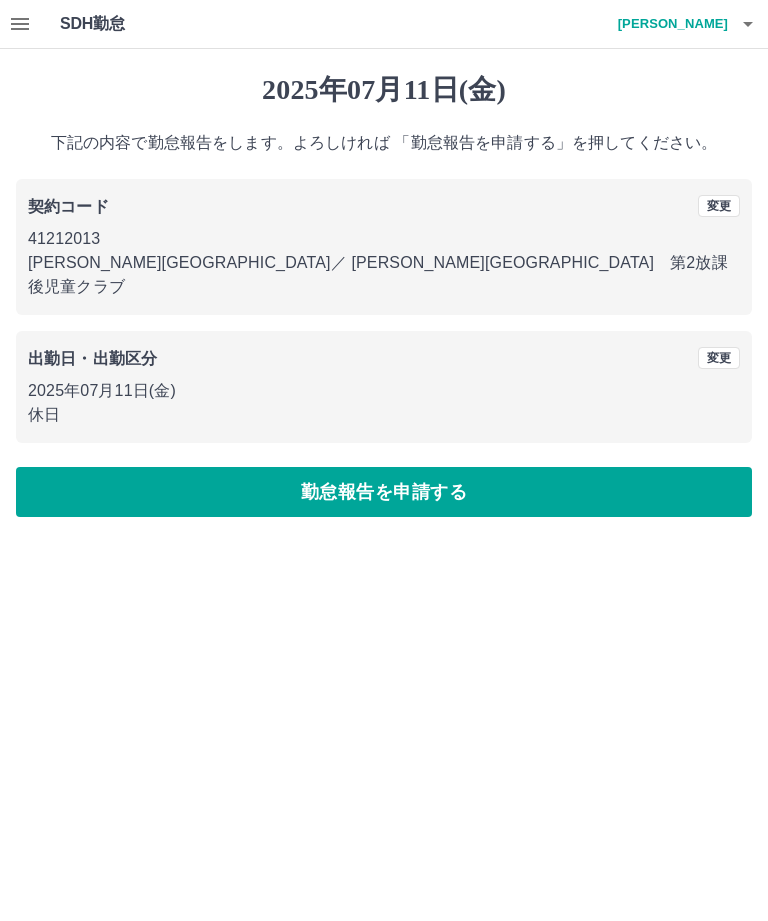click 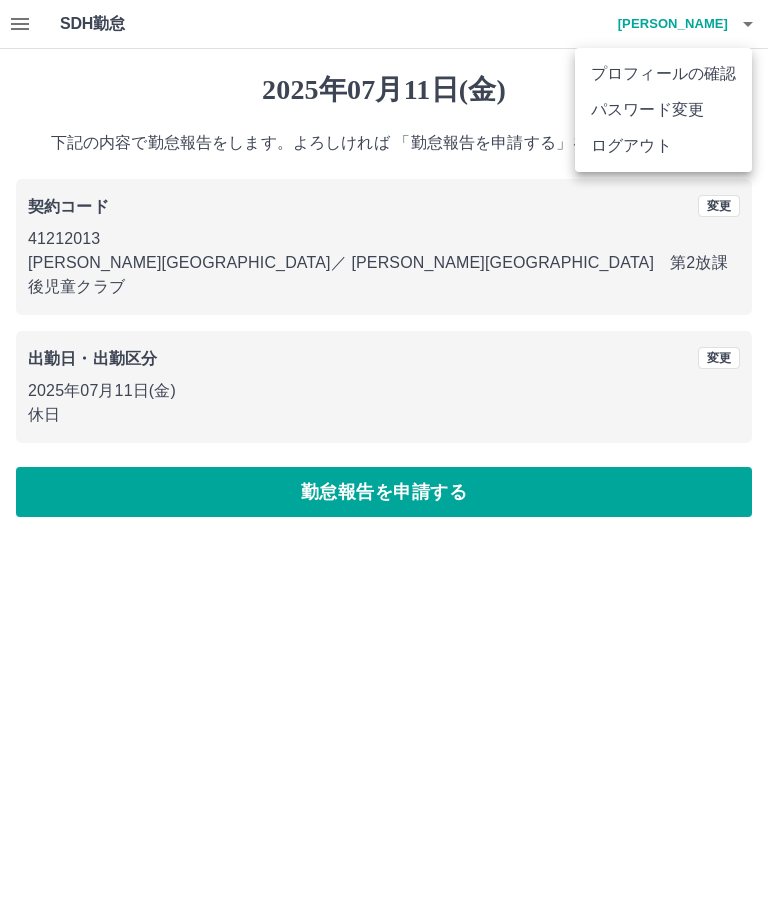 click on "ログアウト" at bounding box center (663, 146) 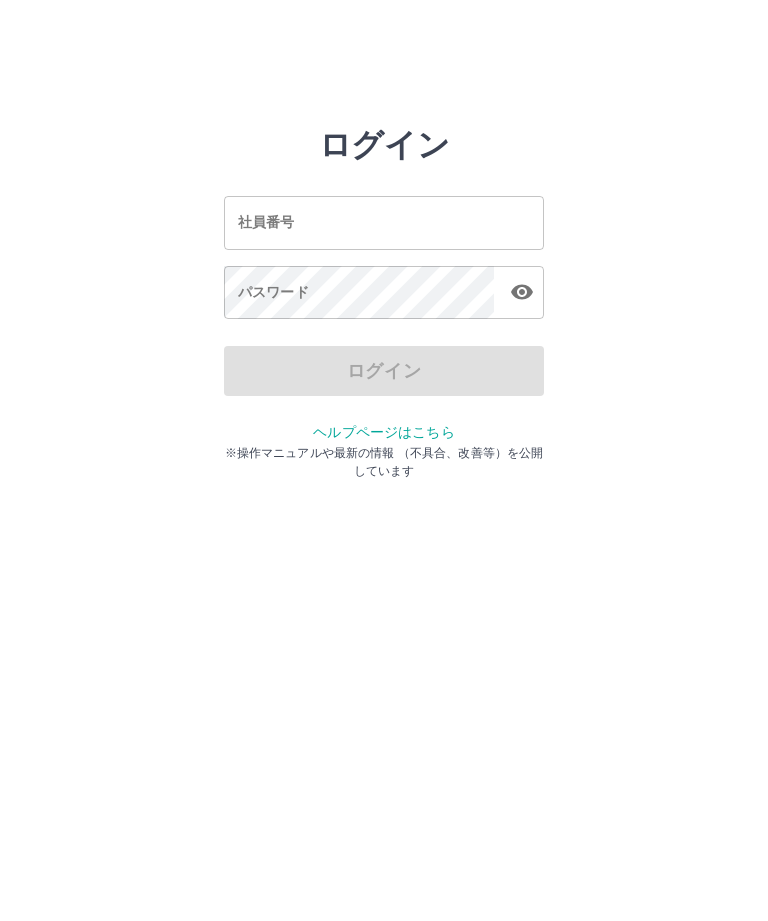 scroll, scrollTop: 0, scrollLeft: 0, axis: both 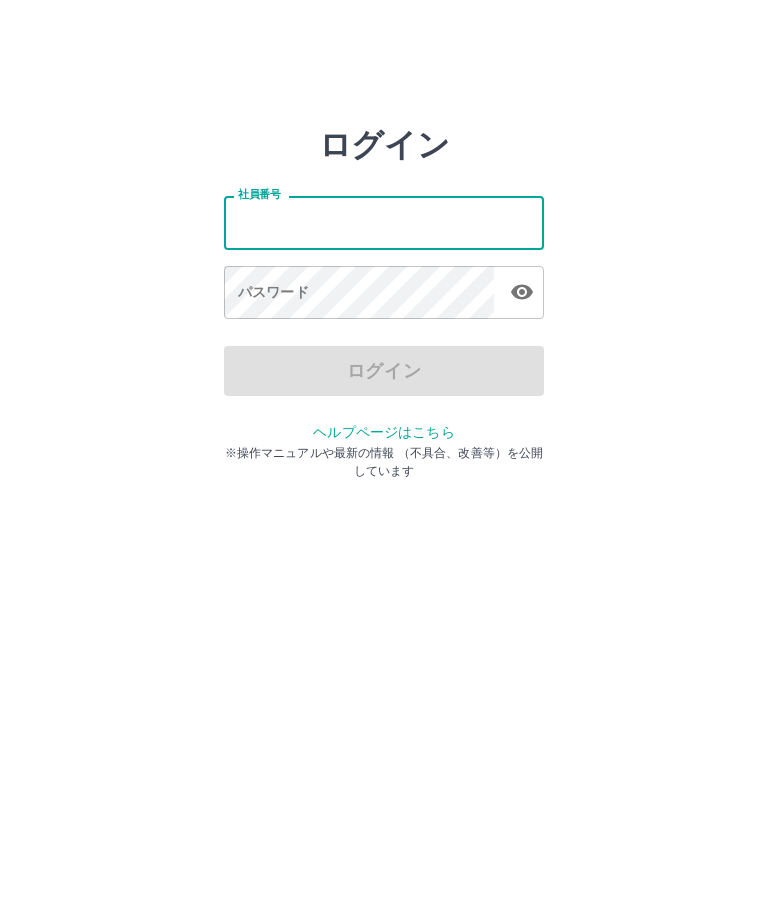 click on "社員番号" at bounding box center (384, 222) 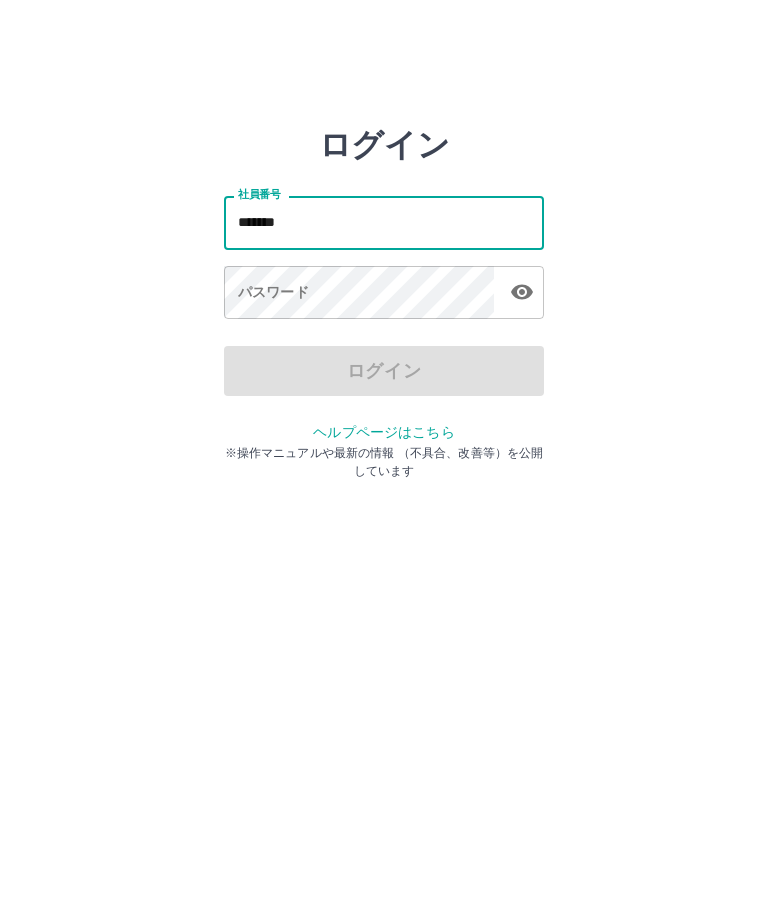 type on "*******" 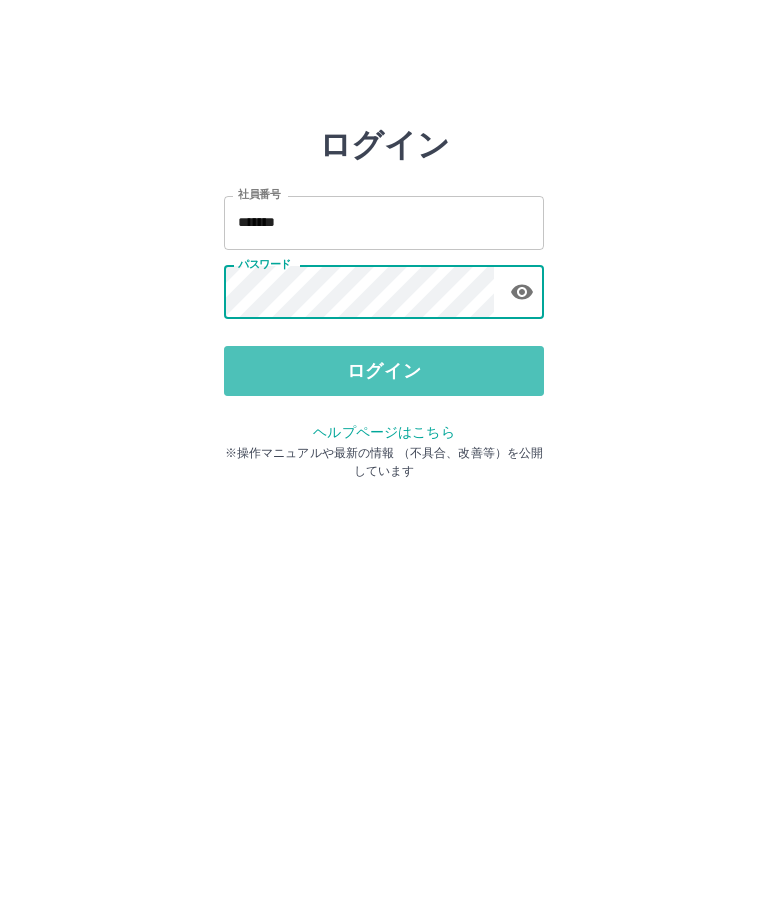 click on "ログイン" at bounding box center [384, 371] 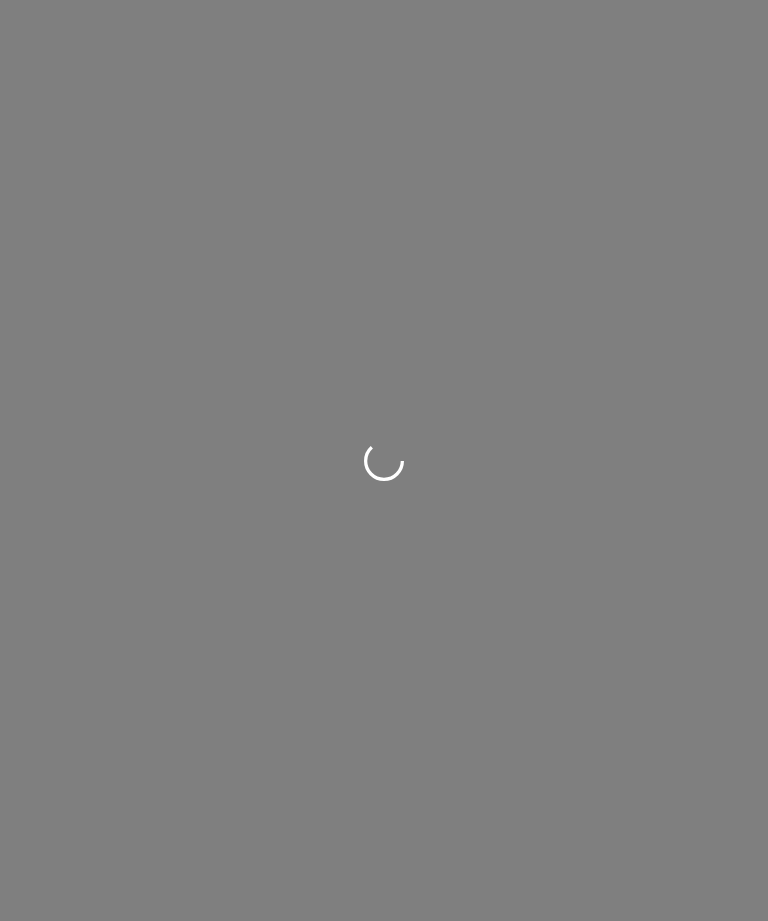 scroll, scrollTop: 0, scrollLeft: 0, axis: both 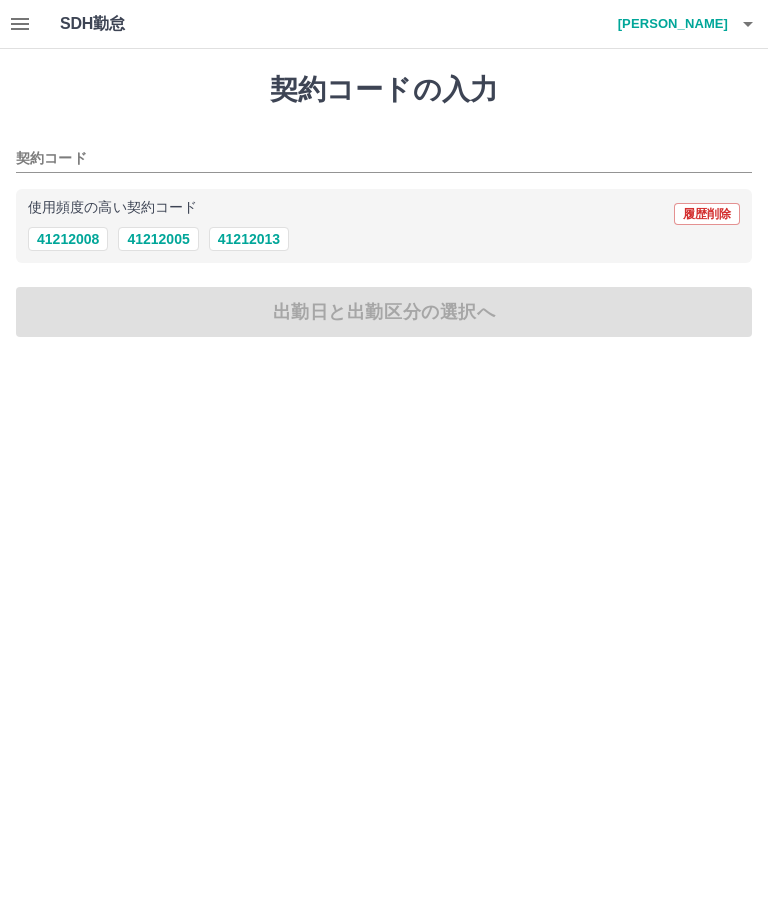 click on "41212013" at bounding box center [249, 239] 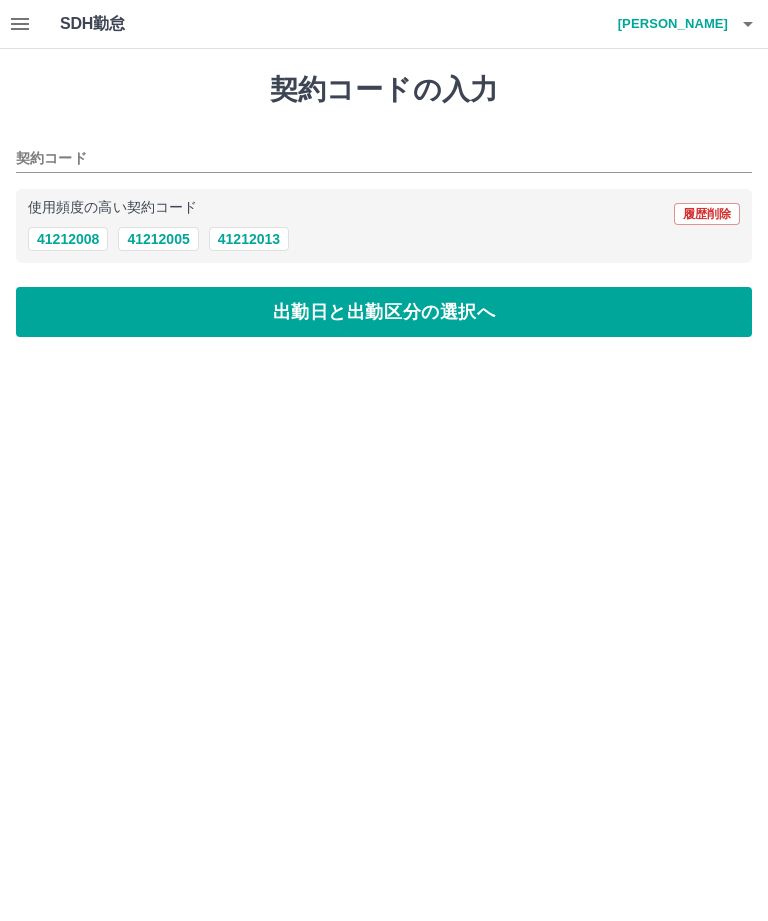 type on "********" 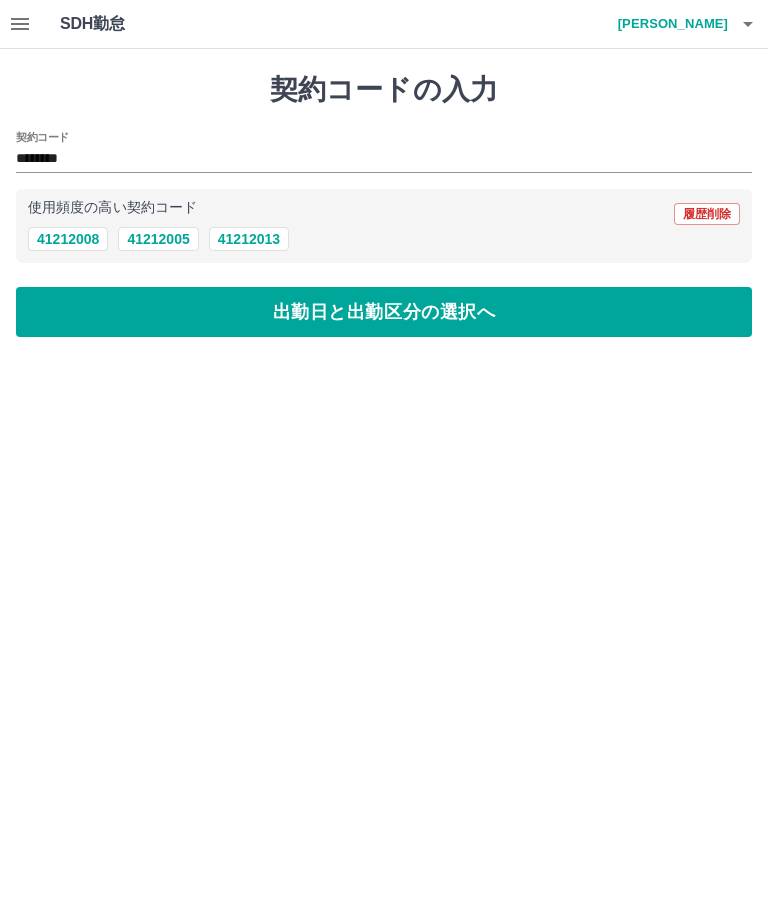 click on "出勤日と出勤区分の選択へ" at bounding box center [384, 312] 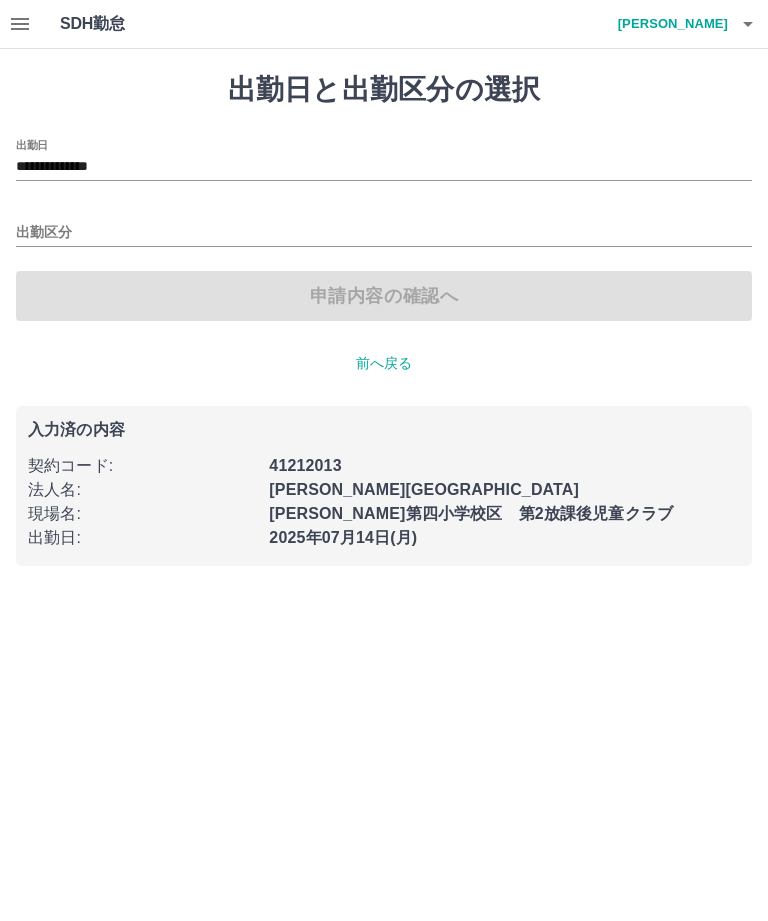 click on "出勤区分" at bounding box center [384, 233] 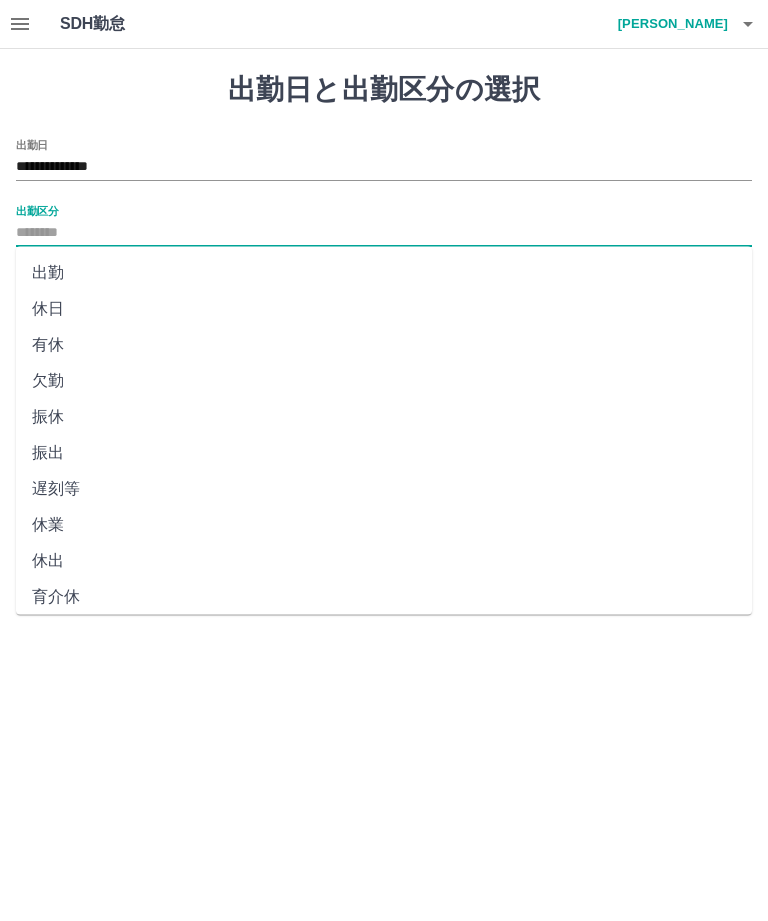 click on "出勤" at bounding box center [384, 273] 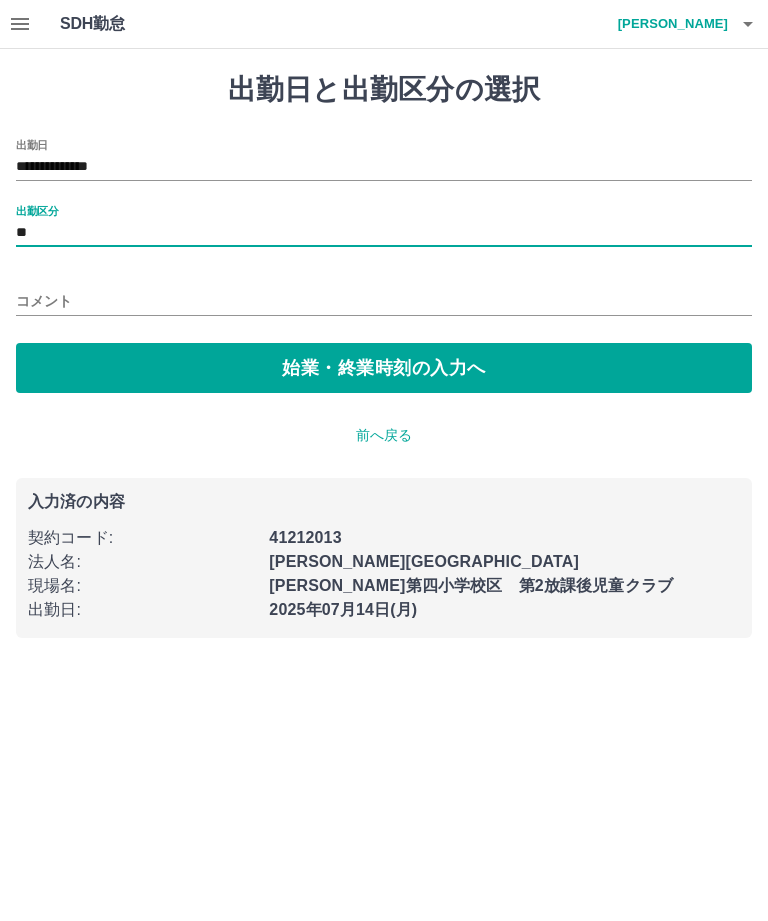 click on "始業・終業時刻の入力へ" at bounding box center (384, 368) 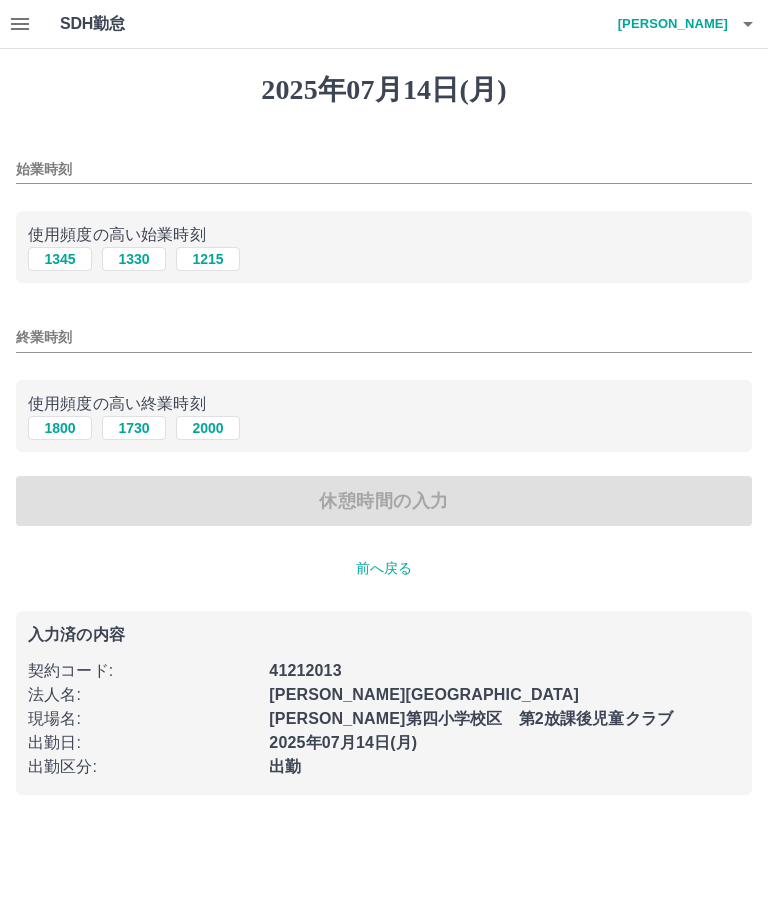 click on "始業時刻" at bounding box center (384, 169) 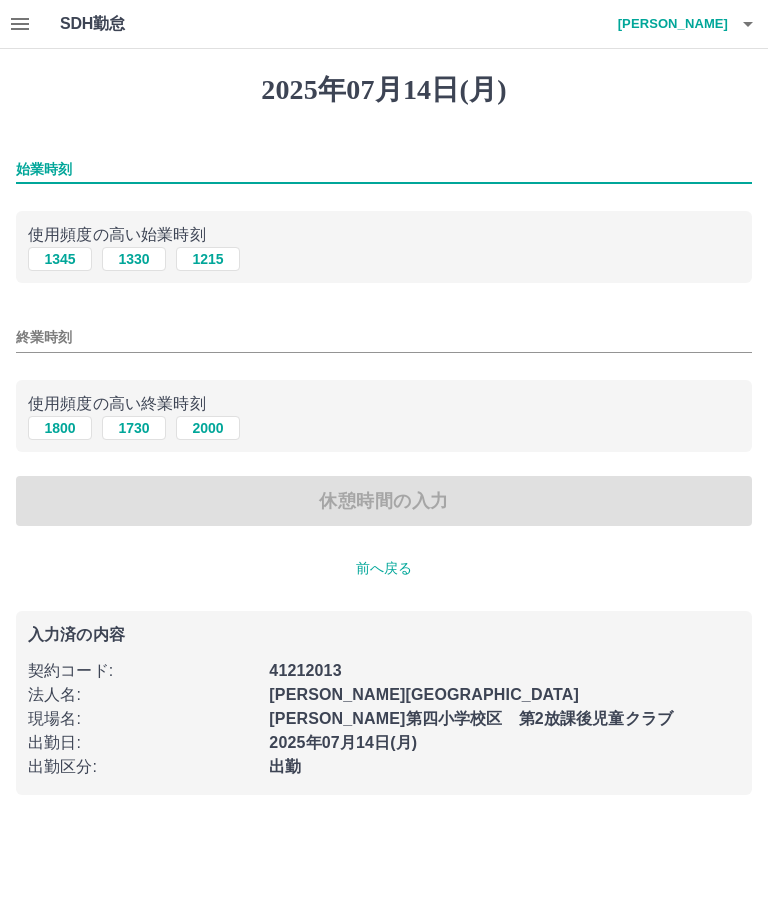 click on "1215" at bounding box center (208, 259) 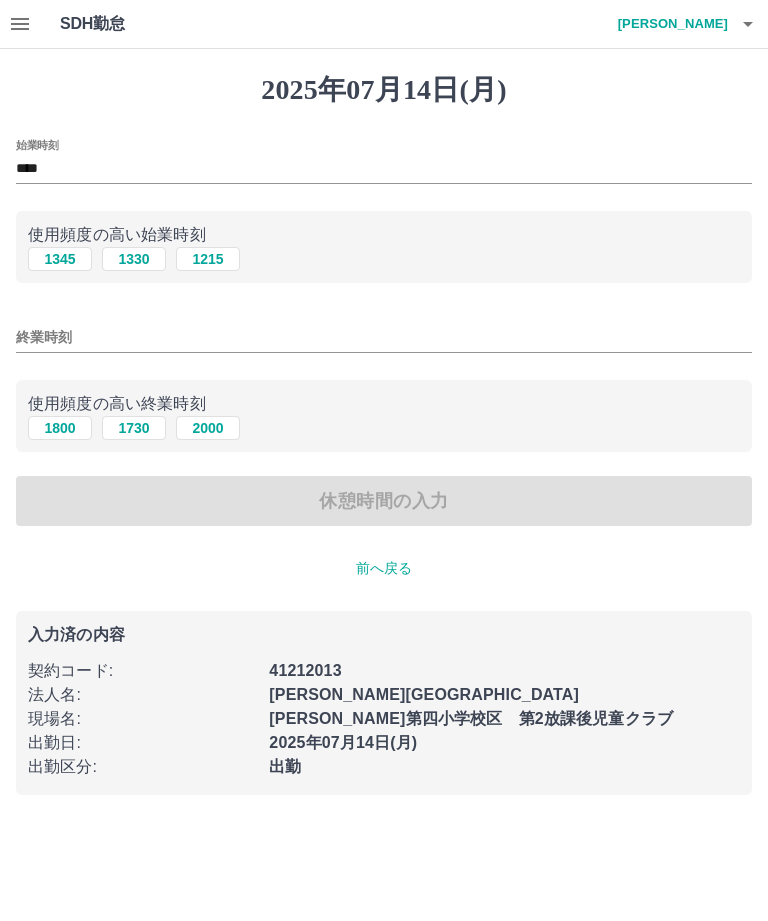 click on "1800" at bounding box center [60, 428] 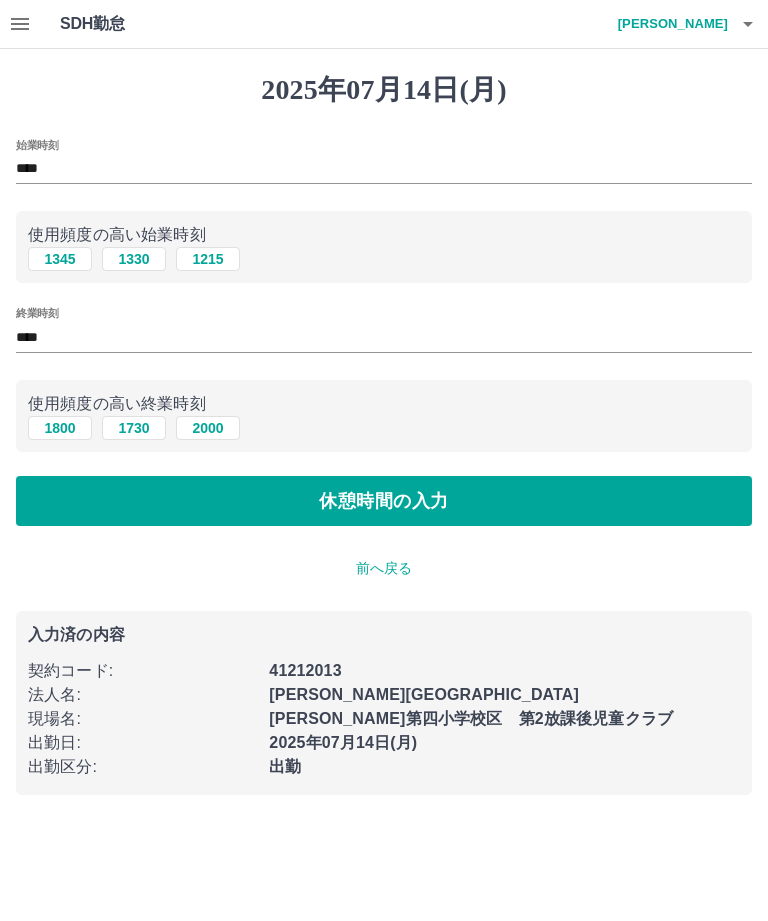 click on "休憩時間の入力" at bounding box center (384, 501) 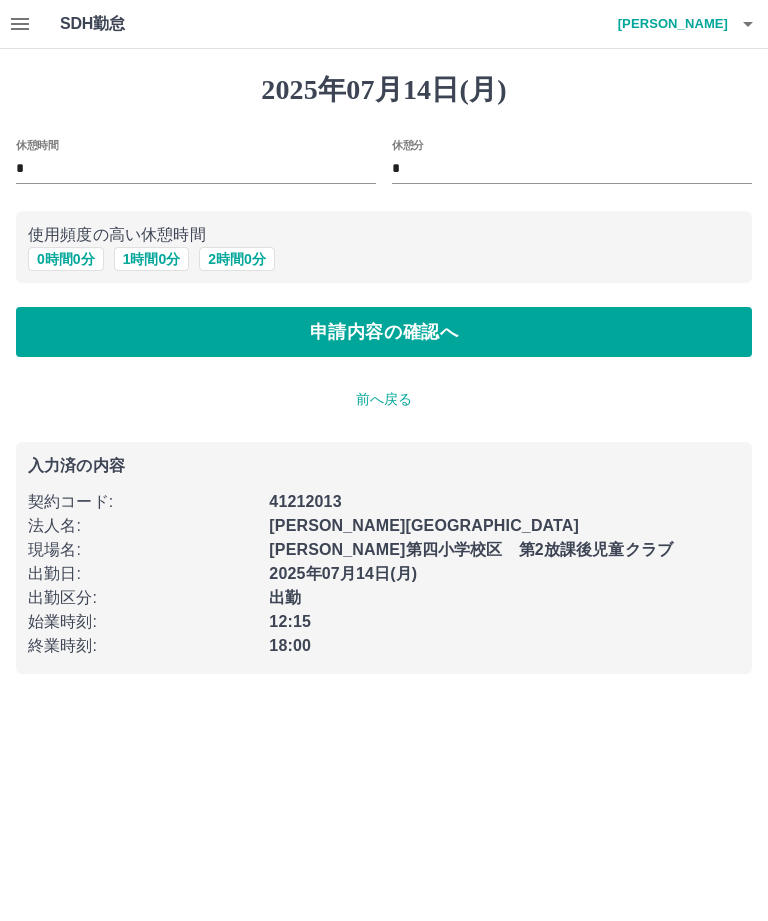 click on "0 時間 0 分" at bounding box center [66, 259] 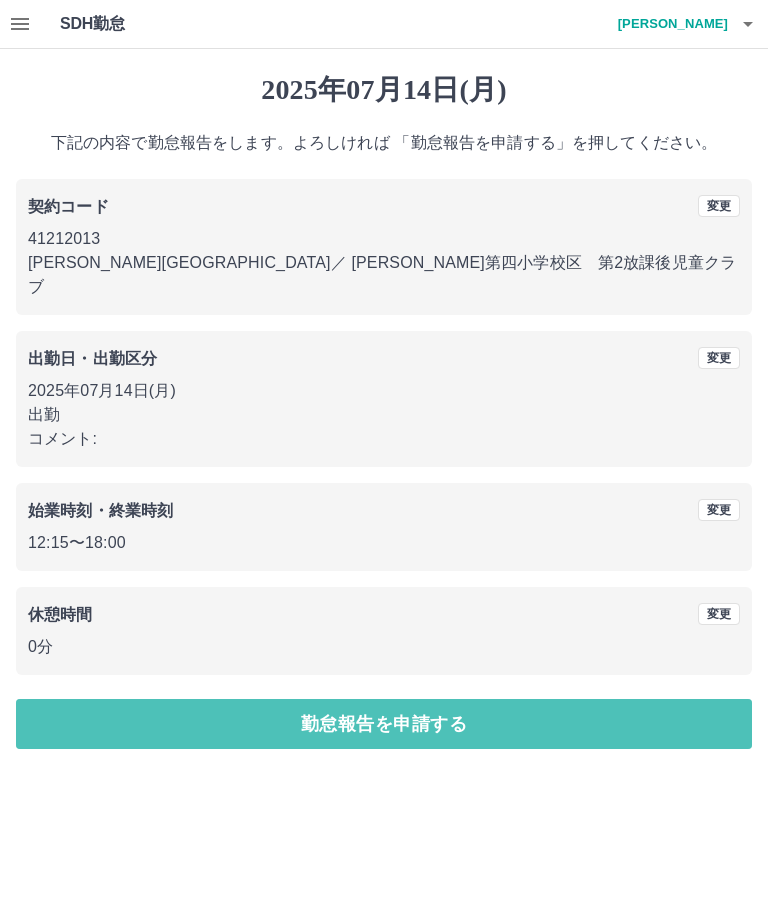 click on "勤怠報告を申請する" at bounding box center (384, 724) 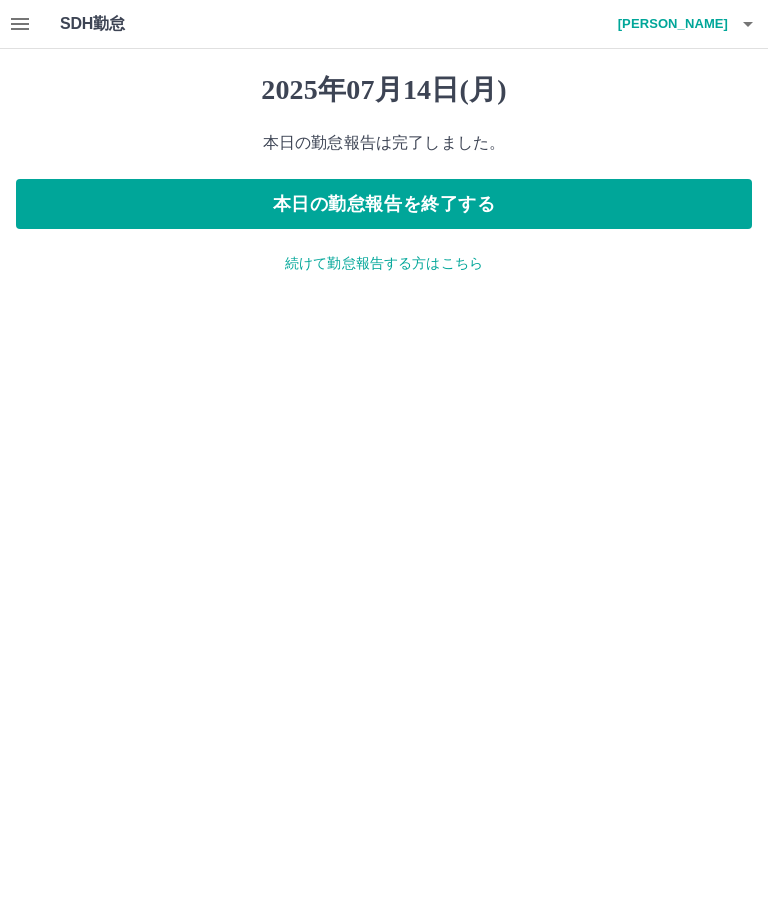 click on "続けて勤怠報告する方はこちら" at bounding box center [384, 263] 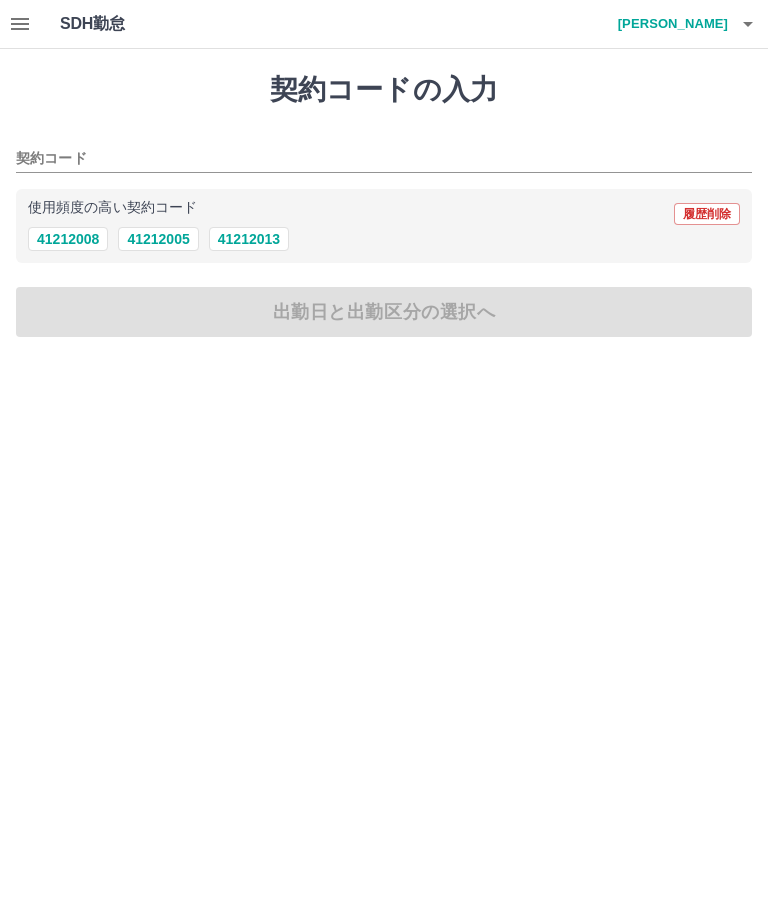 click on "41212013" at bounding box center (249, 239) 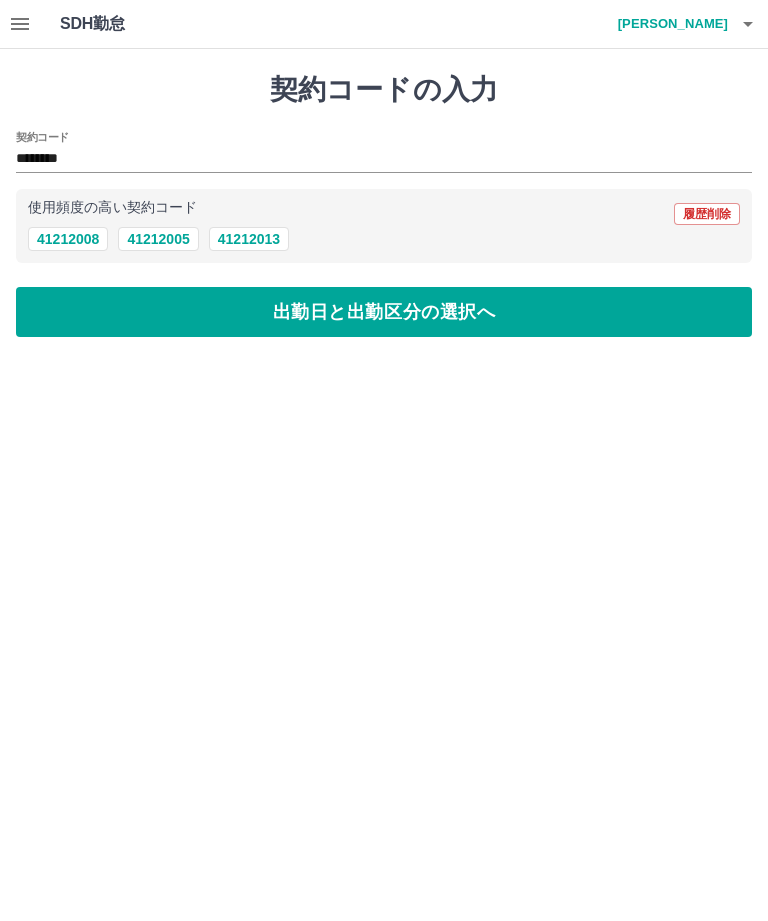 click on "出勤日と出勤区分の選択へ" at bounding box center [384, 312] 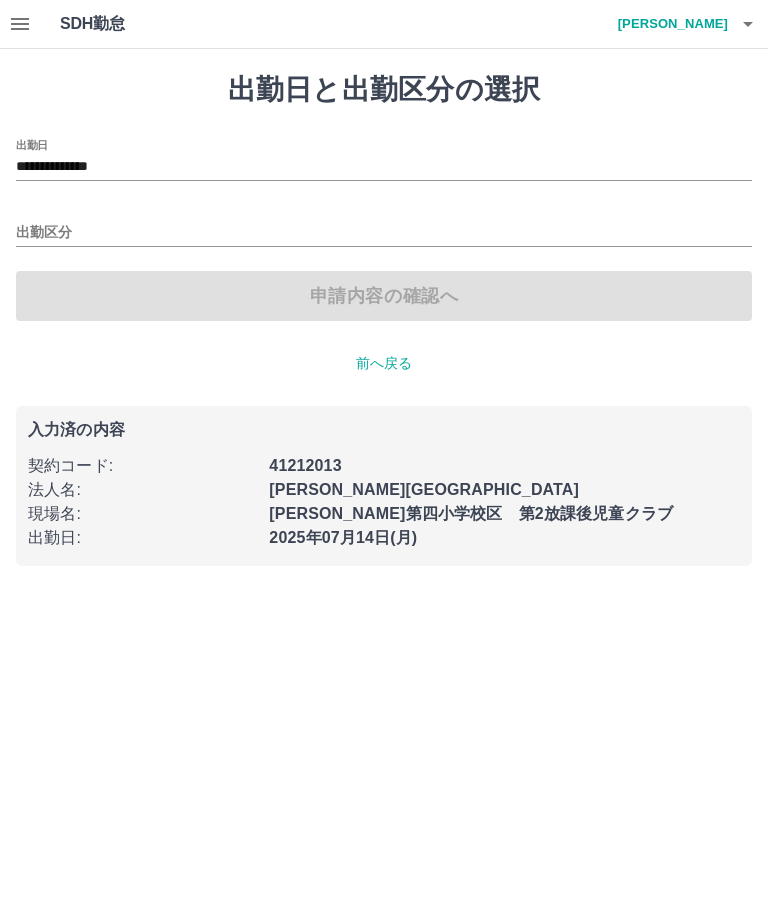 click on "**********" at bounding box center (384, 167) 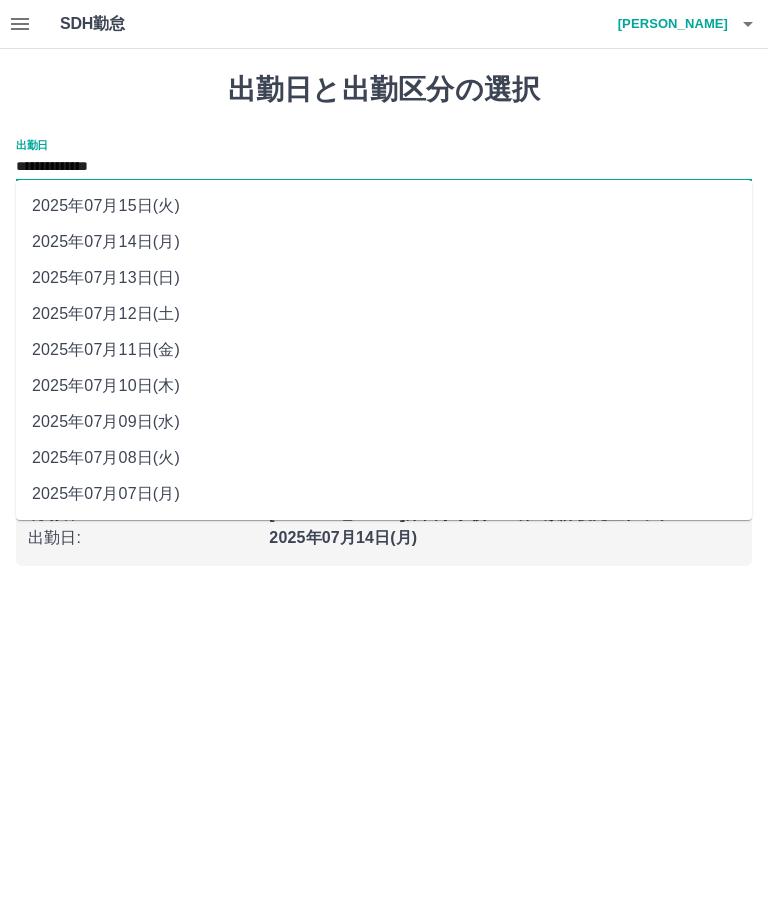 click on "2025年07月14日(月)" at bounding box center [384, 242] 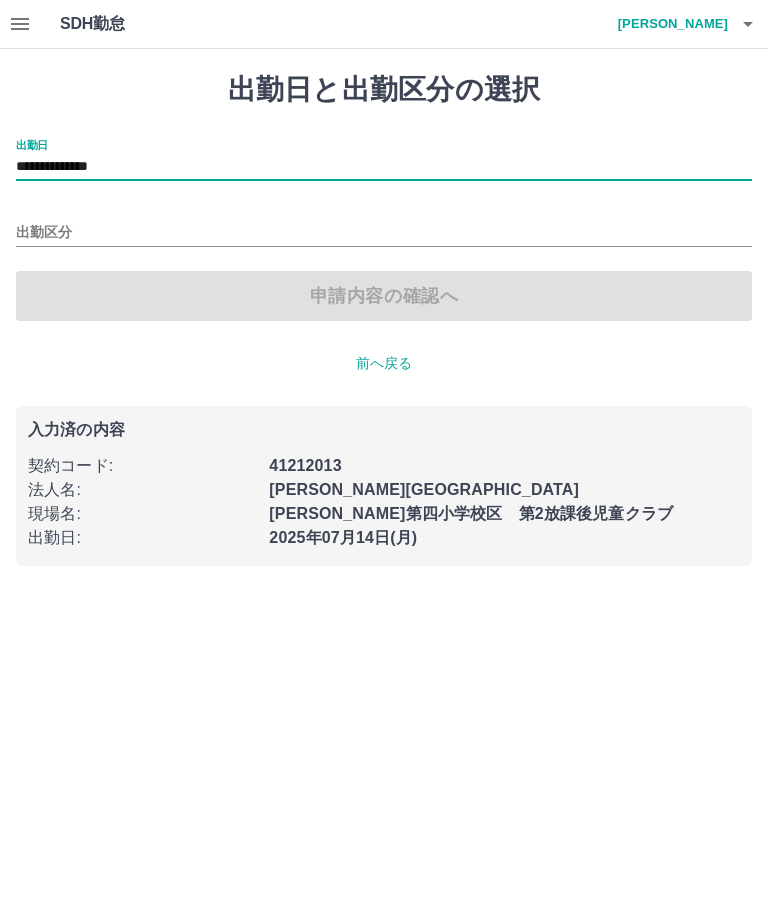 click on "**********" at bounding box center (384, 167) 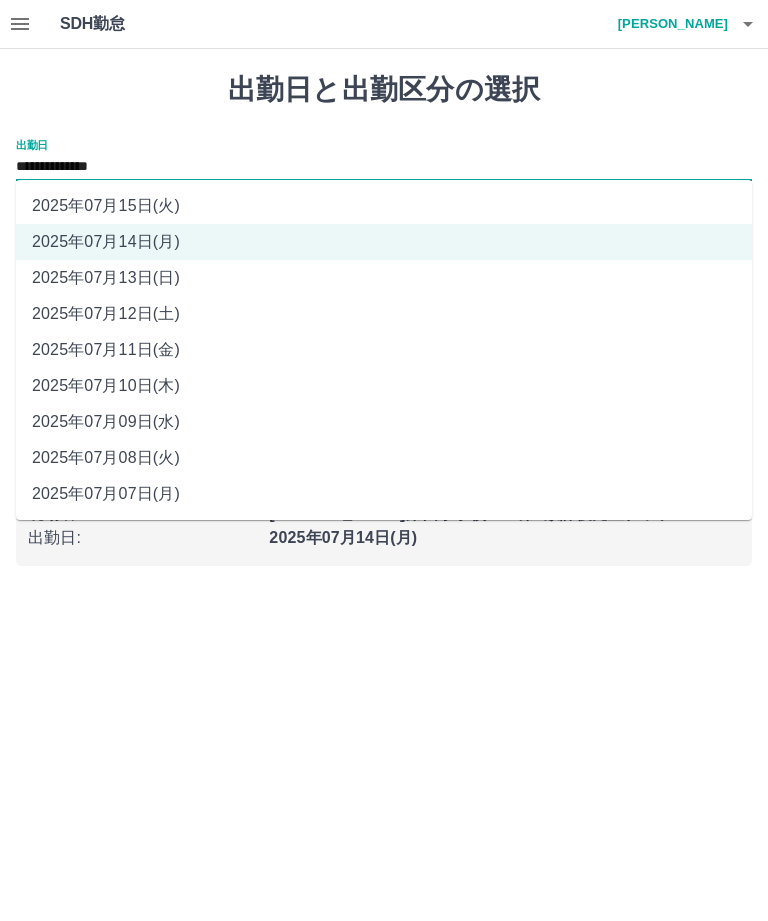click on "2025年07月13日(日)" at bounding box center (384, 278) 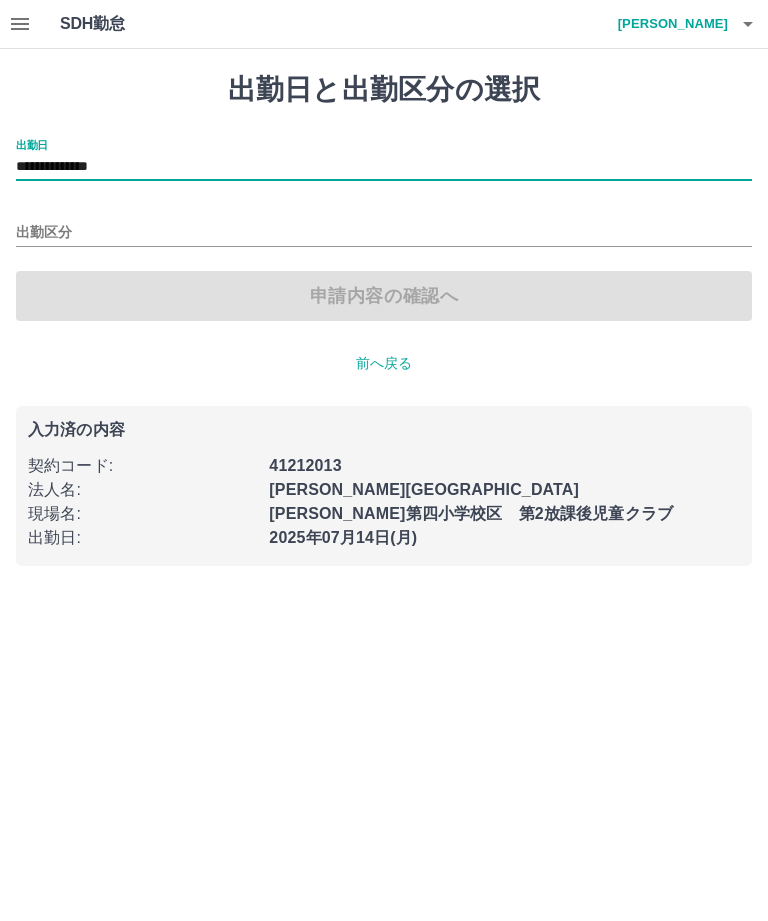 click on "出勤区分" at bounding box center (384, 233) 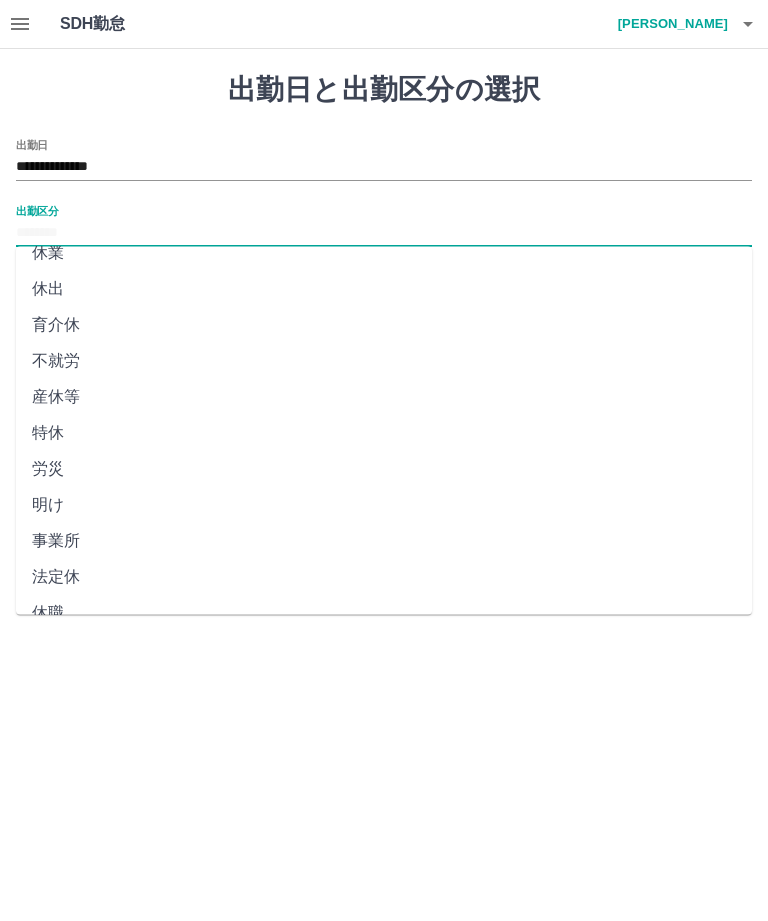 scroll, scrollTop: 270, scrollLeft: 0, axis: vertical 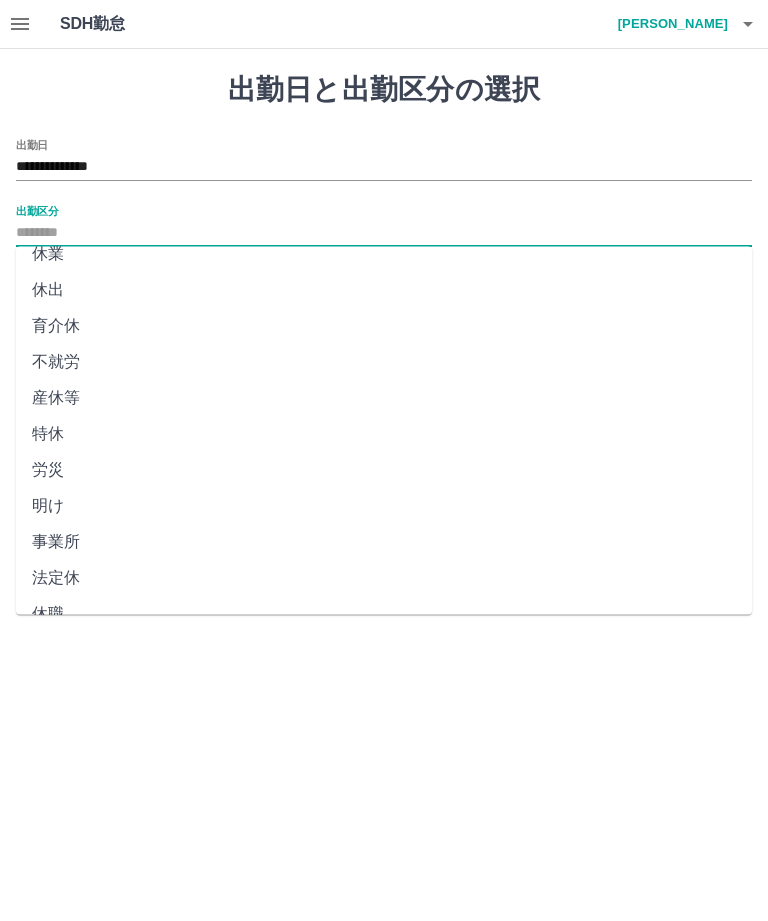 click on "法定休" at bounding box center [384, 579] 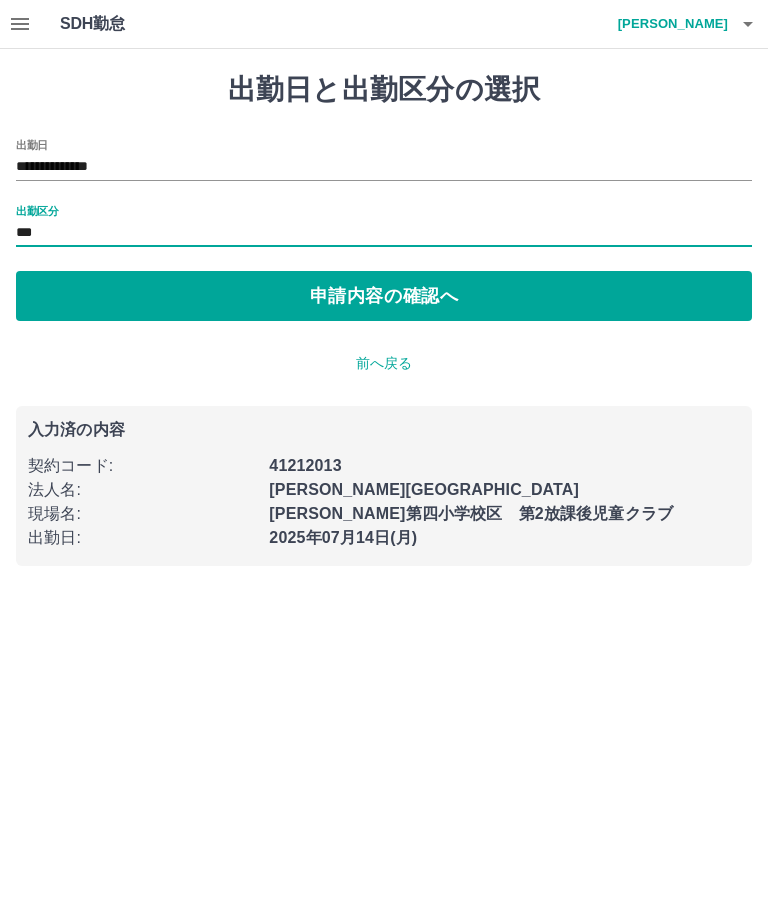 click on "申請内容の確認へ" at bounding box center [384, 296] 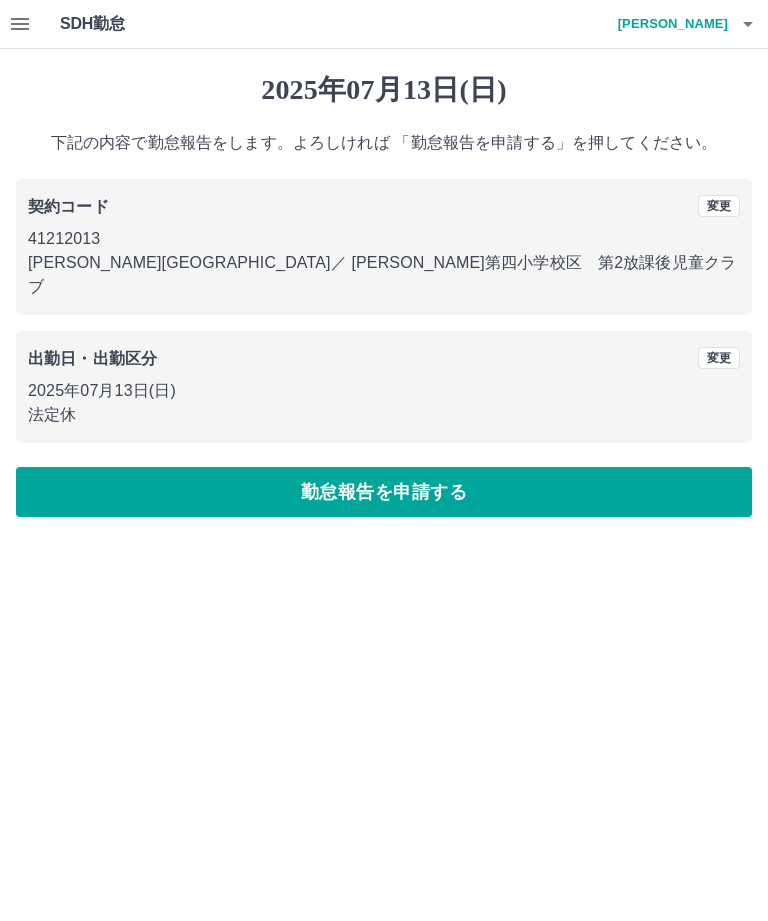 click on "勤怠報告を申請する" at bounding box center (384, 492) 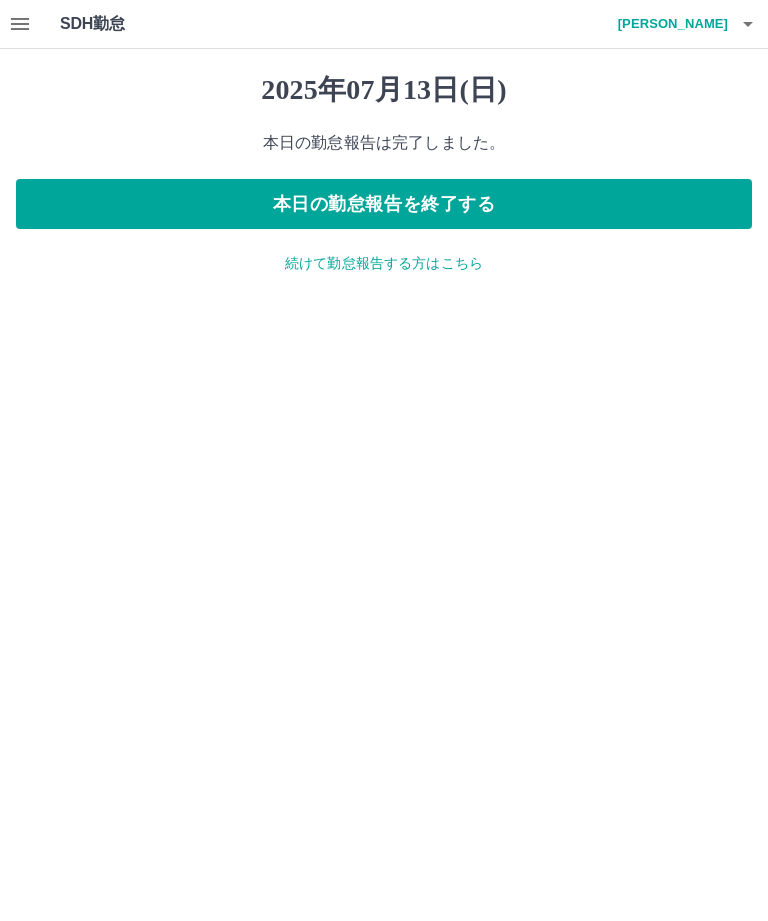 click on "本日の勤怠報告を終了する" at bounding box center [384, 204] 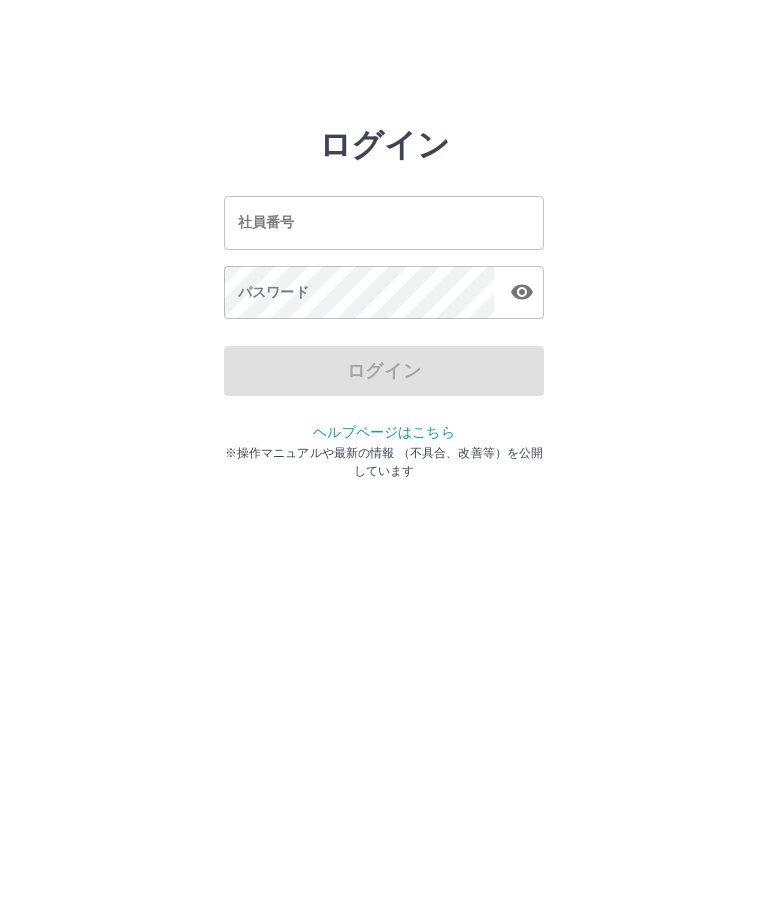 scroll, scrollTop: 0, scrollLeft: 0, axis: both 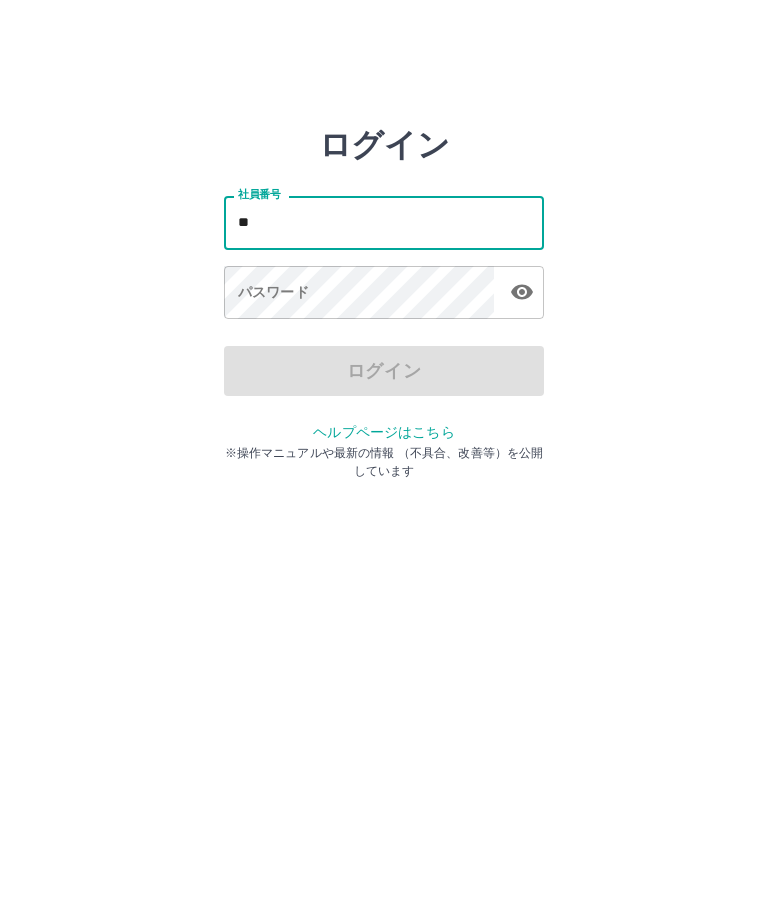 type on "*" 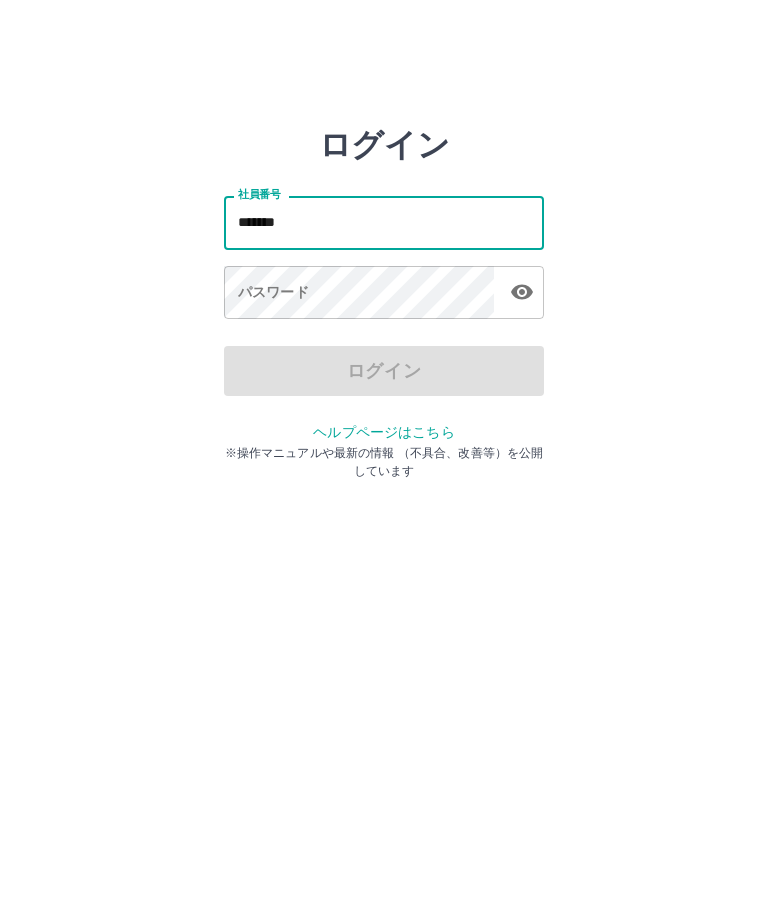 type on "*******" 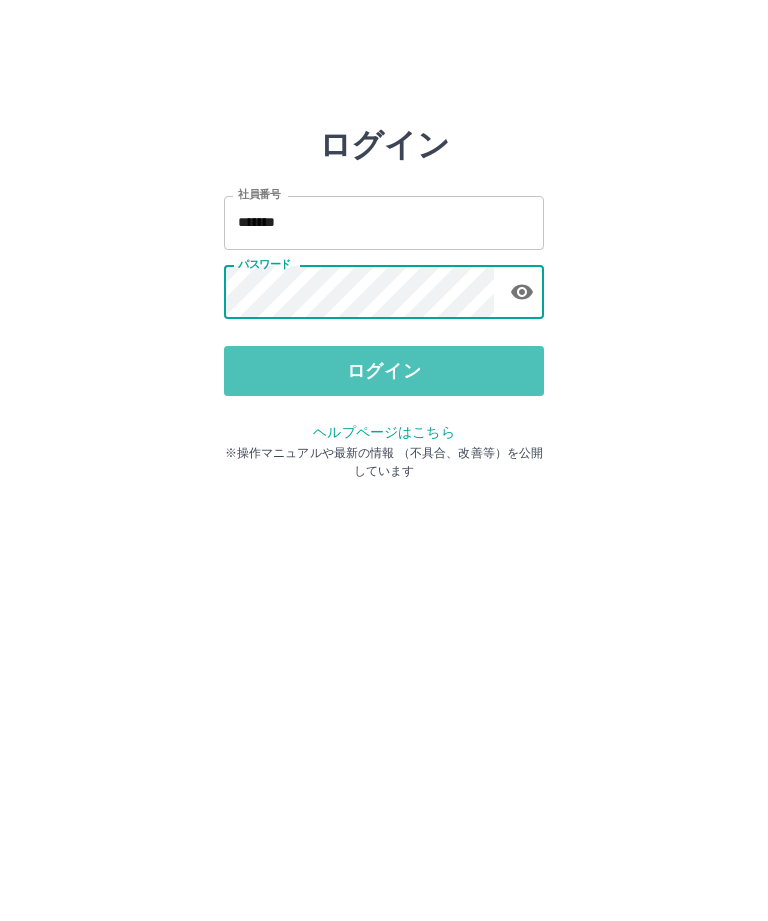 click on "ログイン" at bounding box center [384, 371] 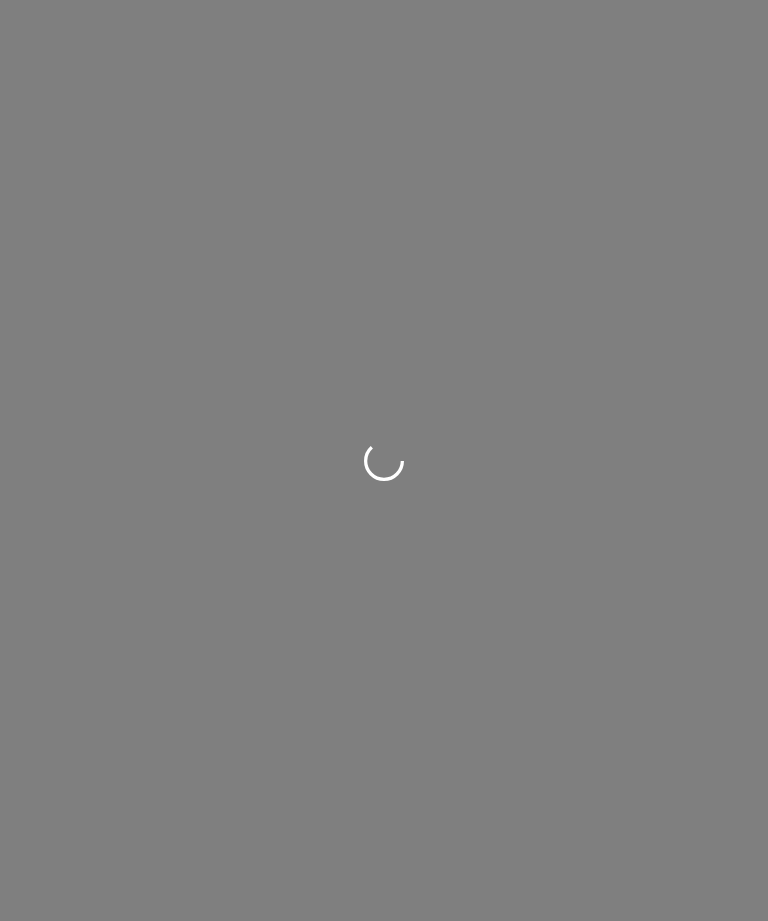 scroll, scrollTop: 0, scrollLeft: 0, axis: both 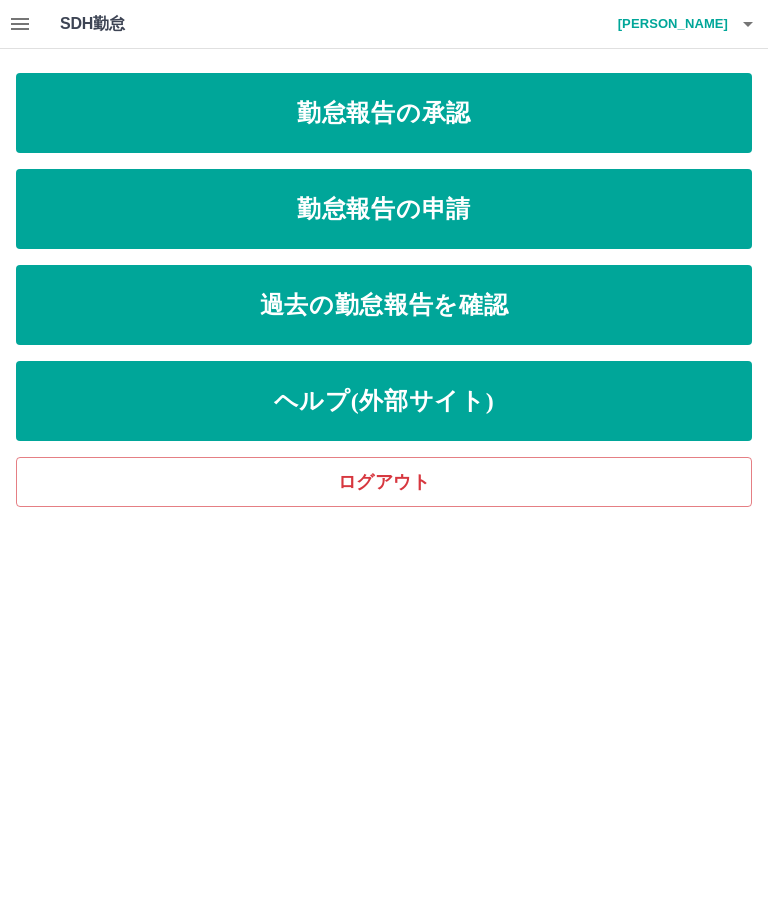 click on "勤怠報告の申請" at bounding box center [384, 209] 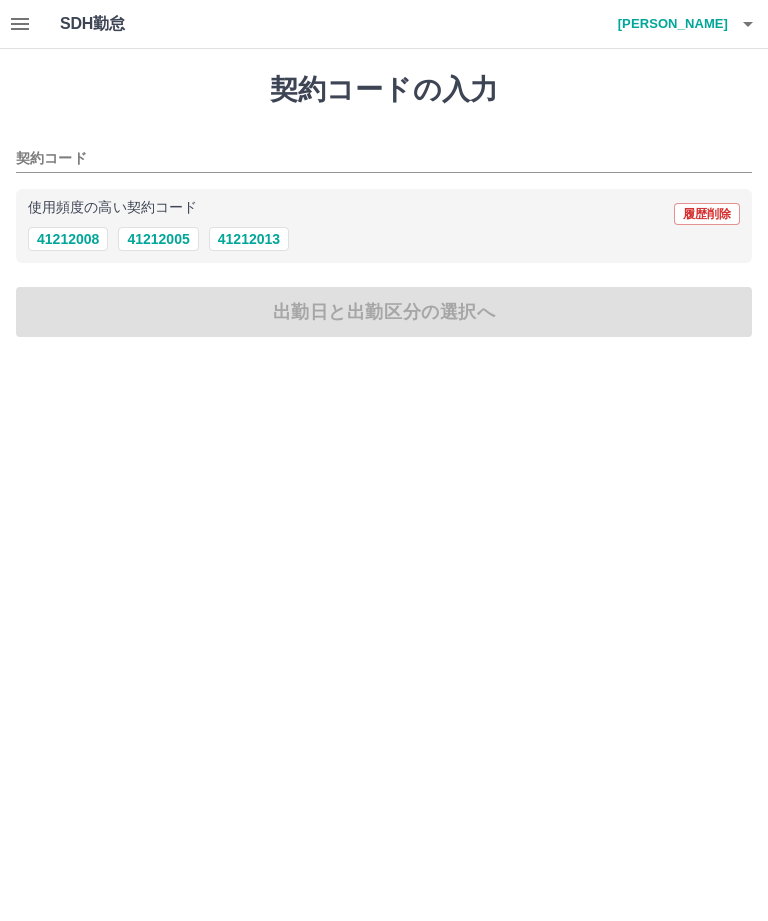 click on "41212013" at bounding box center [249, 239] 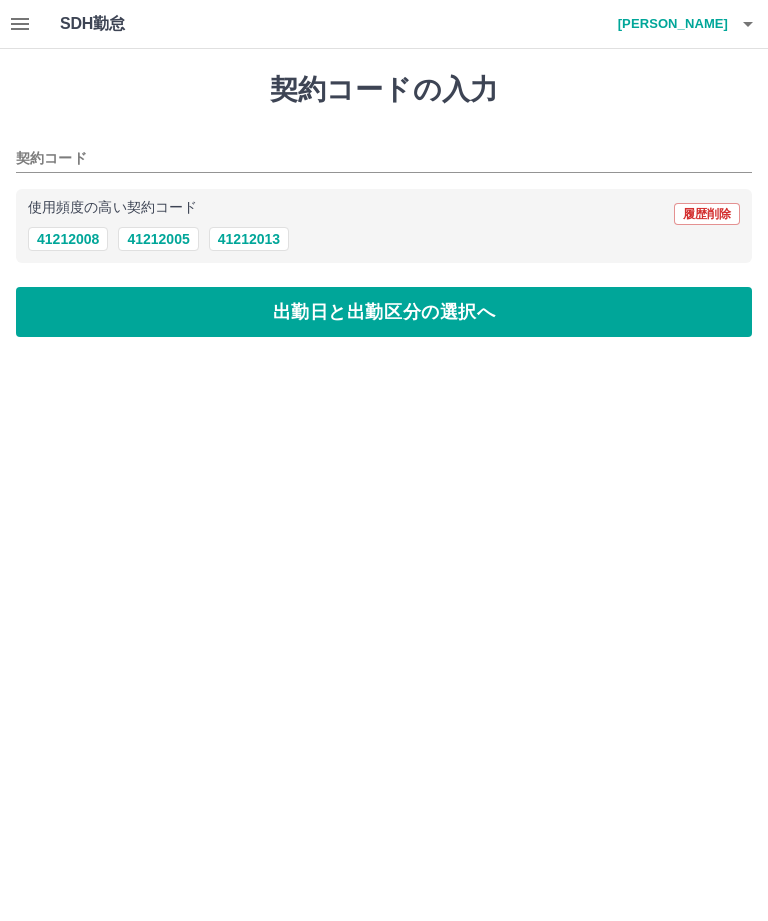 type on "********" 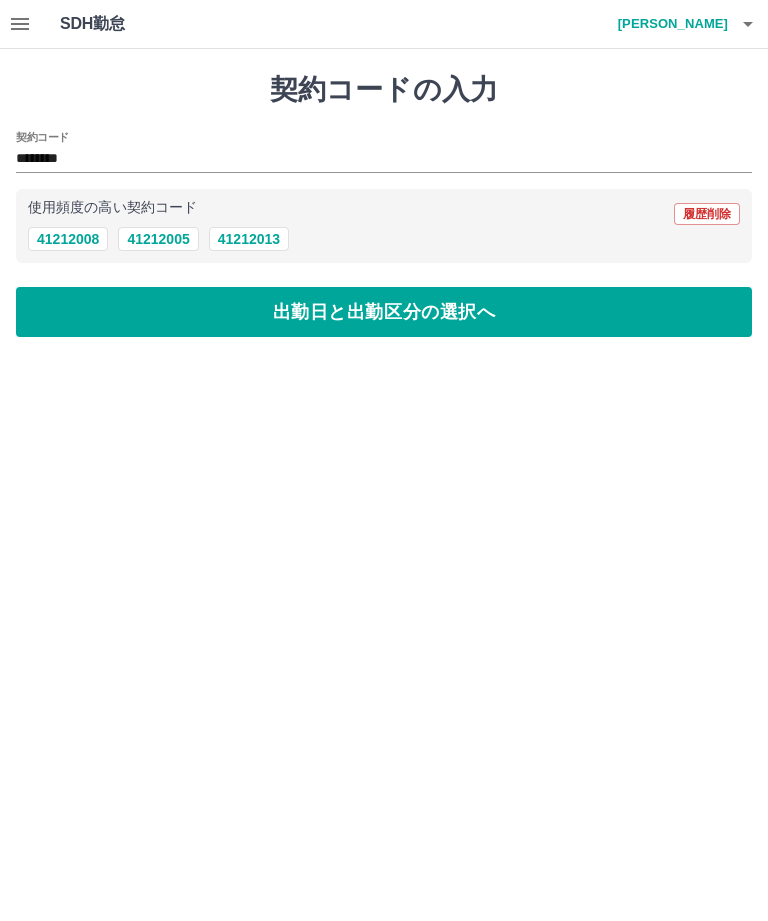click on "出勤日と出勤区分の選択へ" at bounding box center (384, 312) 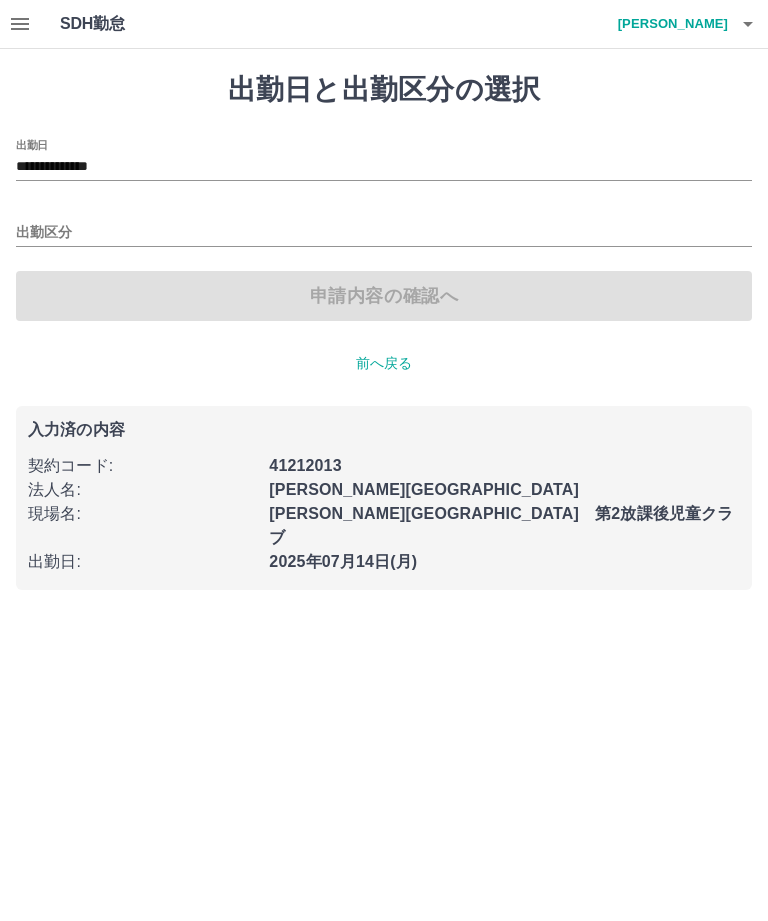 click on "出勤区分" at bounding box center (384, 233) 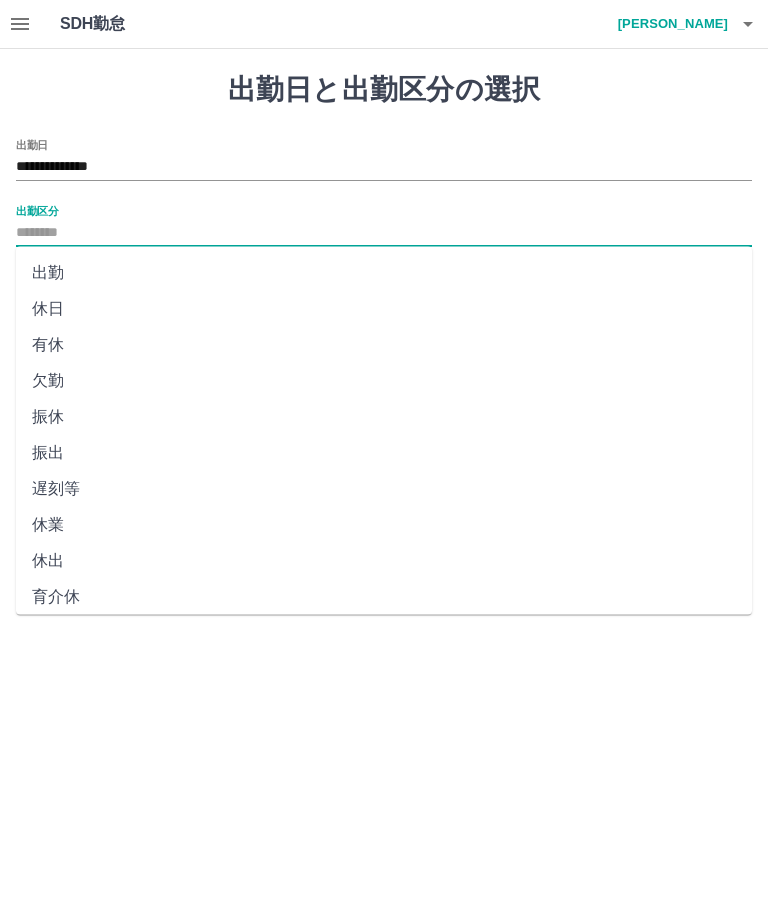 click on "出勤" at bounding box center [384, 273] 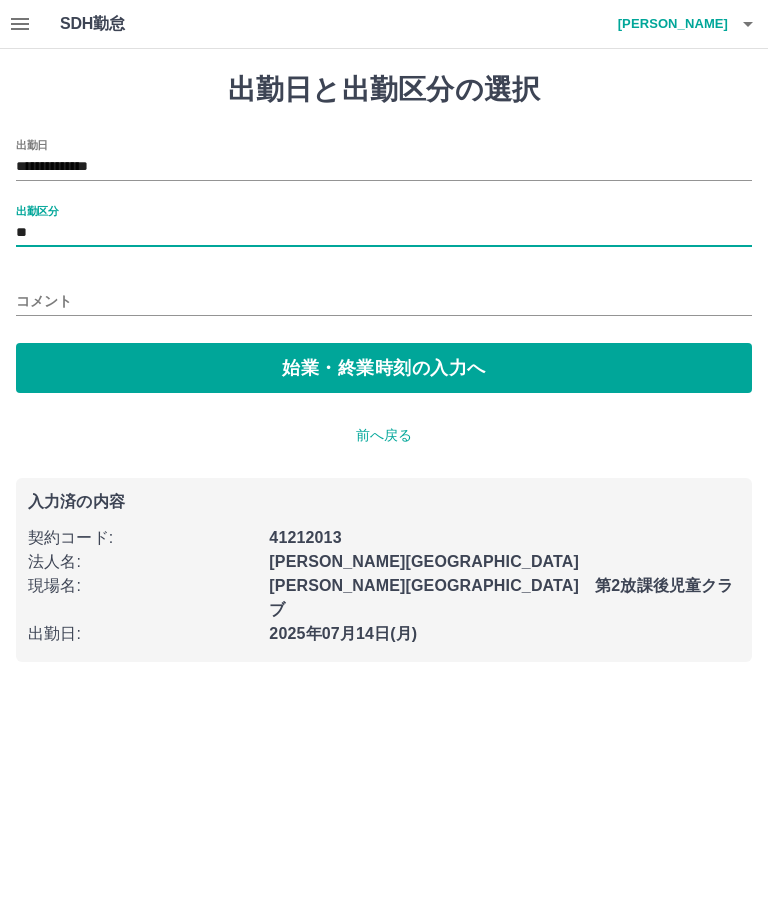 click on "始業・終業時刻の入力へ" at bounding box center [384, 368] 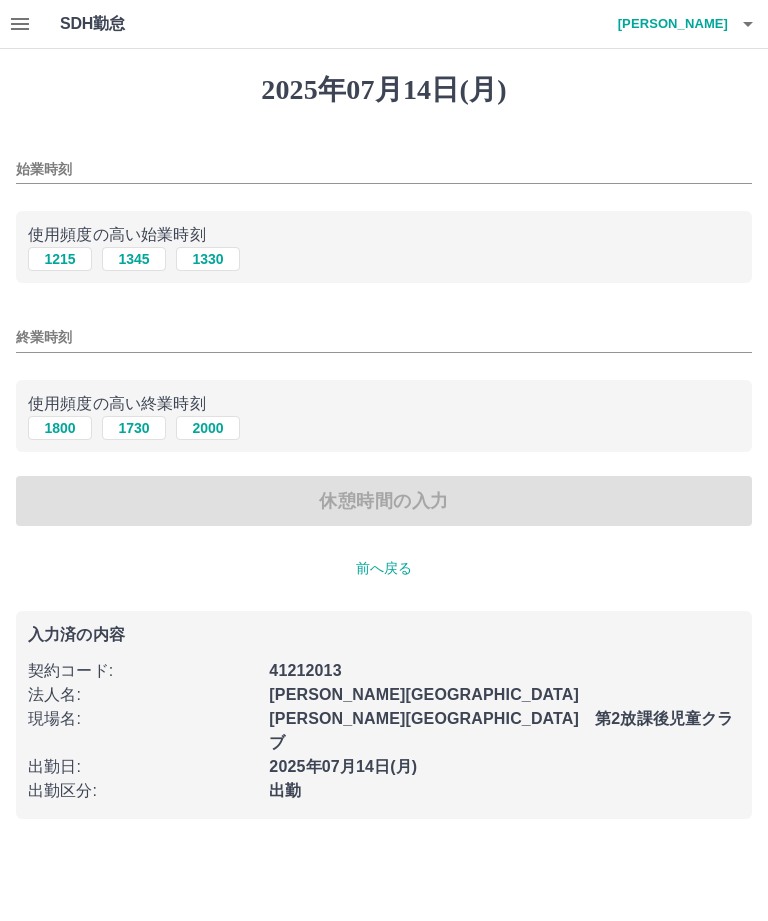 click on "1215" at bounding box center (60, 259) 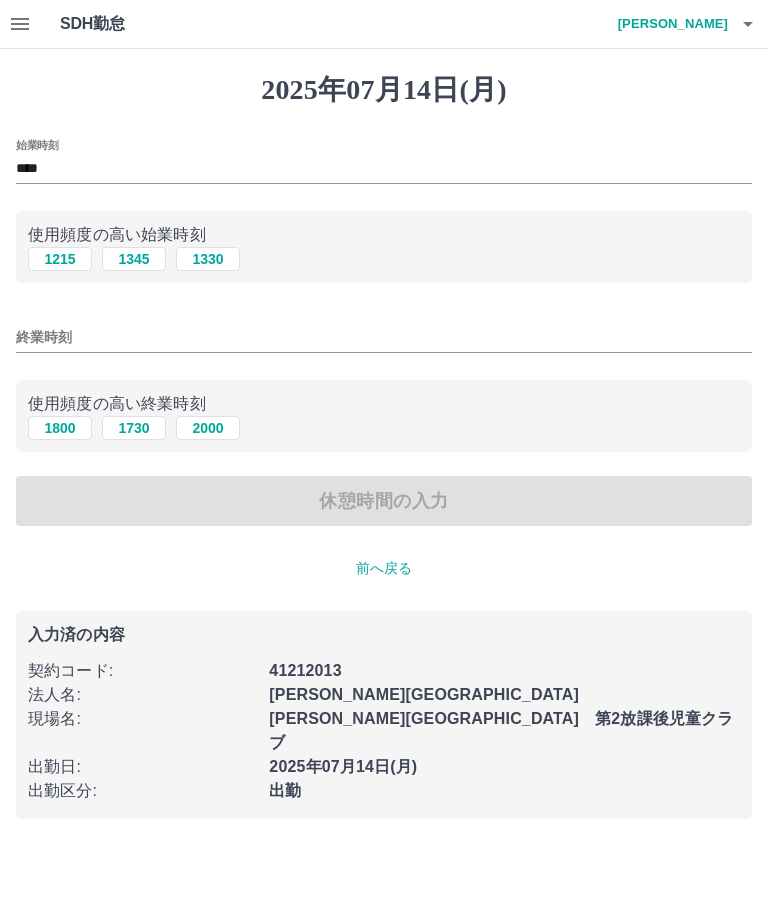 click on "終業時刻" at bounding box center [384, 337] 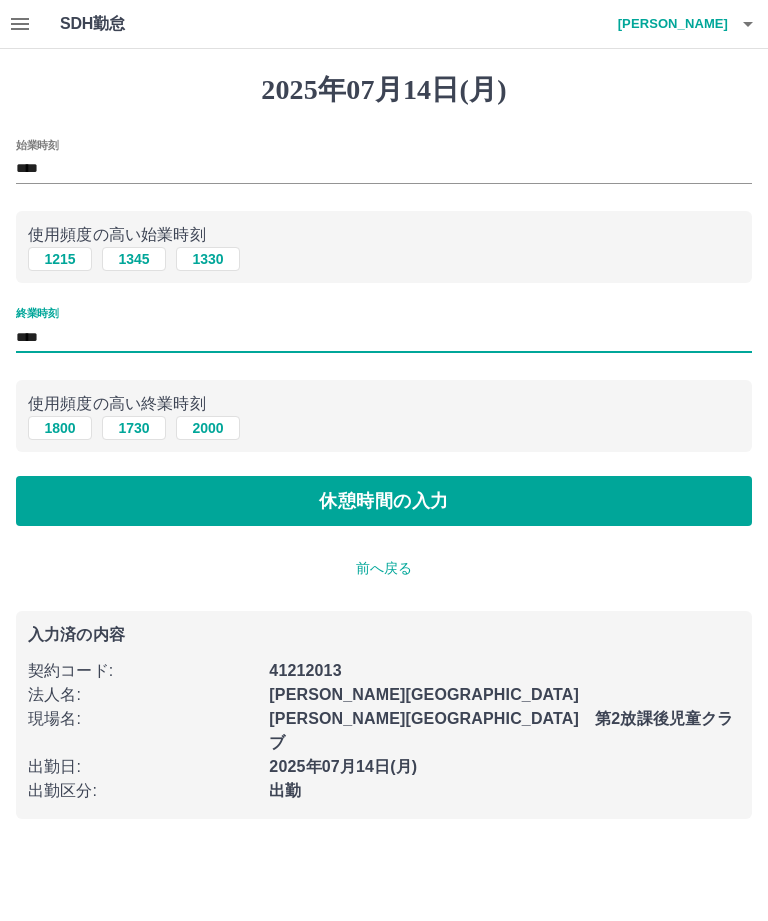 type on "****" 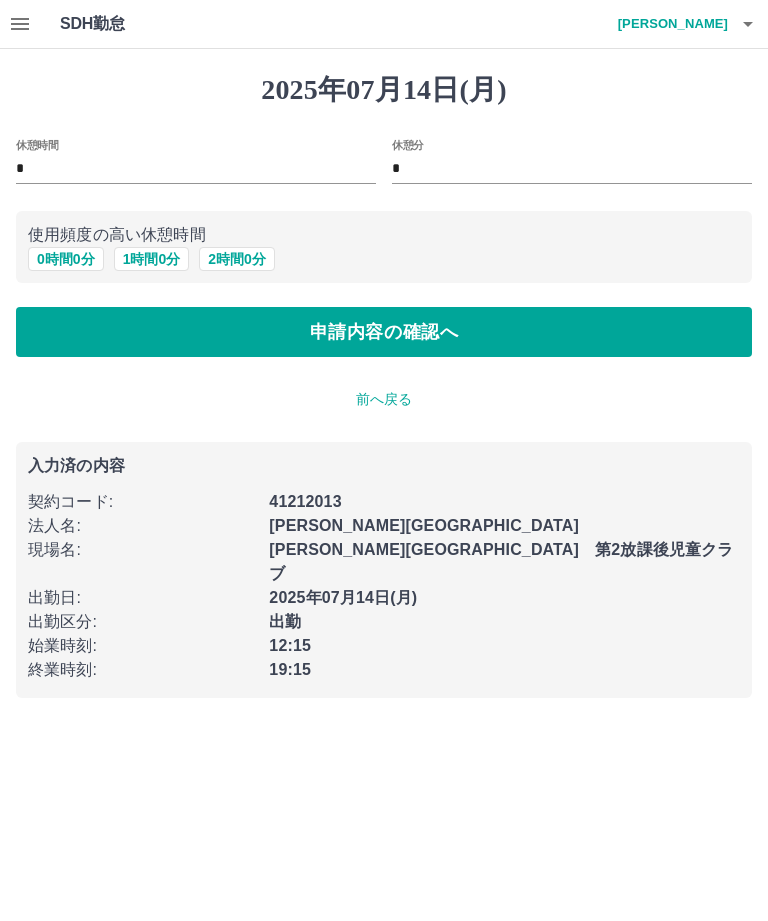 click on "1 時間 0 分" at bounding box center [152, 259] 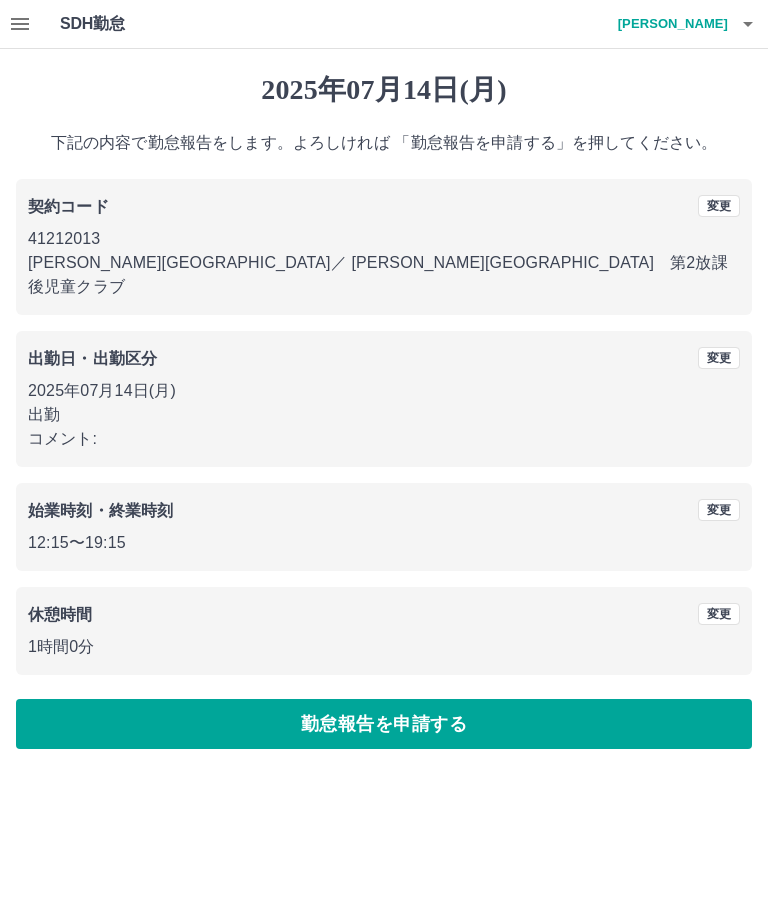 click on "勤怠報告を申請する" at bounding box center (384, 724) 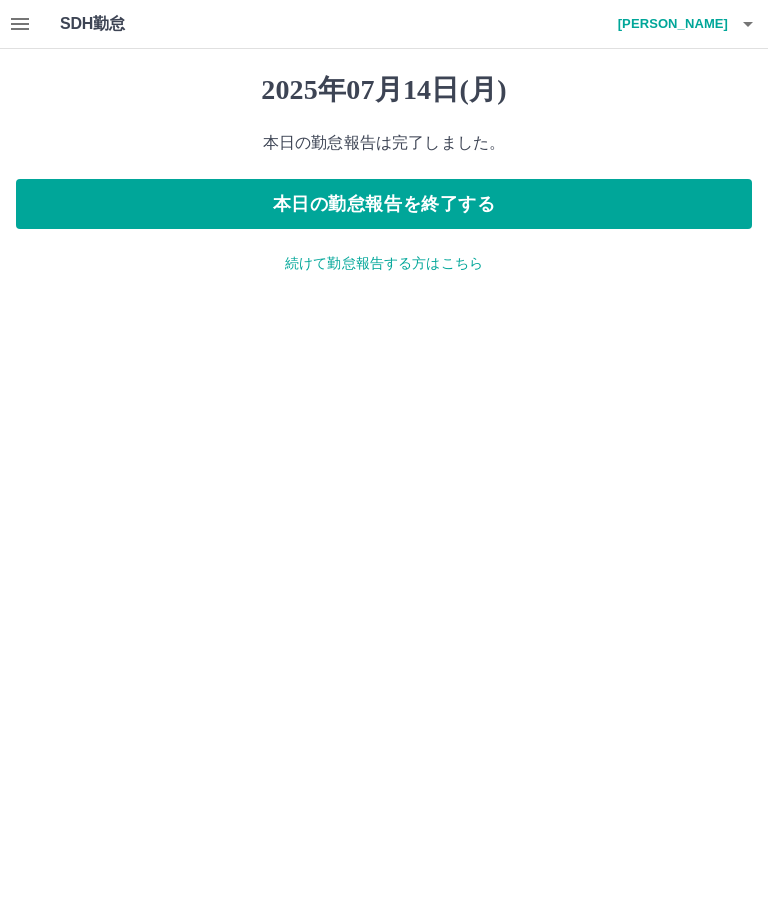 click on "本日の勤怠報告を終了する" at bounding box center (384, 204) 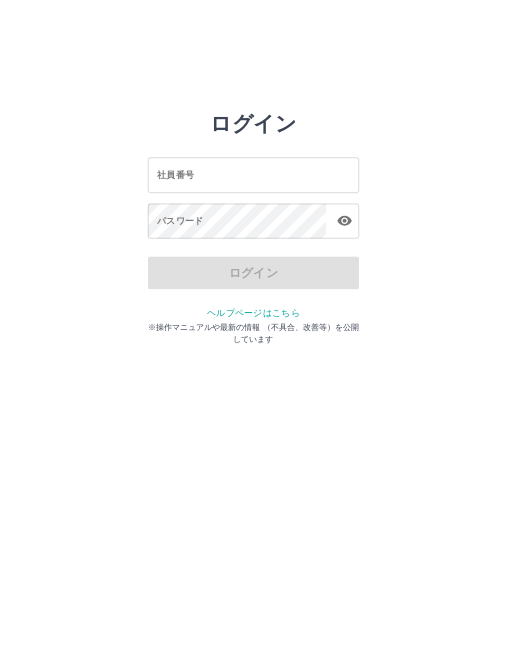 scroll, scrollTop: 0, scrollLeft: 0, axis: both 